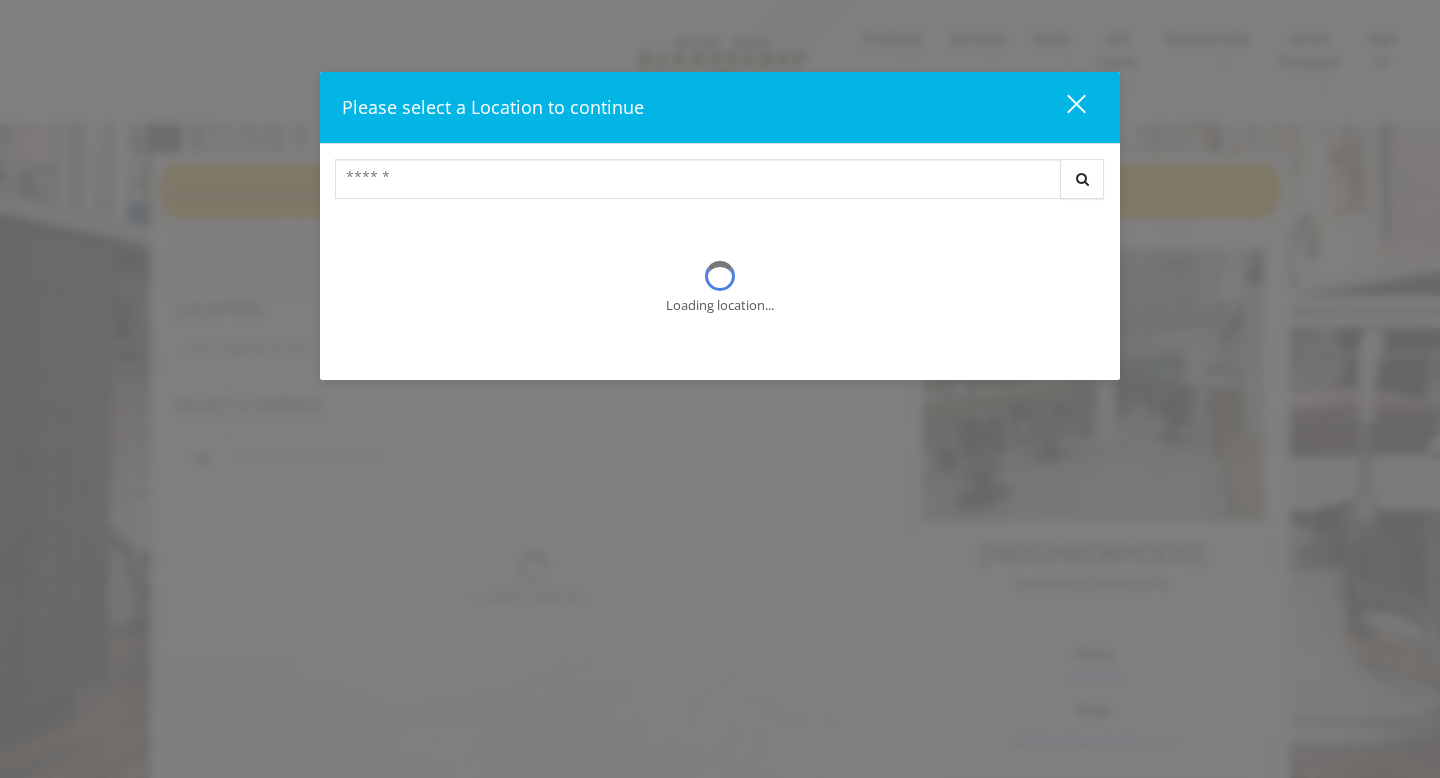 scroll, scrollTop: 0, scrollLeft: 0, axis: both 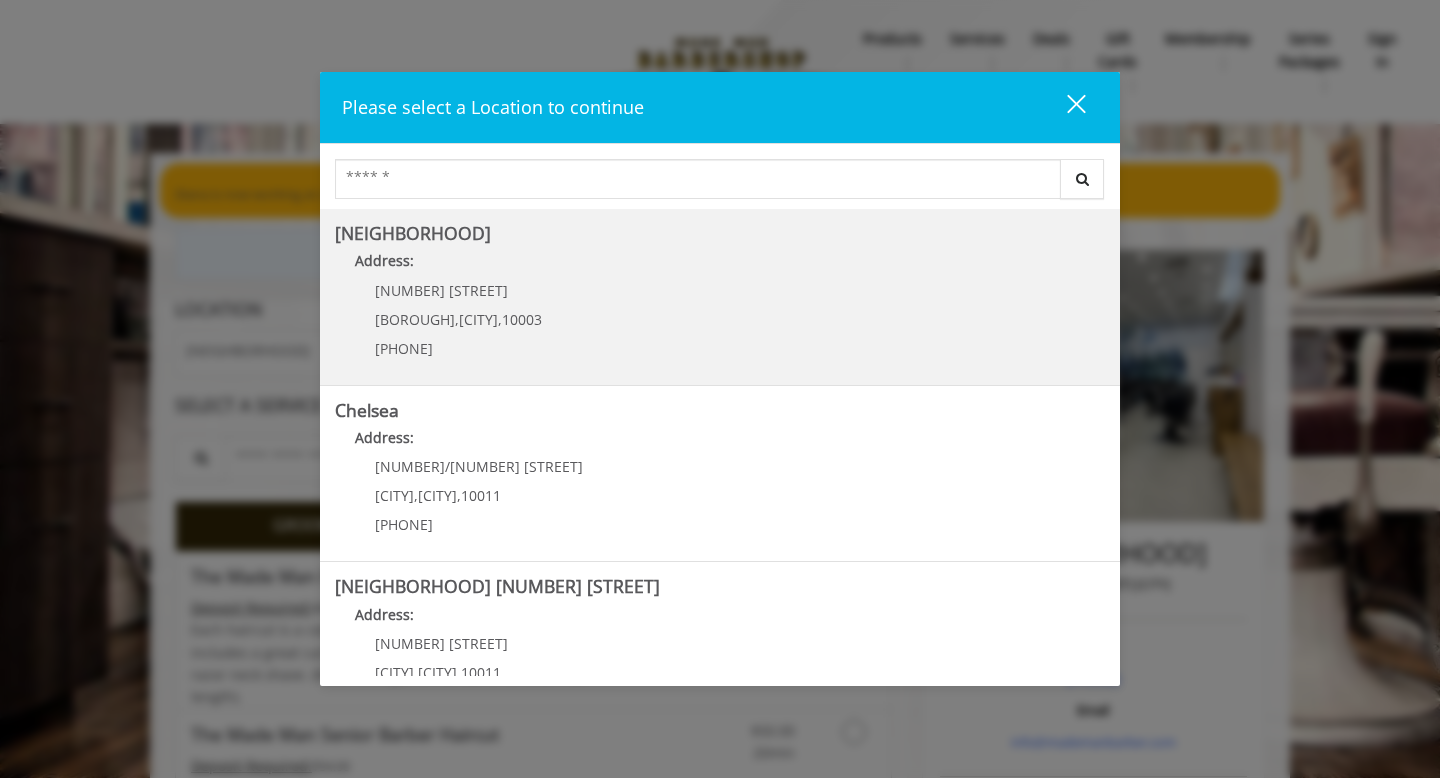 click on "Address:" at bounding box center [720, 266] 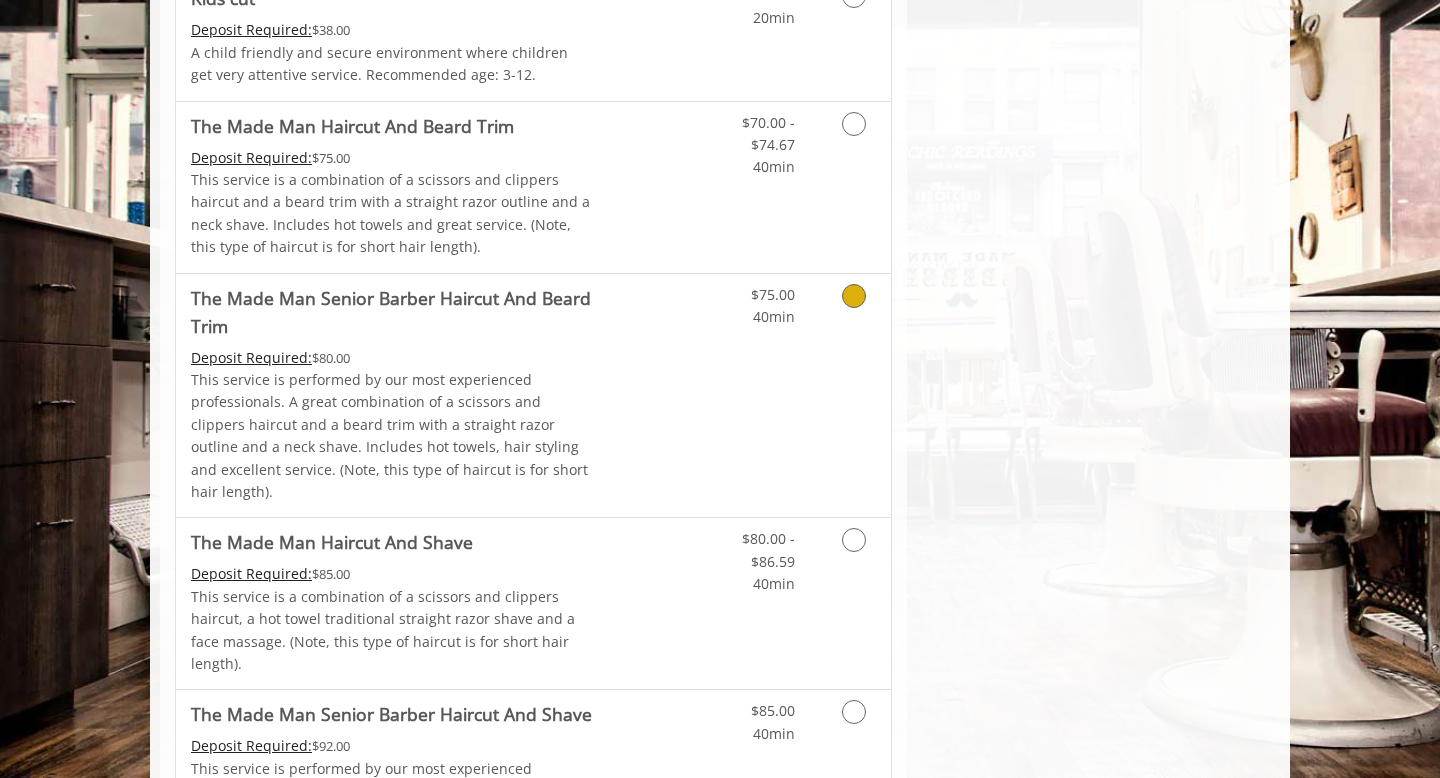 scroll, scrollTop: 1406, scrollLeft: 0, axis: vertical 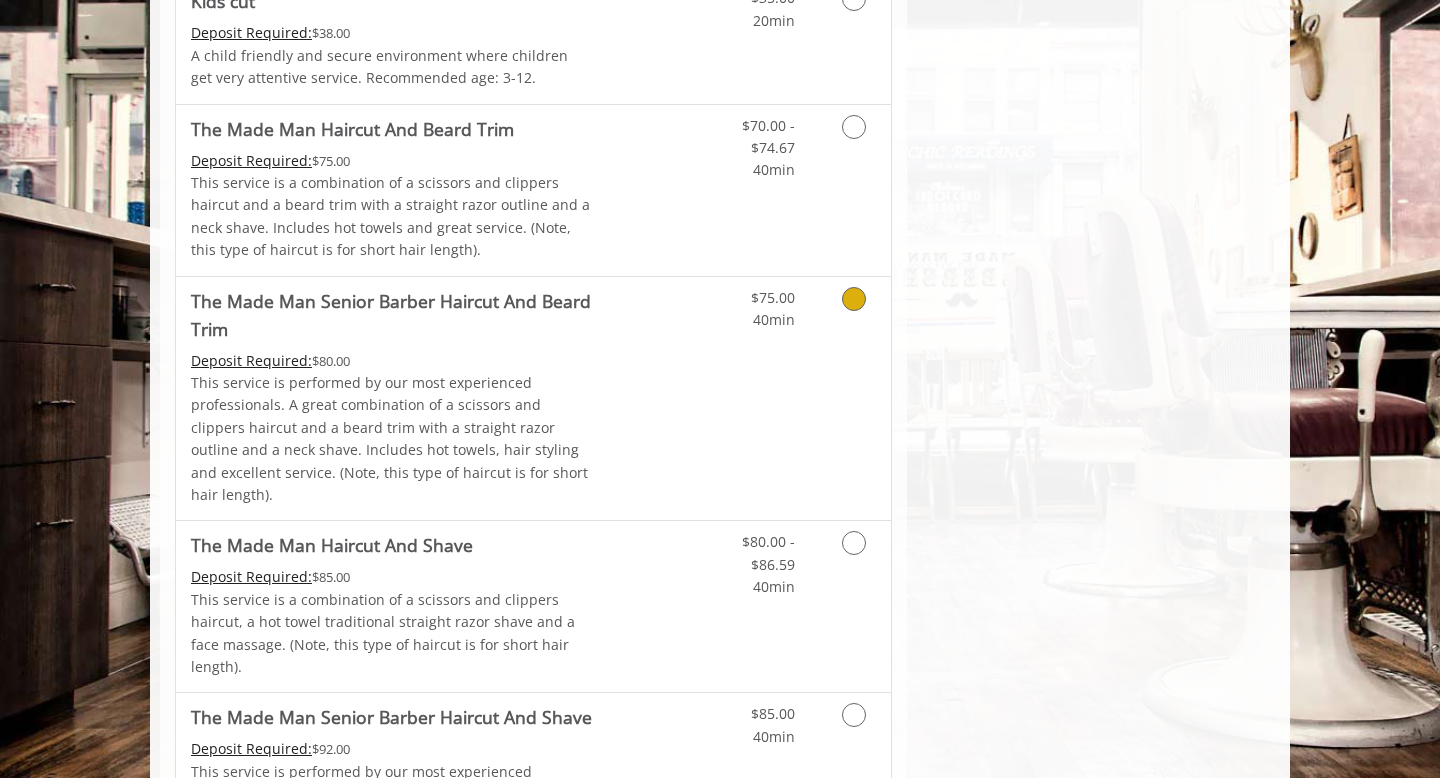 click on "Discounted Price" at bounding box center (652, 399) 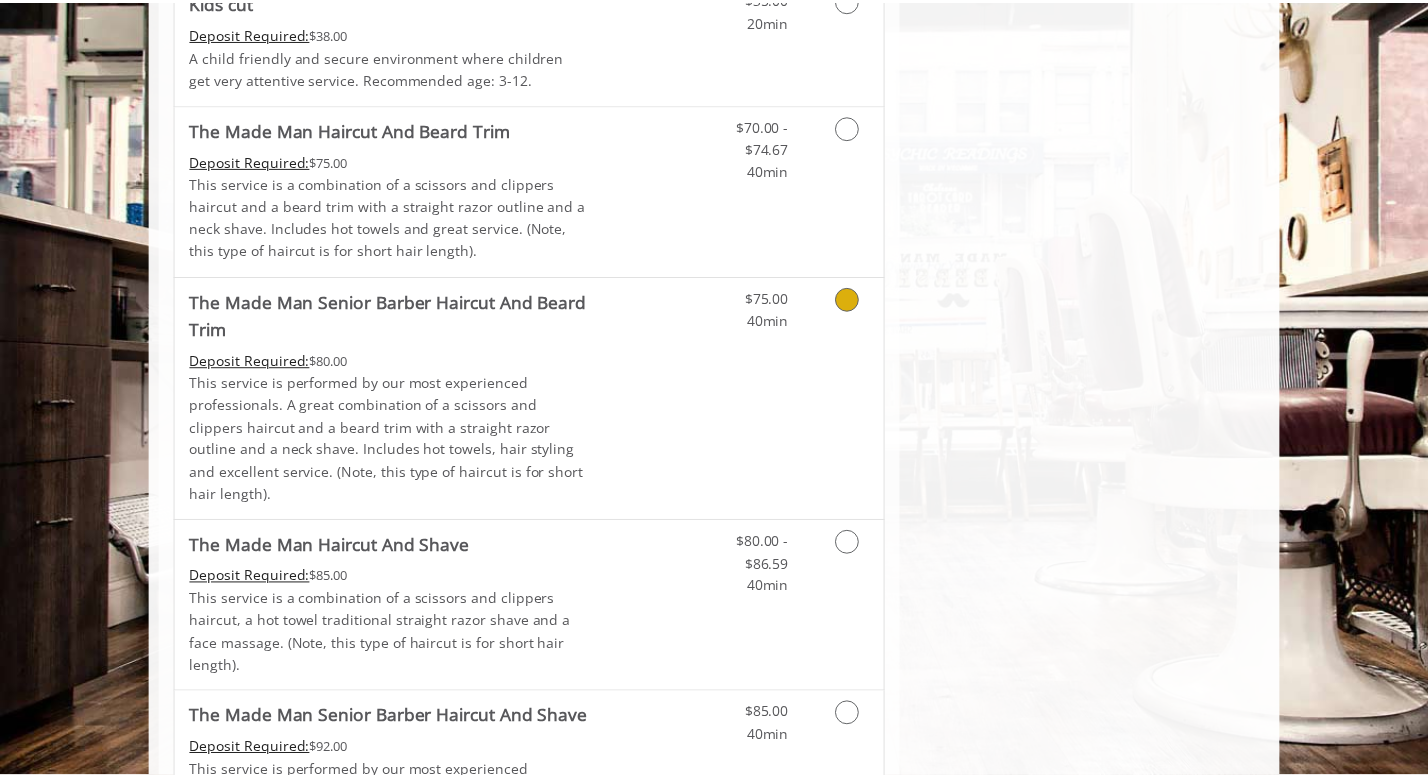 scroll, scrollTop: 553, scrollLeft: 0, axis: vertical 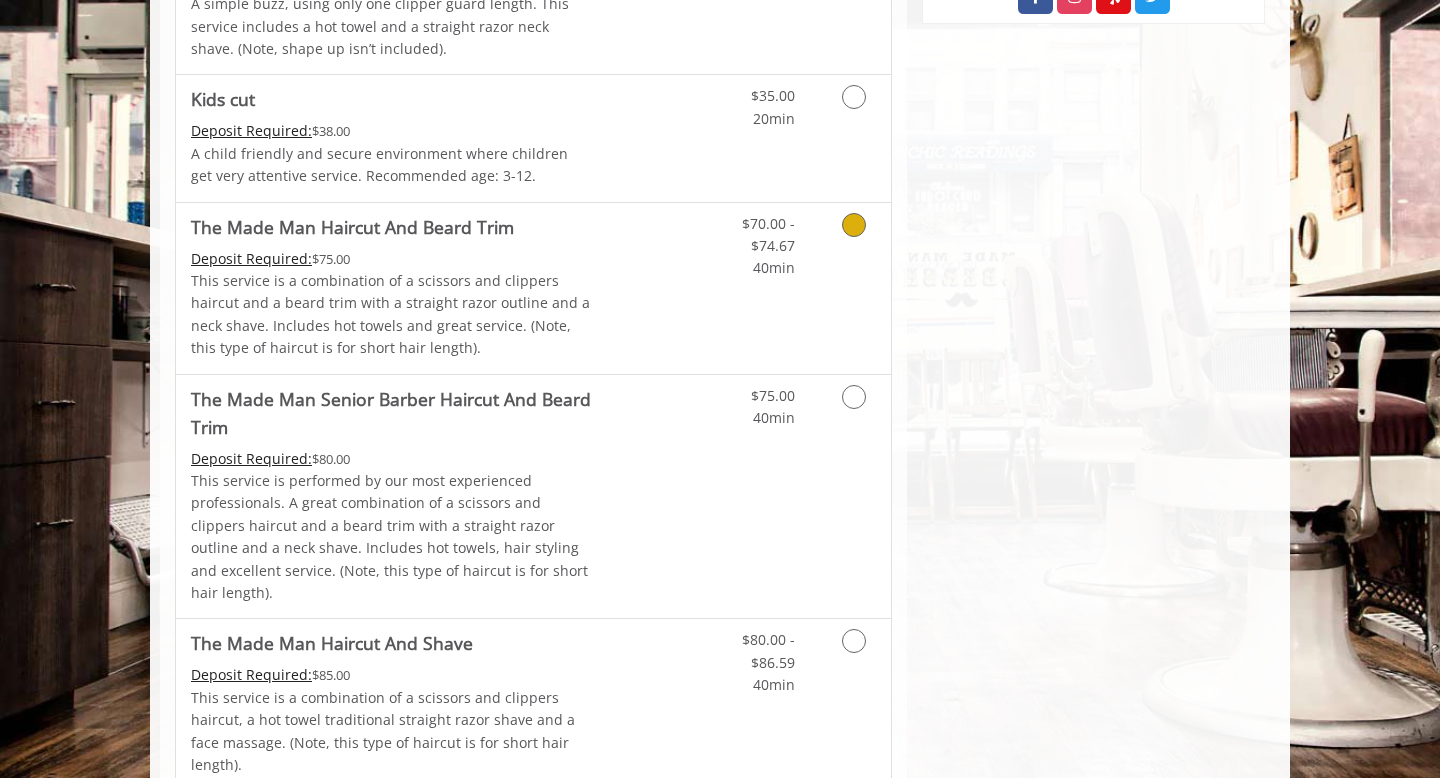 click on "This service is a combination of a scissors and clippers haircut and a beard trim with a straight razor outline and a neck shave. Includes hot towels and great service. (Note, this type of haircut is for short hair length)." at bounding box center (392, 315) 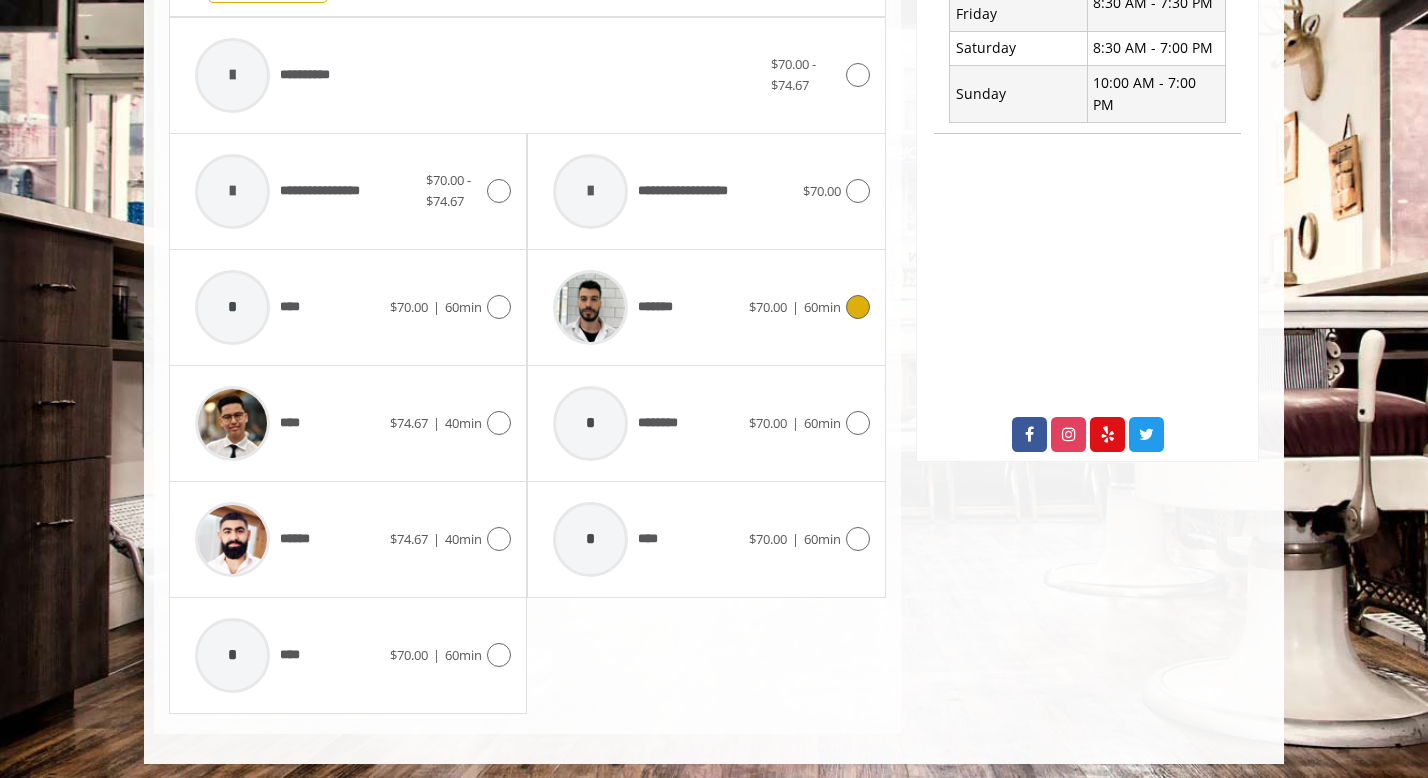 scroll, scrollTop: 873, scrollLeft: 0, axis: vertical 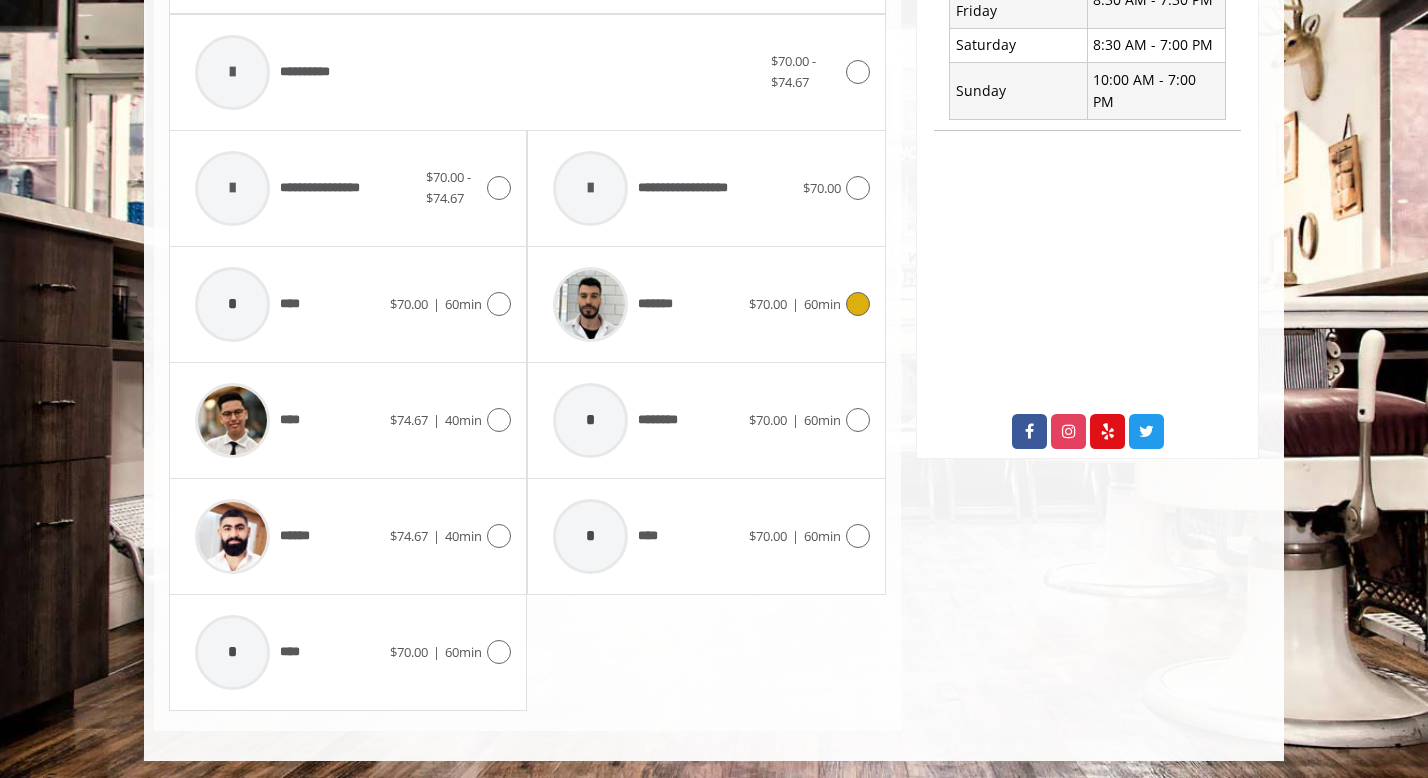 click on "*******" at bounding box center (645, 304) 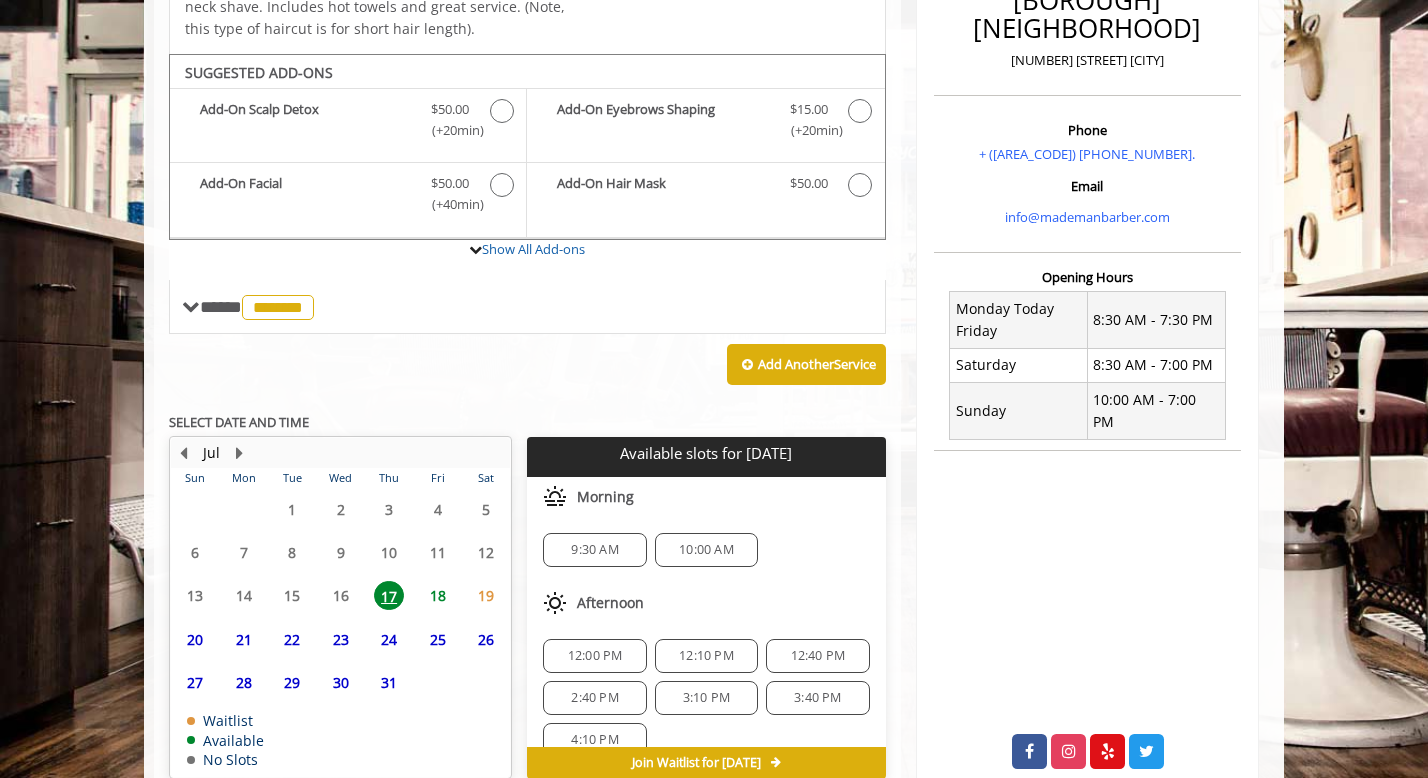 scroll, scrollTop: 651, scrollLeft: 0, axis: vertical 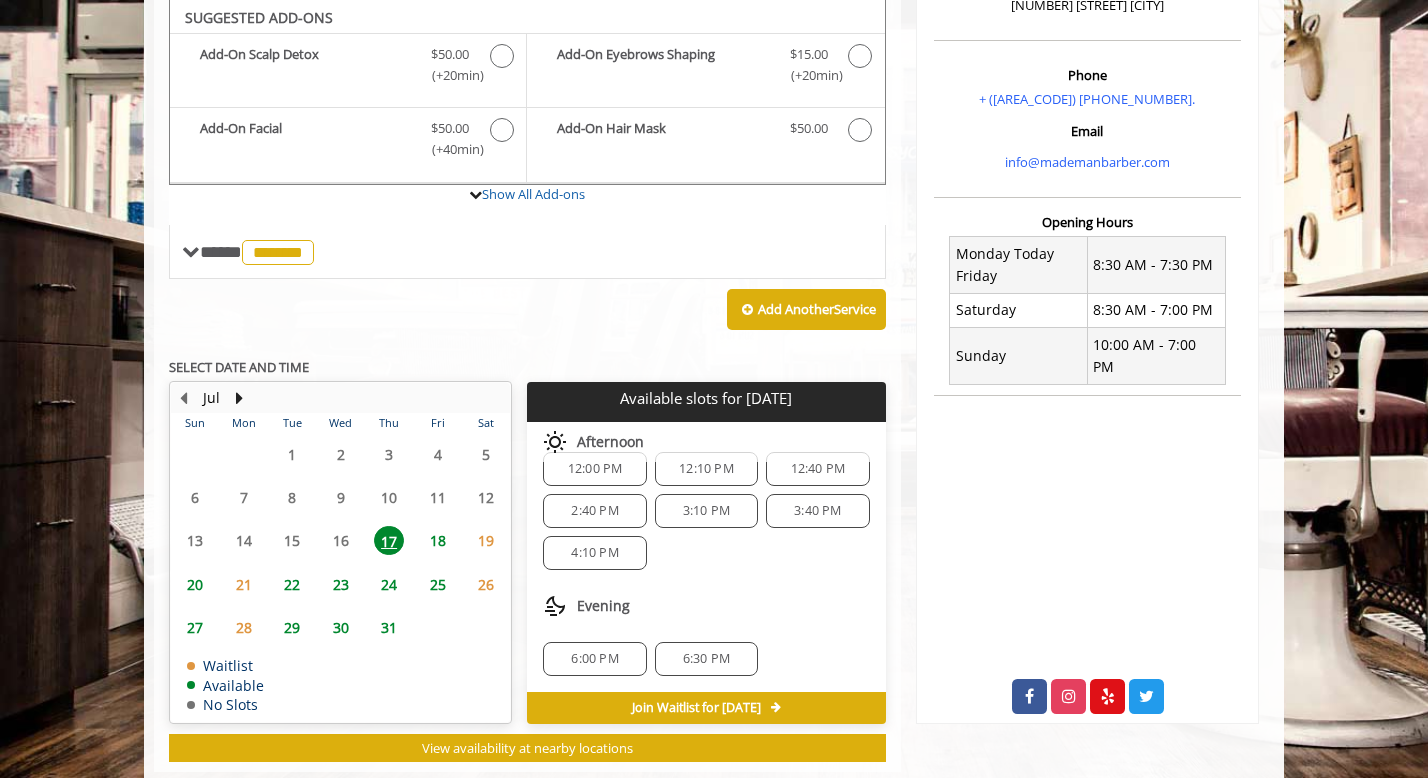 click on "2:40 PM" 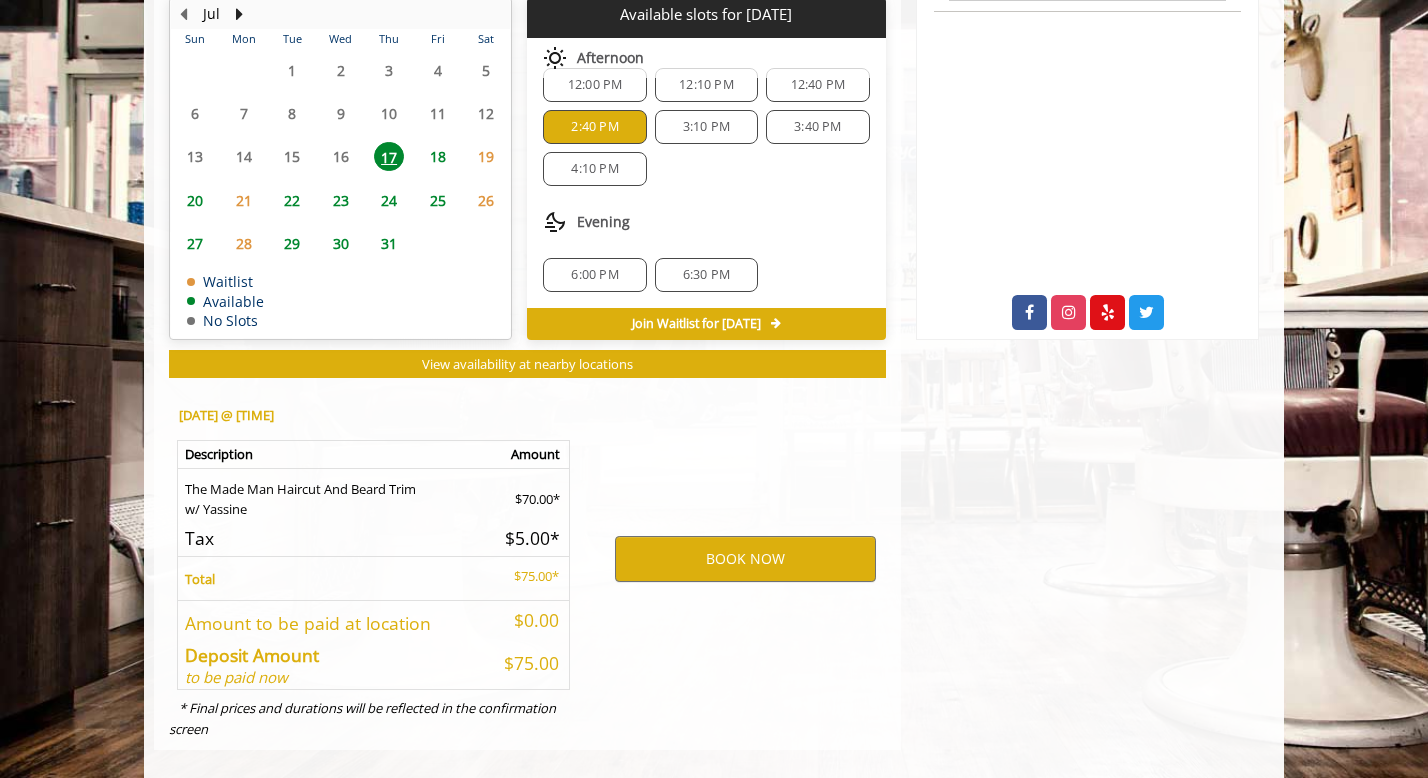 scroll, scrollTop: 1013, scrollLeft: 0, axis: vertical 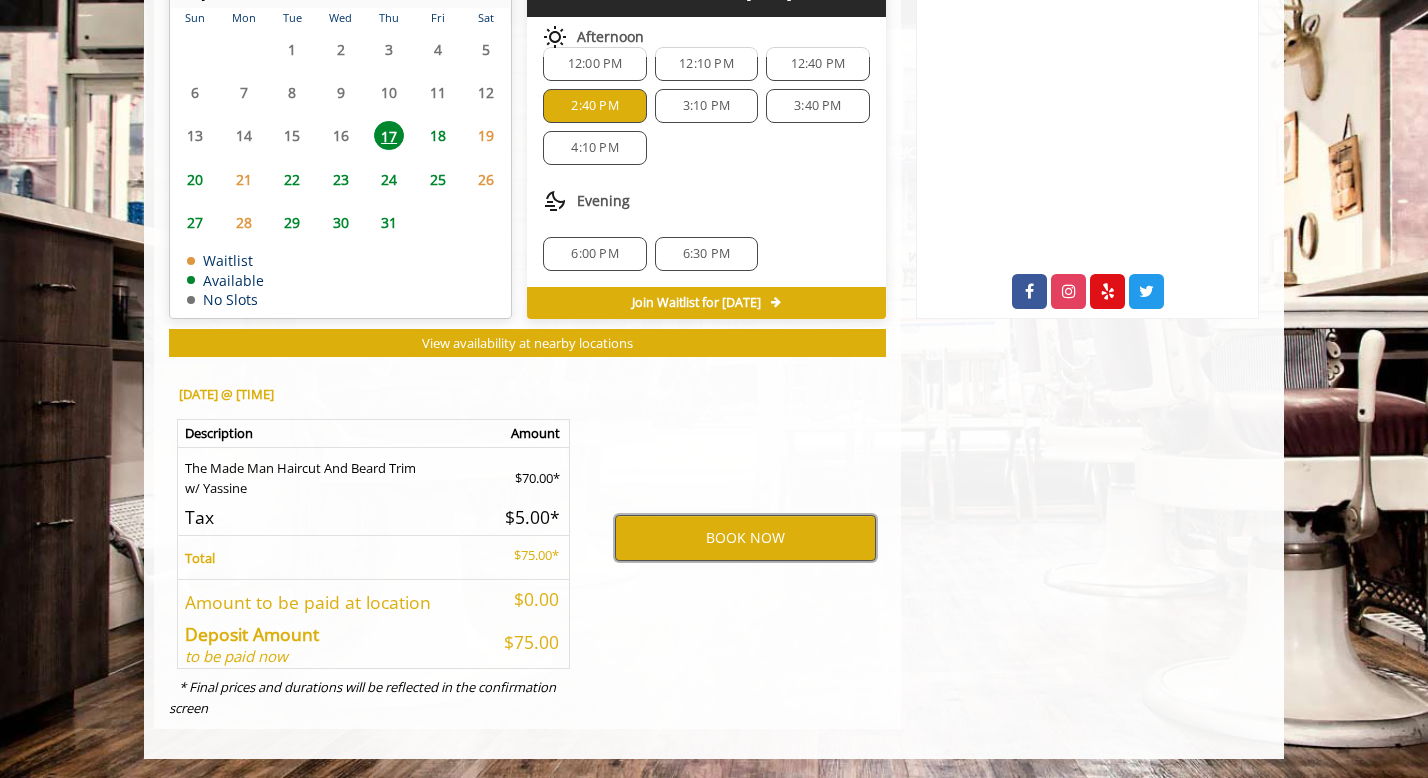 click on "BOOK NOW" at bounding box center (745, 538) 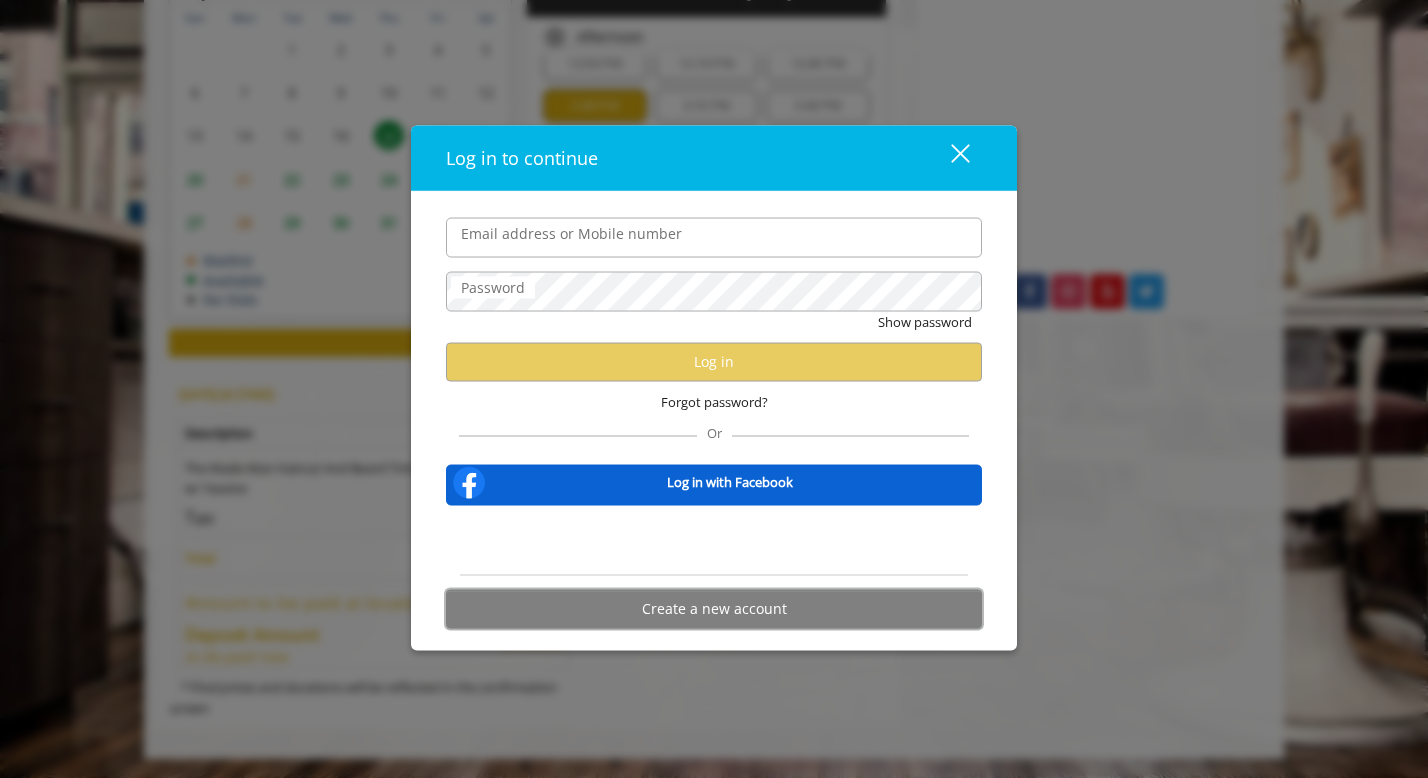 click on "Create a new account" at bounding box center (714, 608) 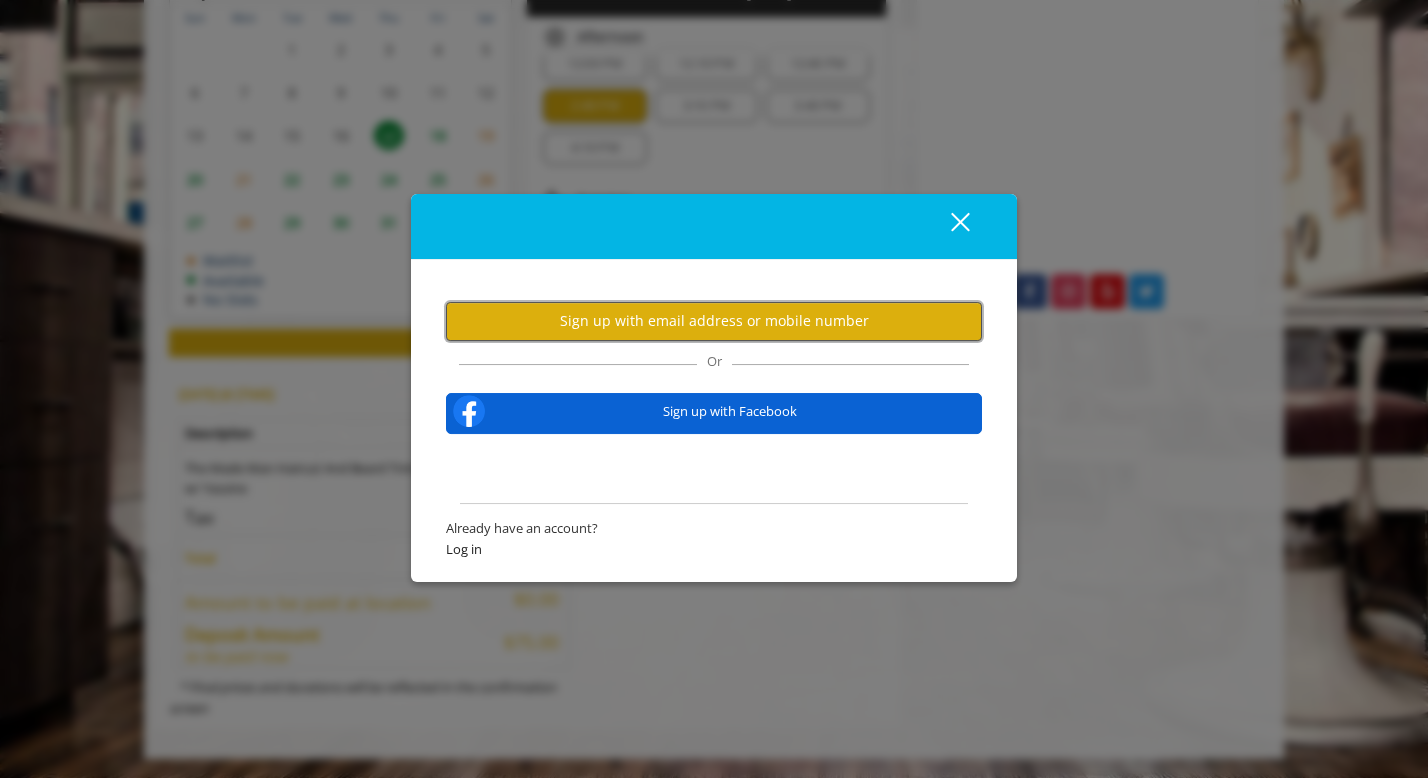 click on "Sign up with email address or mobile number" at bounding box center (714, 321) 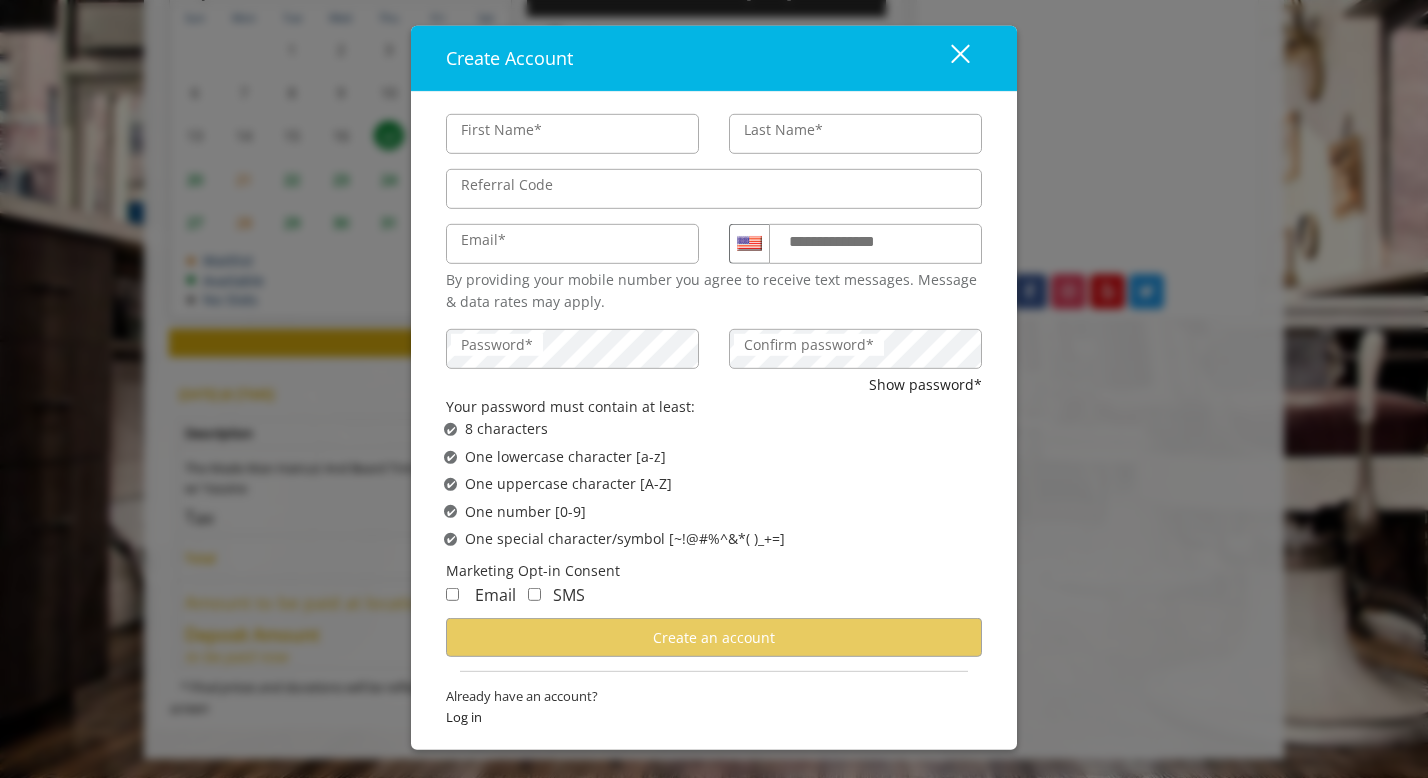 type on "********" 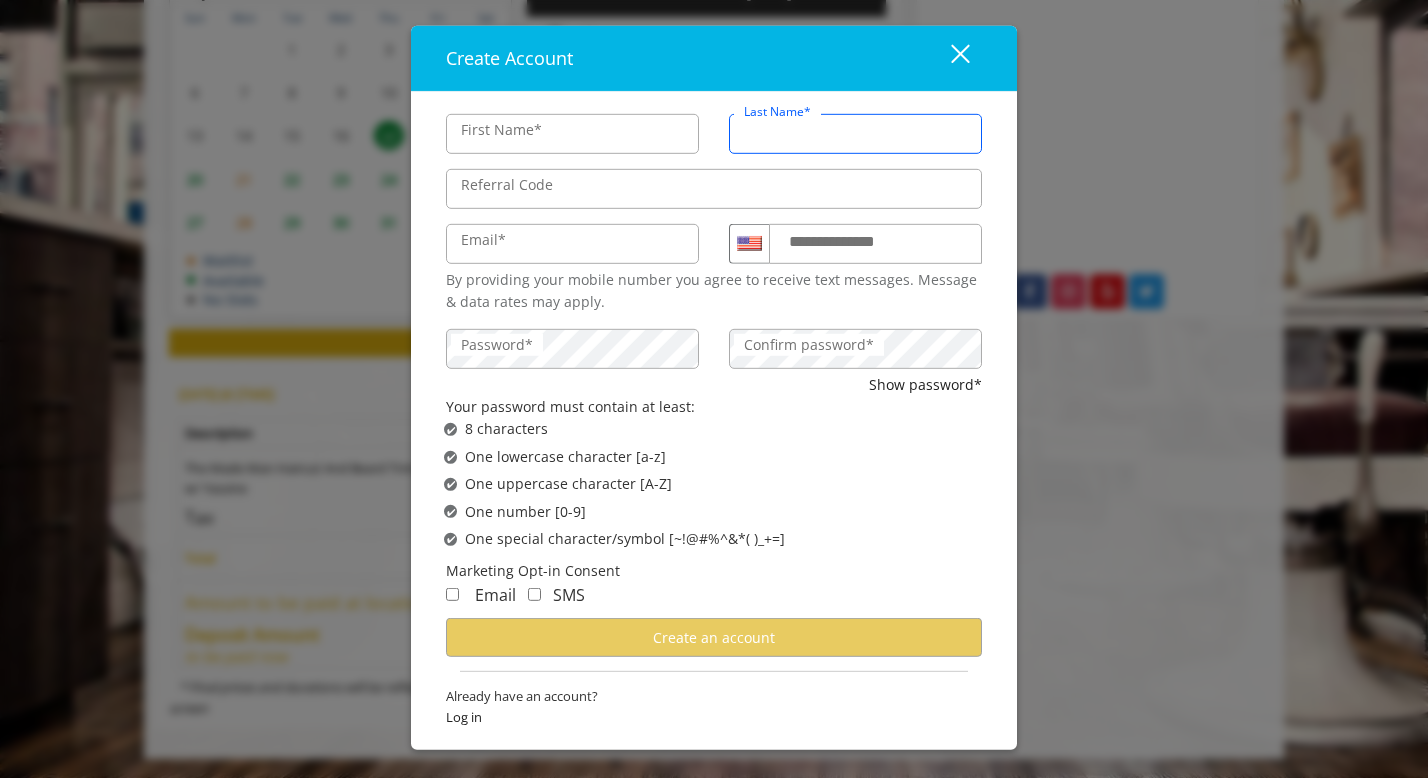 type on "**********" 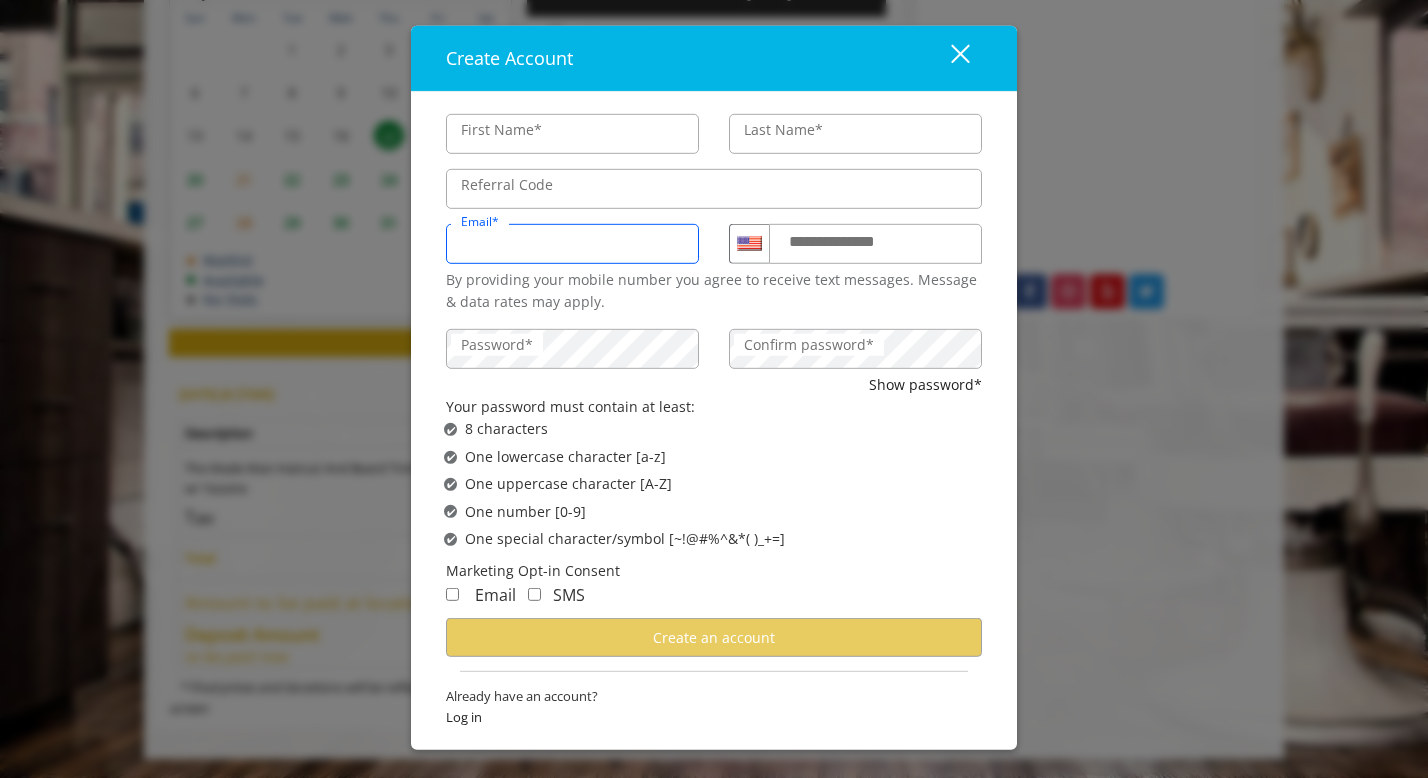 type on "**********" 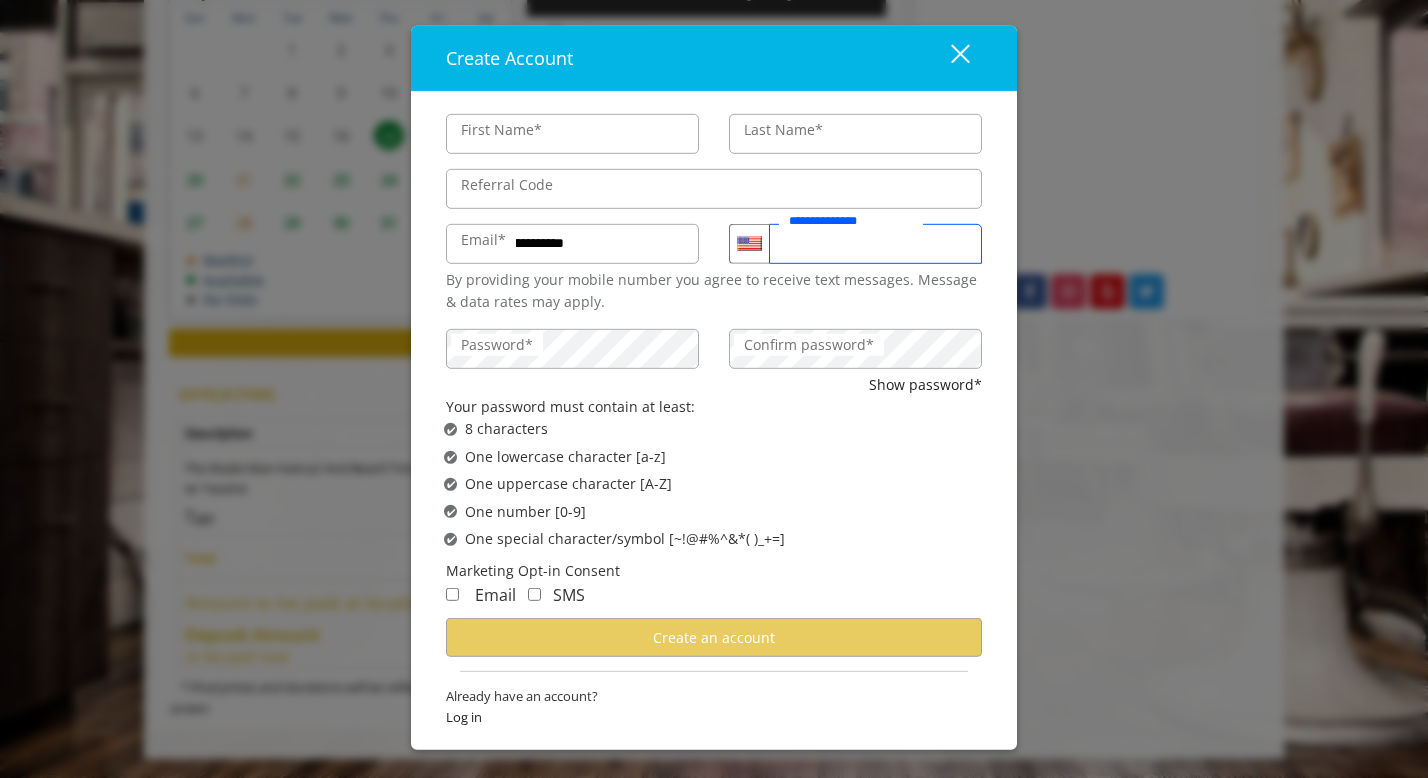 type on "**********" 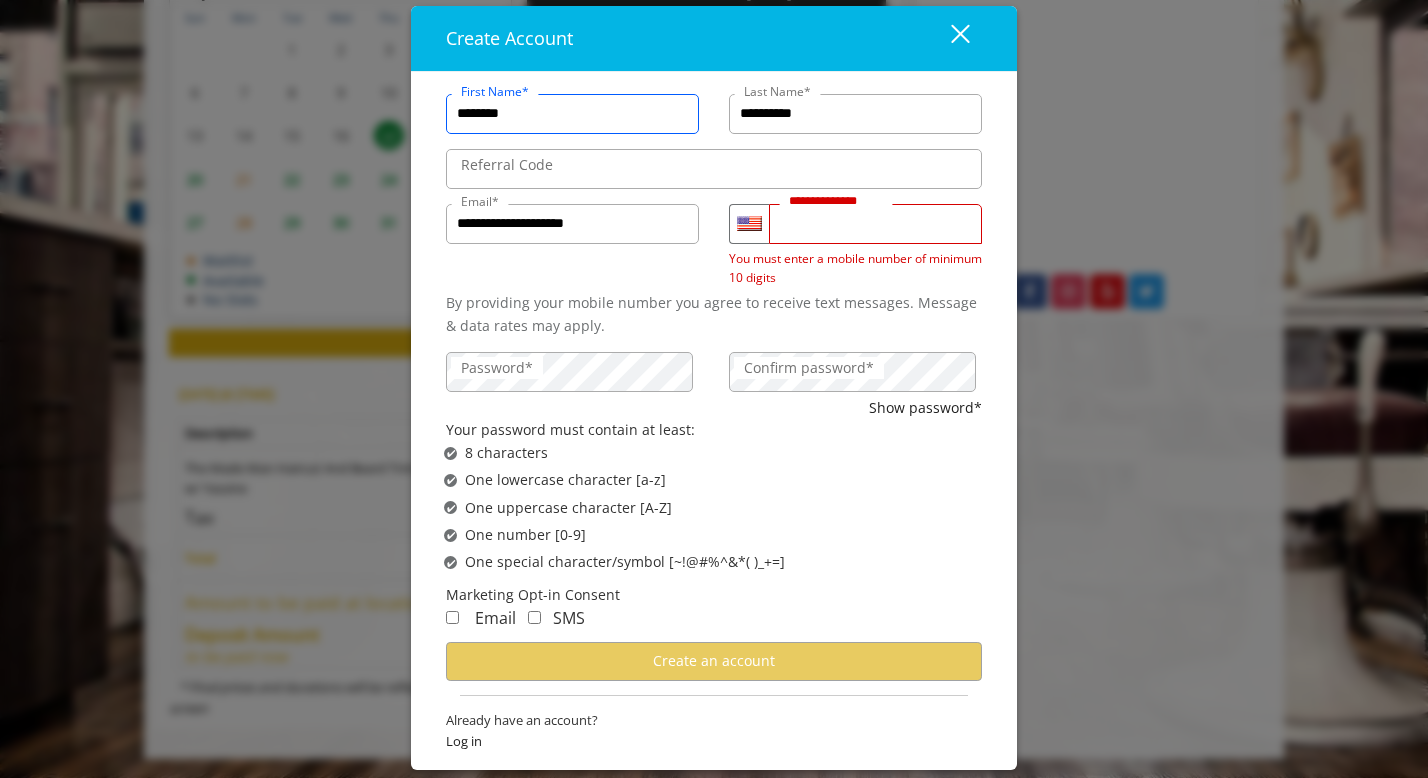 scroll, scrollTop: 0, scrollLeft: 0, axis: both 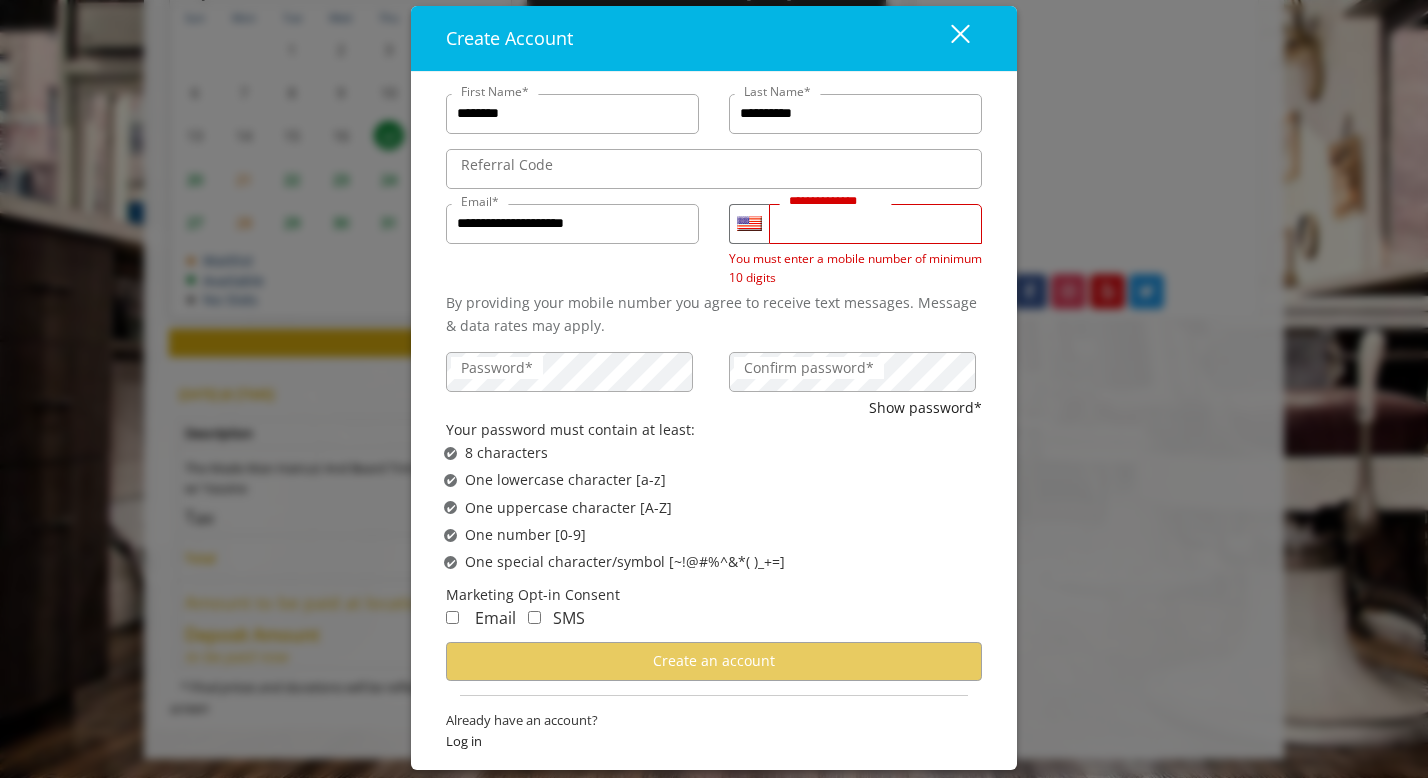 click on "Referral Code" at bounding box center (507, 165) 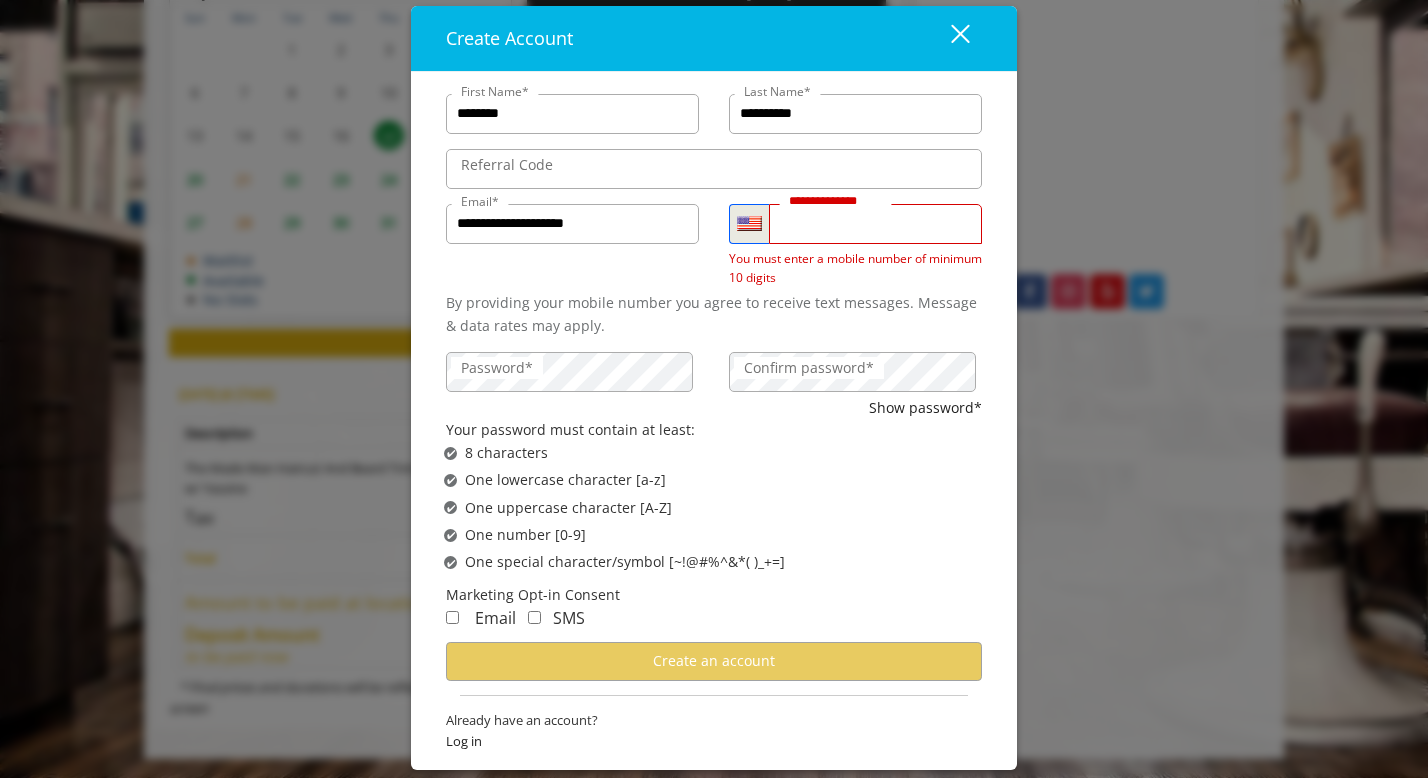 click at bounding box center (749, 223) 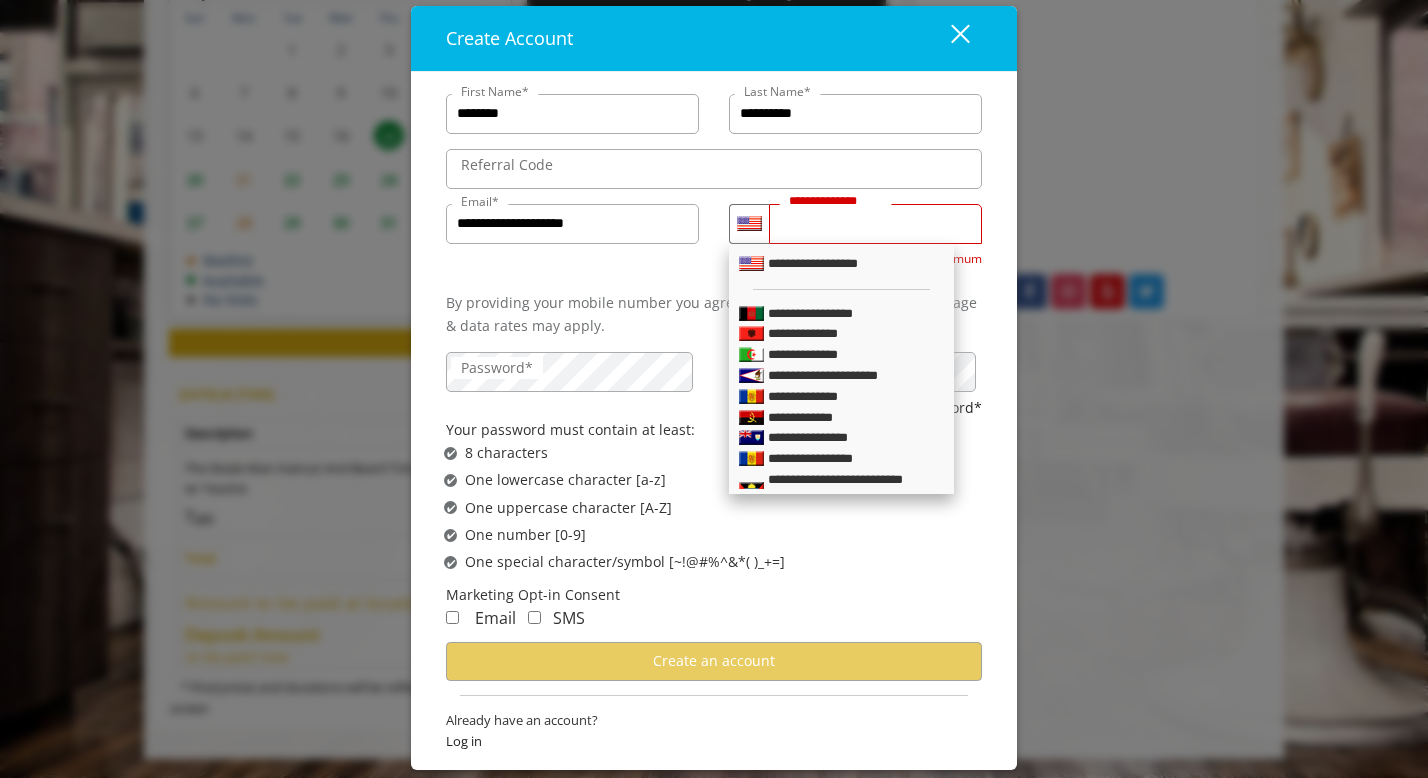click on "**********" at bounding box center (875, 224) 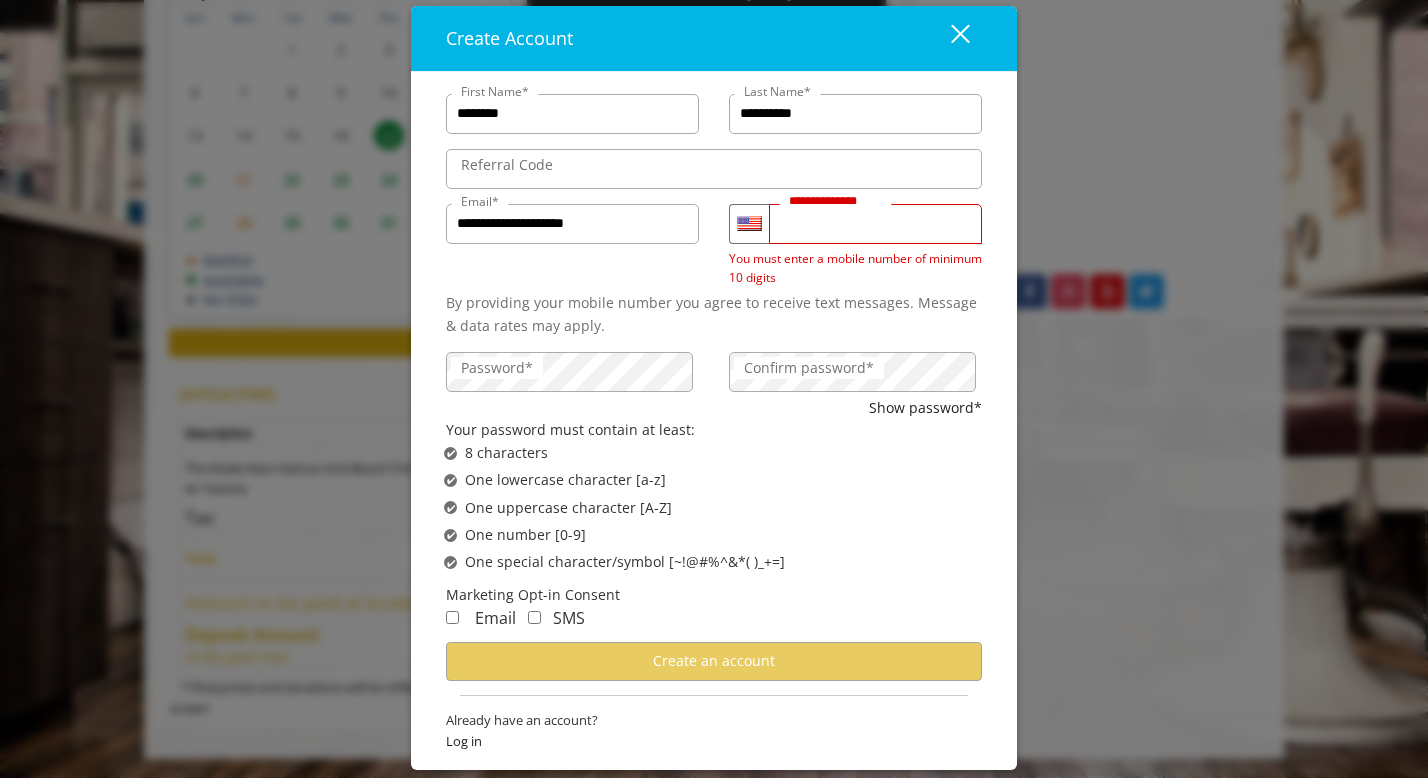drag, startPoint x: 886, startPoint y: 218, endPoint x: 739, endPoint y: 218, distance: 147 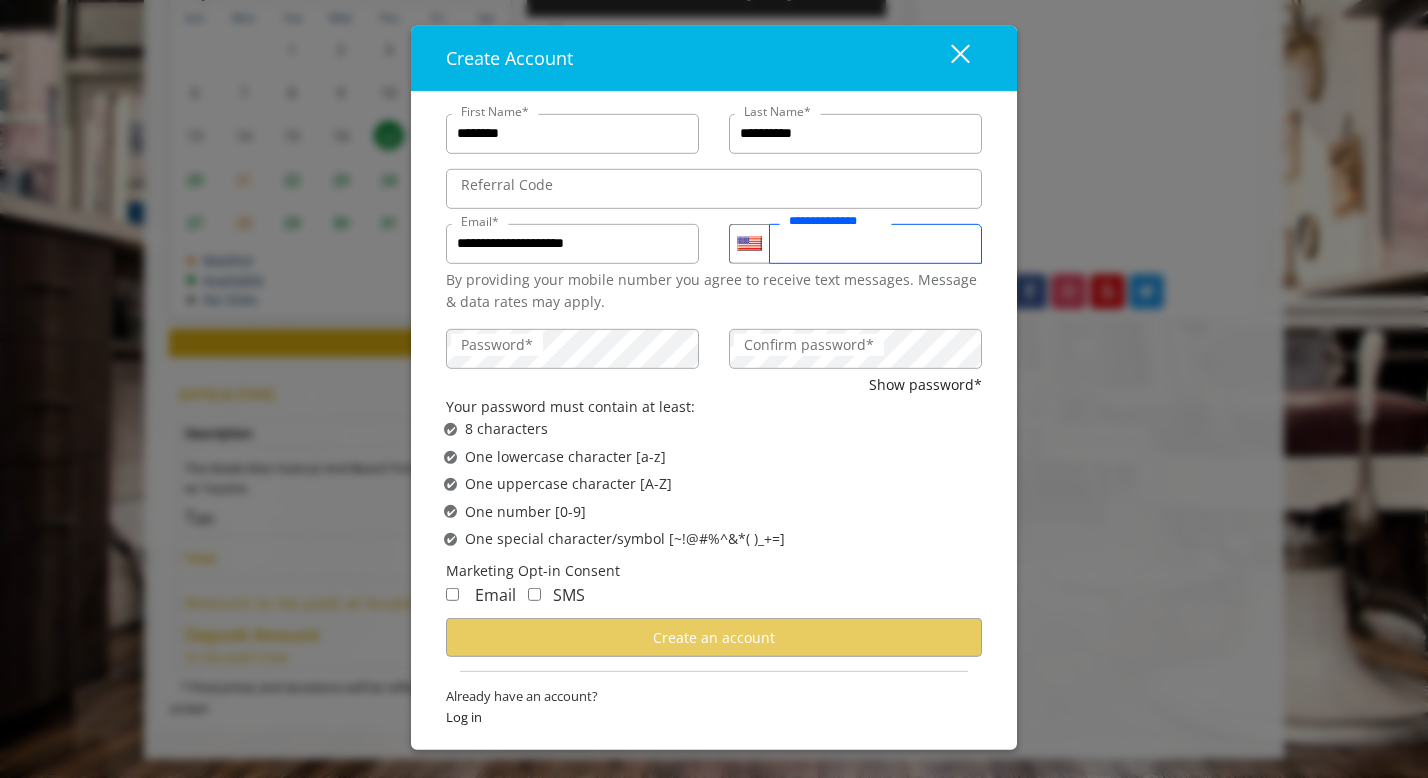 type on "**********" 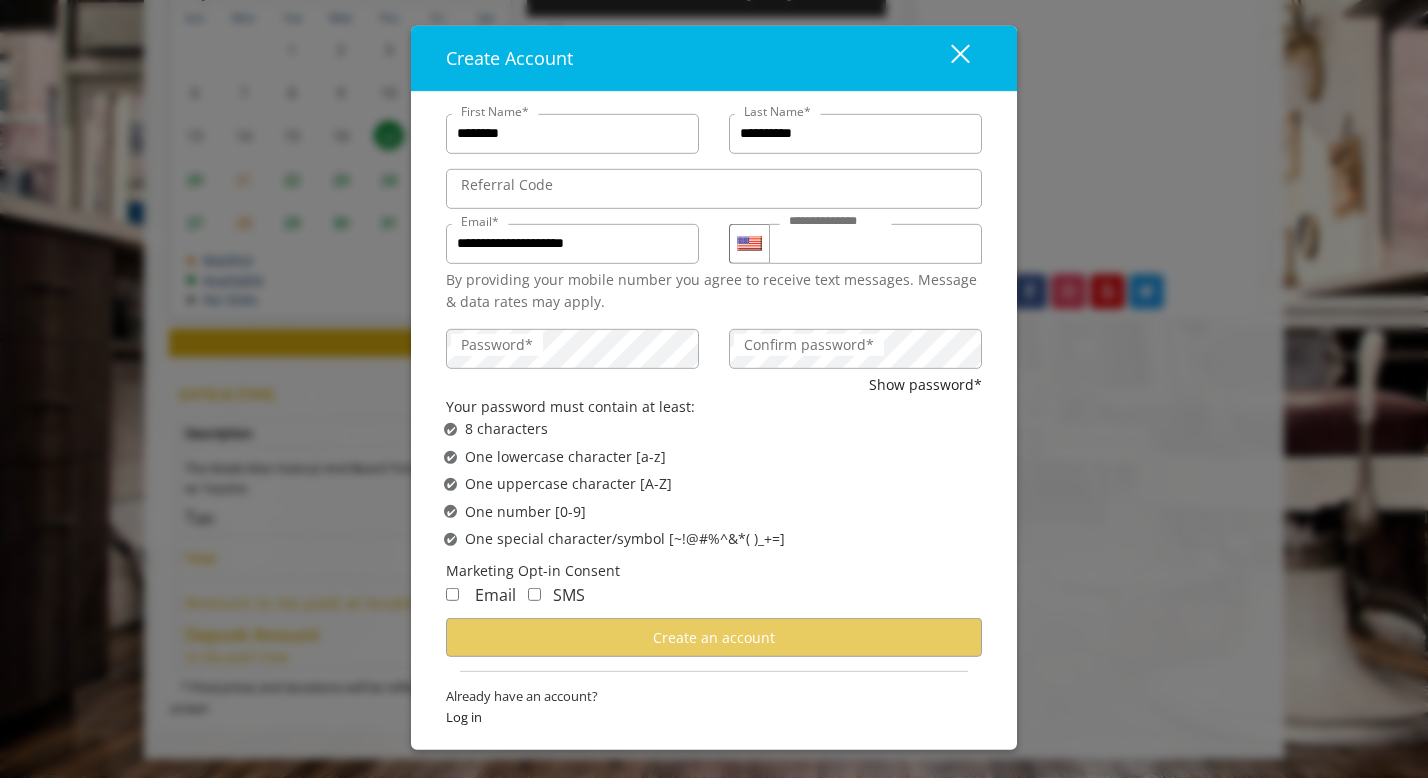 click on "✔ Password not satisfies  One lowercase character [a-z]" at bounding box center (720, 457) 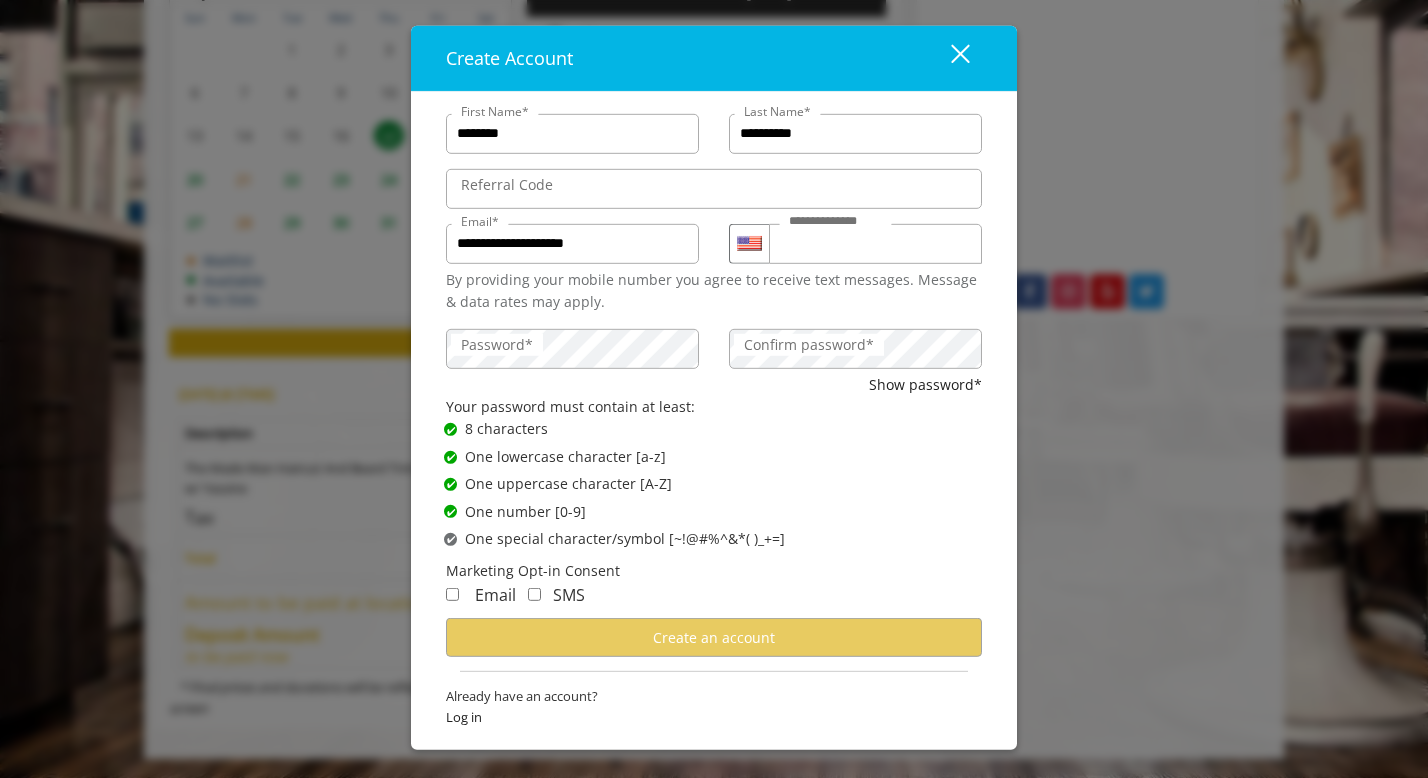 click on "Confirm password*" at bounding box center (855, 348) 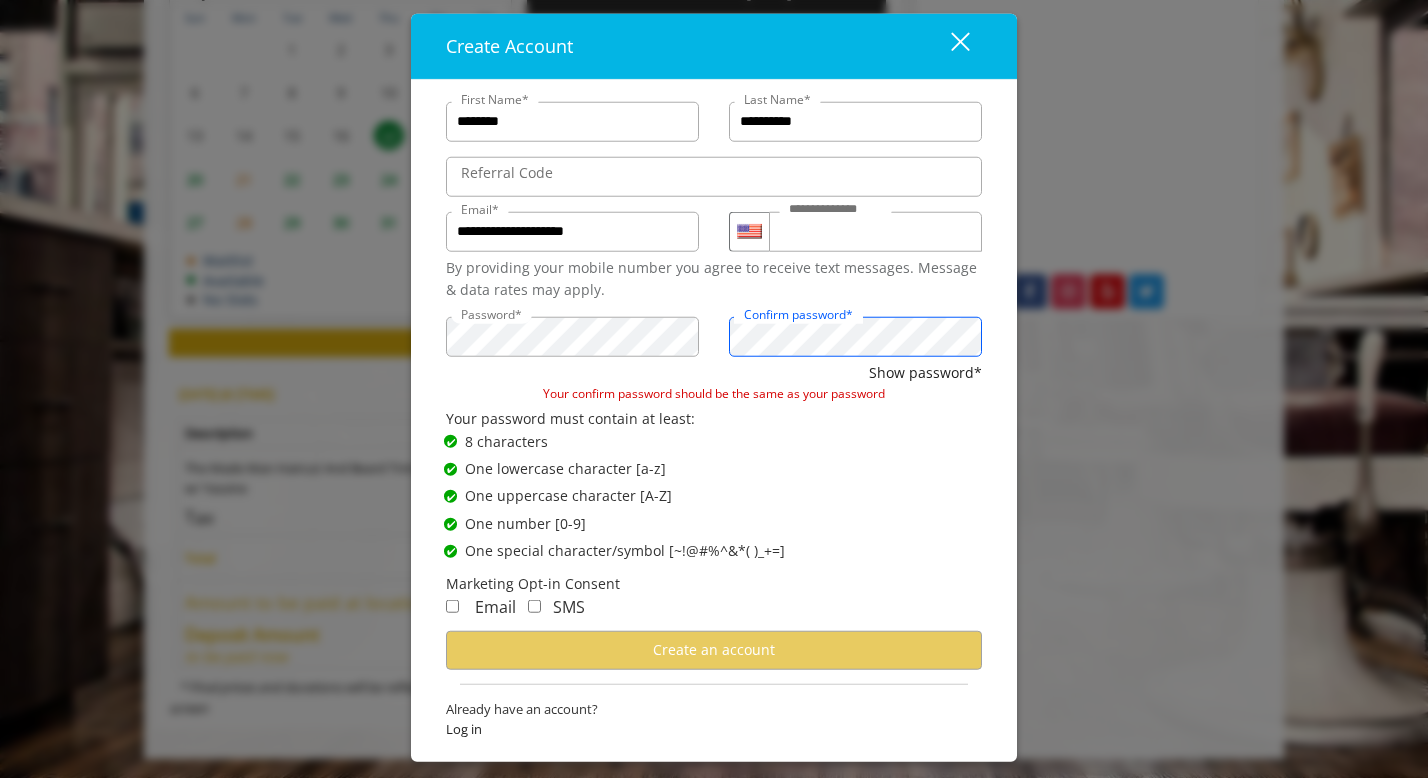 drag, startPoint x: 849, startPoint y: 348, endPoint x: 640, endPoint y: 292, distance: 216.37236 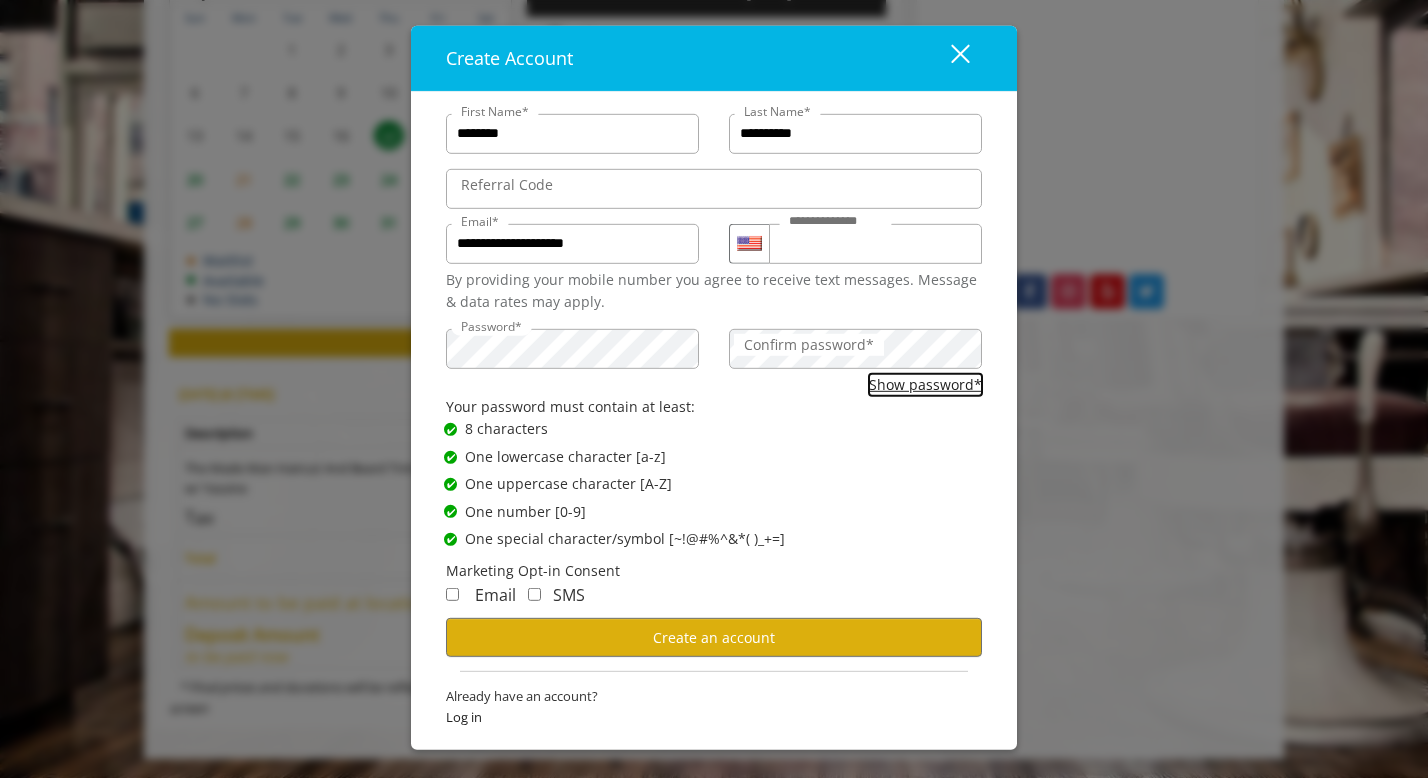 click on "Show password*" at bounding box center [925, 384] 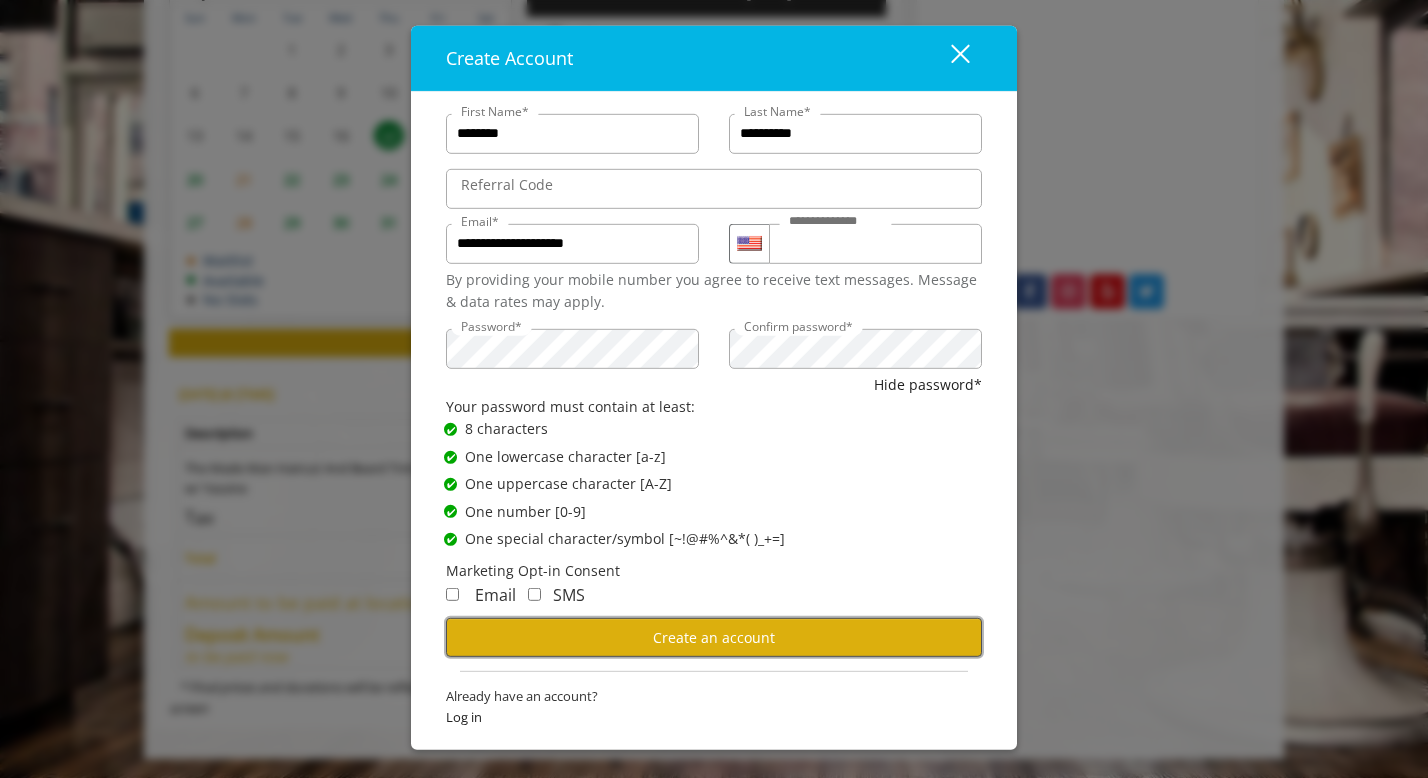 click on "Create an account" at bounding box center (714, 637) 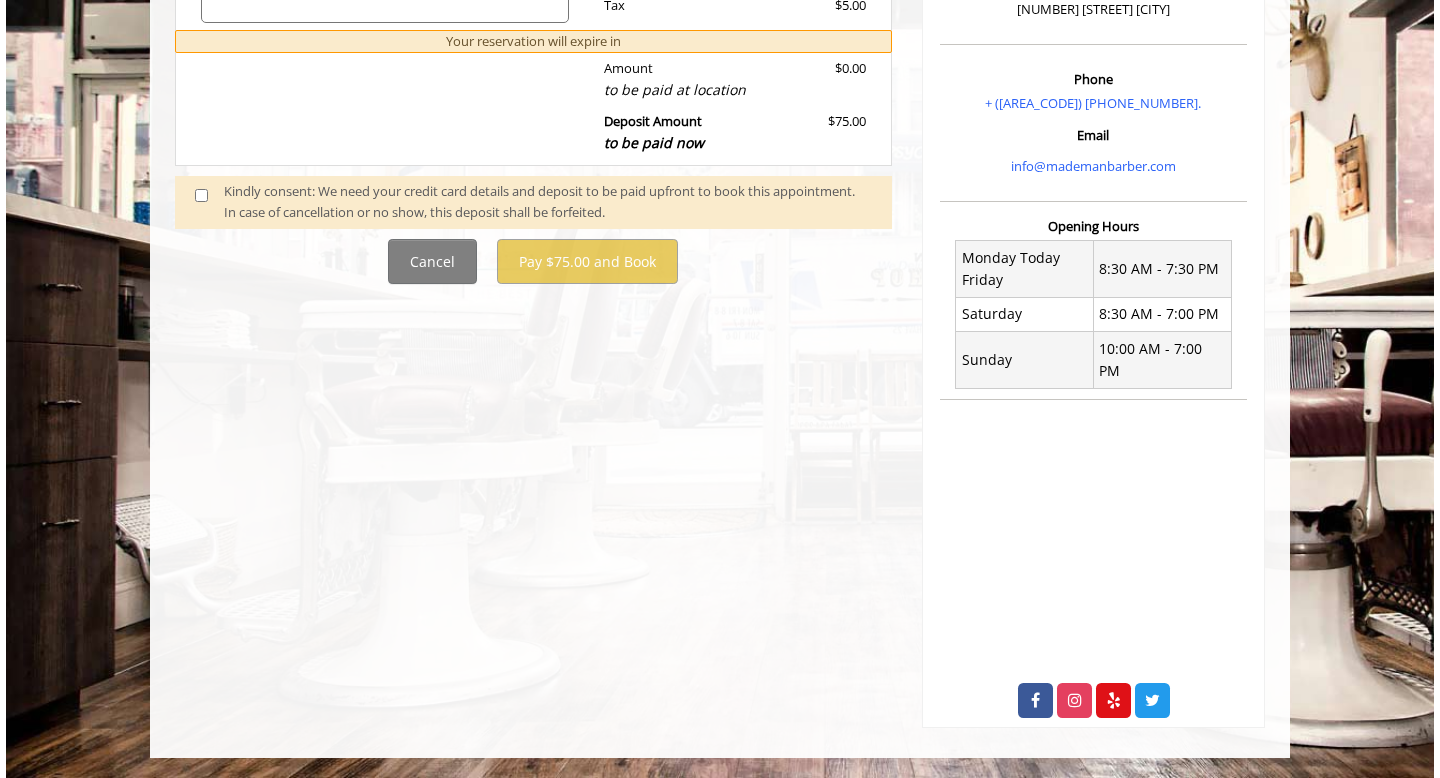 scroll, scrollTop: 0, scrollLeft: 0, axis: both 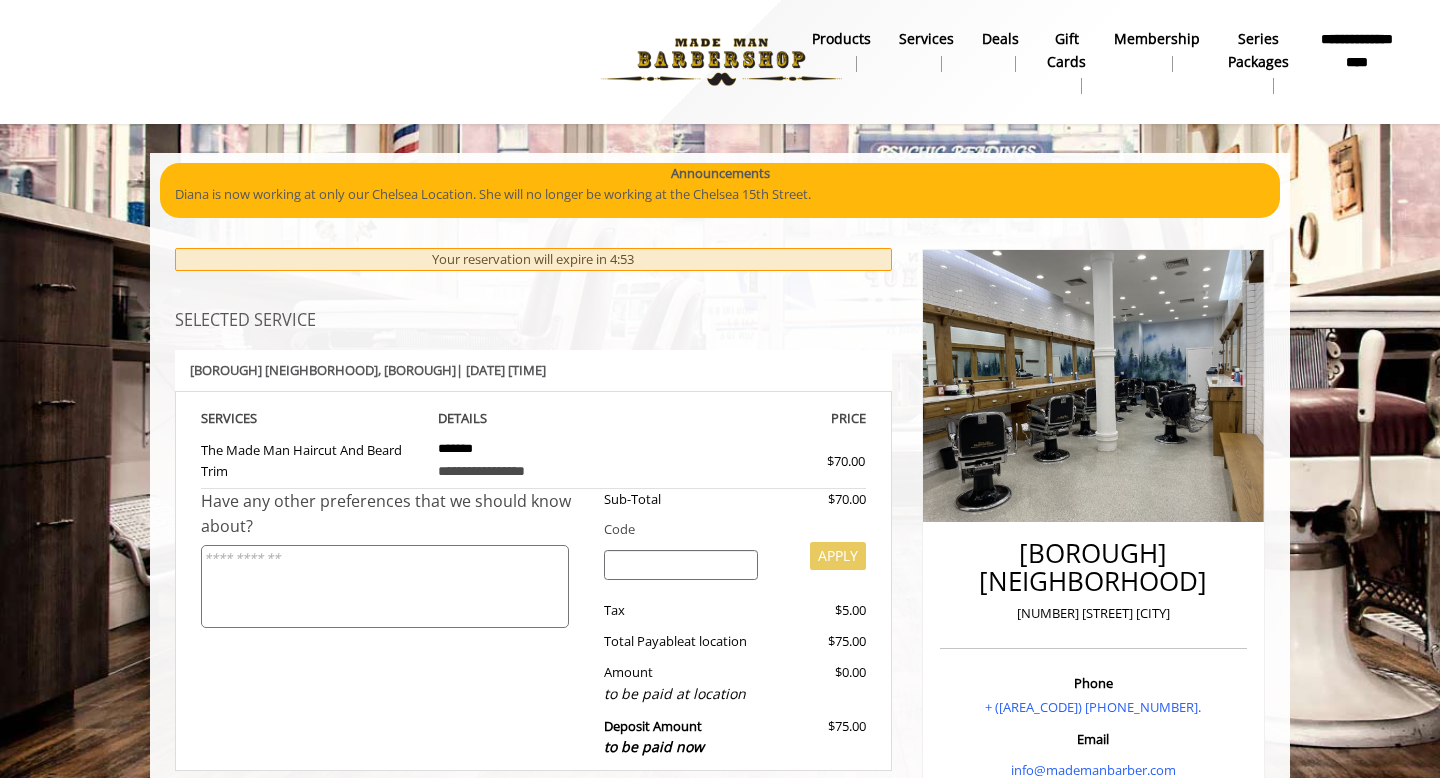 drag, startPoint x: 203, startPoint y: 505, endPoint x: 258, endPoint y: 530, distance: 60.41523 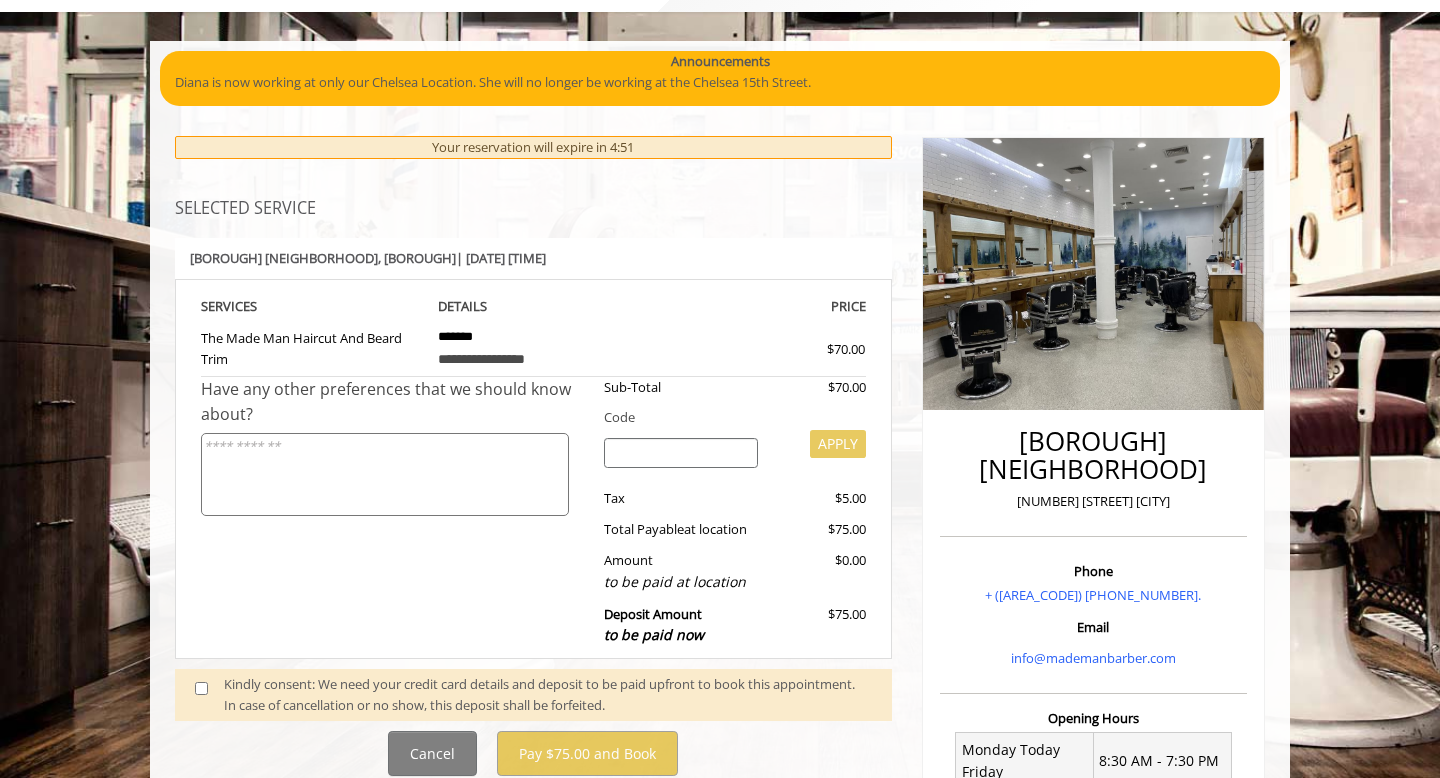 scroll, scrollTop: 113, scrollLeft: 0, axis: vertical 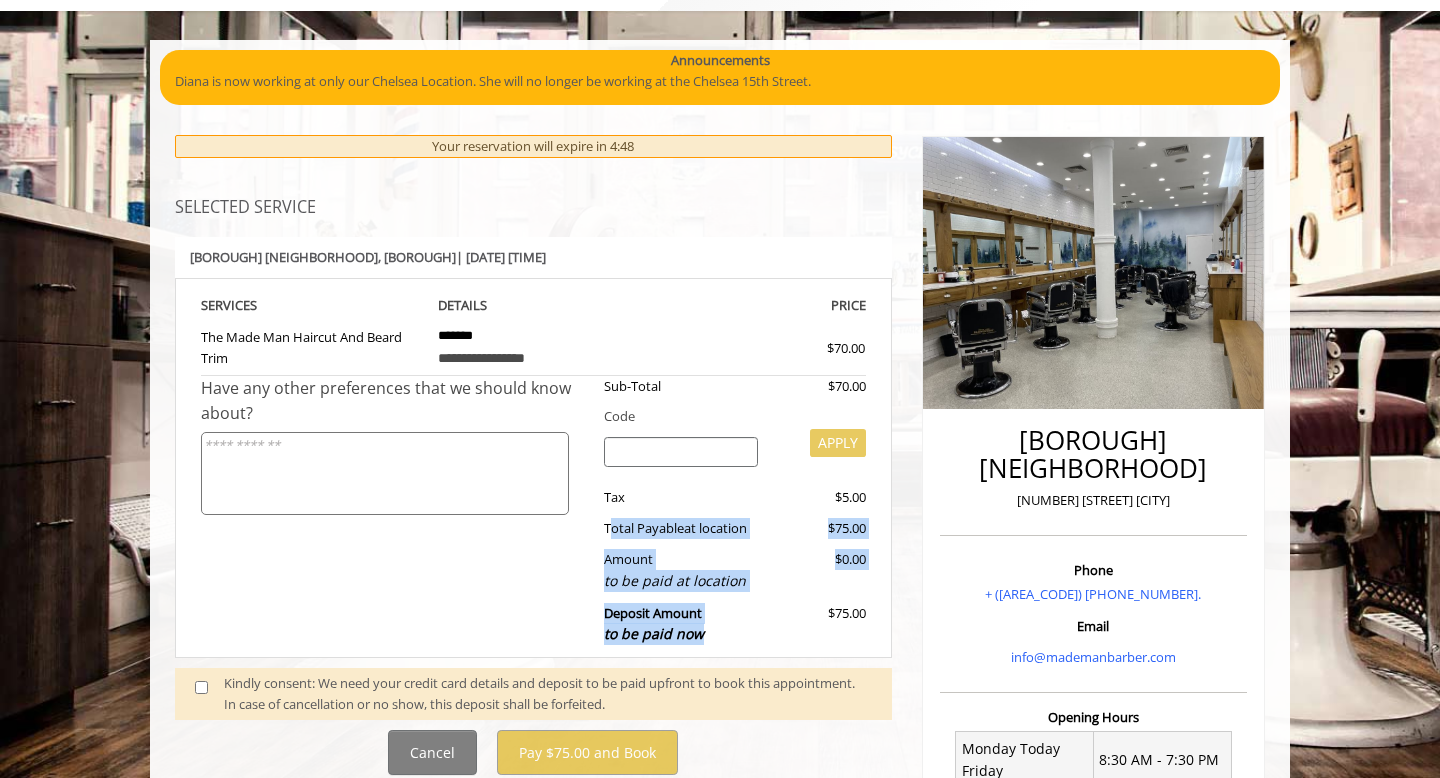 drag, startPoint x: 600, startPoint y: 530, endPoint x: 760, endPoint y: 631, distance: 189.21152 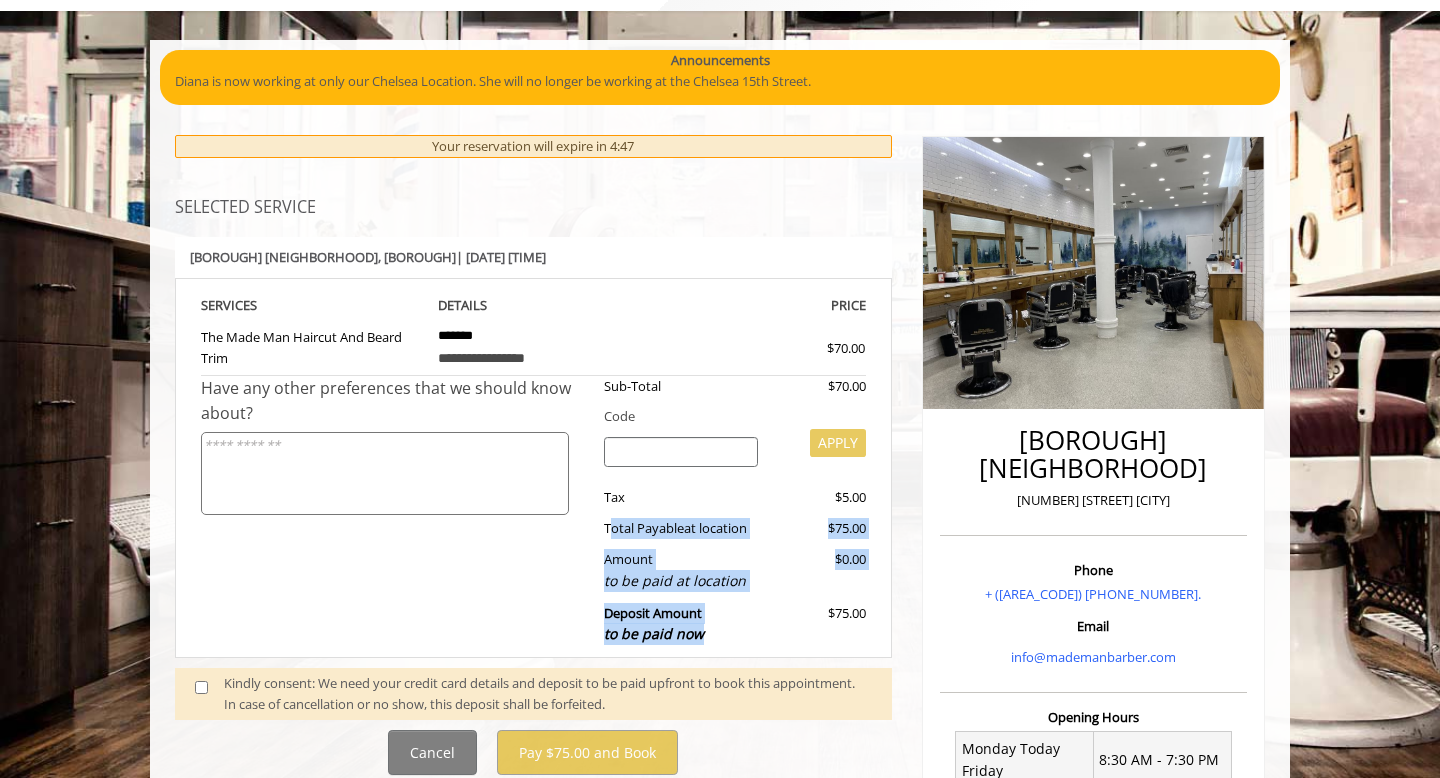 click on "Deposit Amount to be paid now" at bounding box center (681, 624) 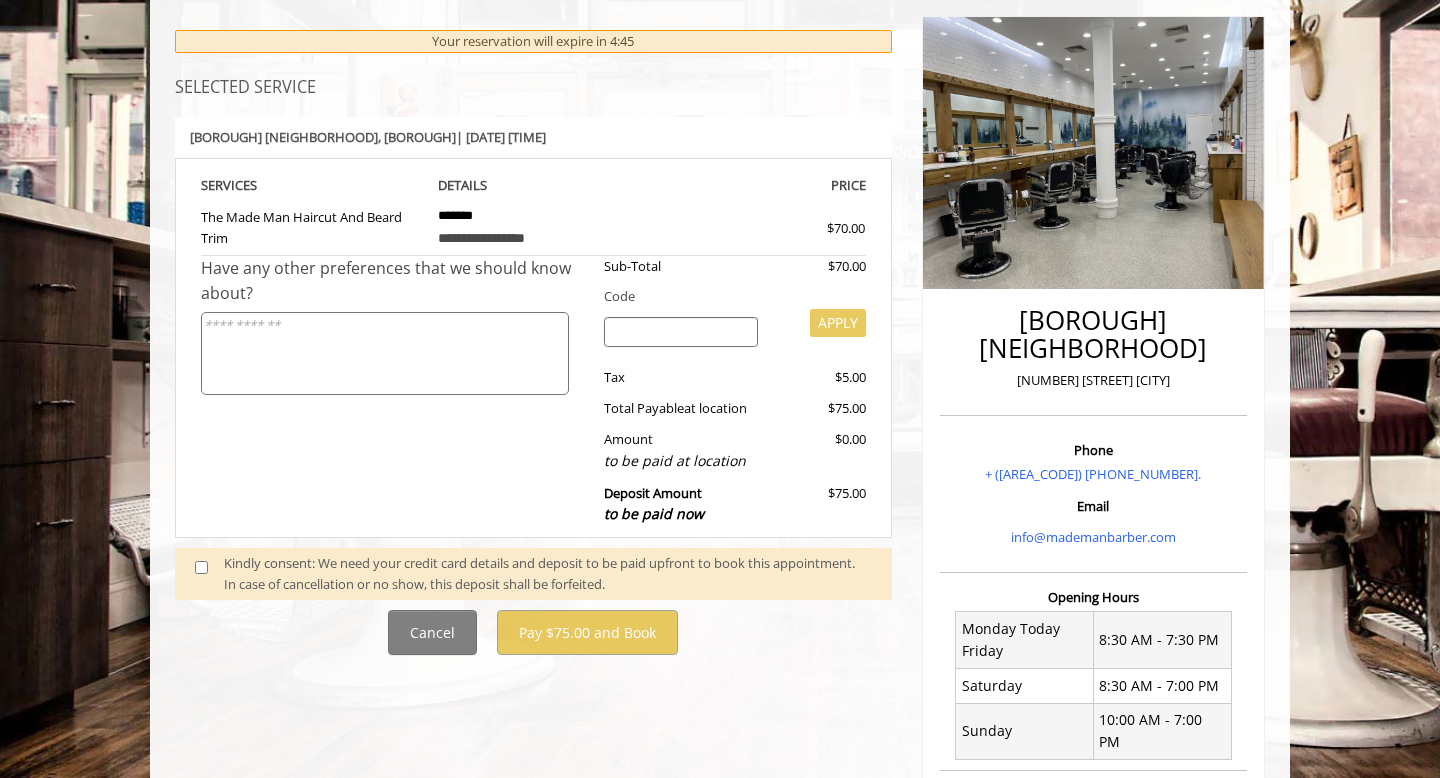 scroll, scrollTop: 232, scrollLeft: 0, axis: vertical 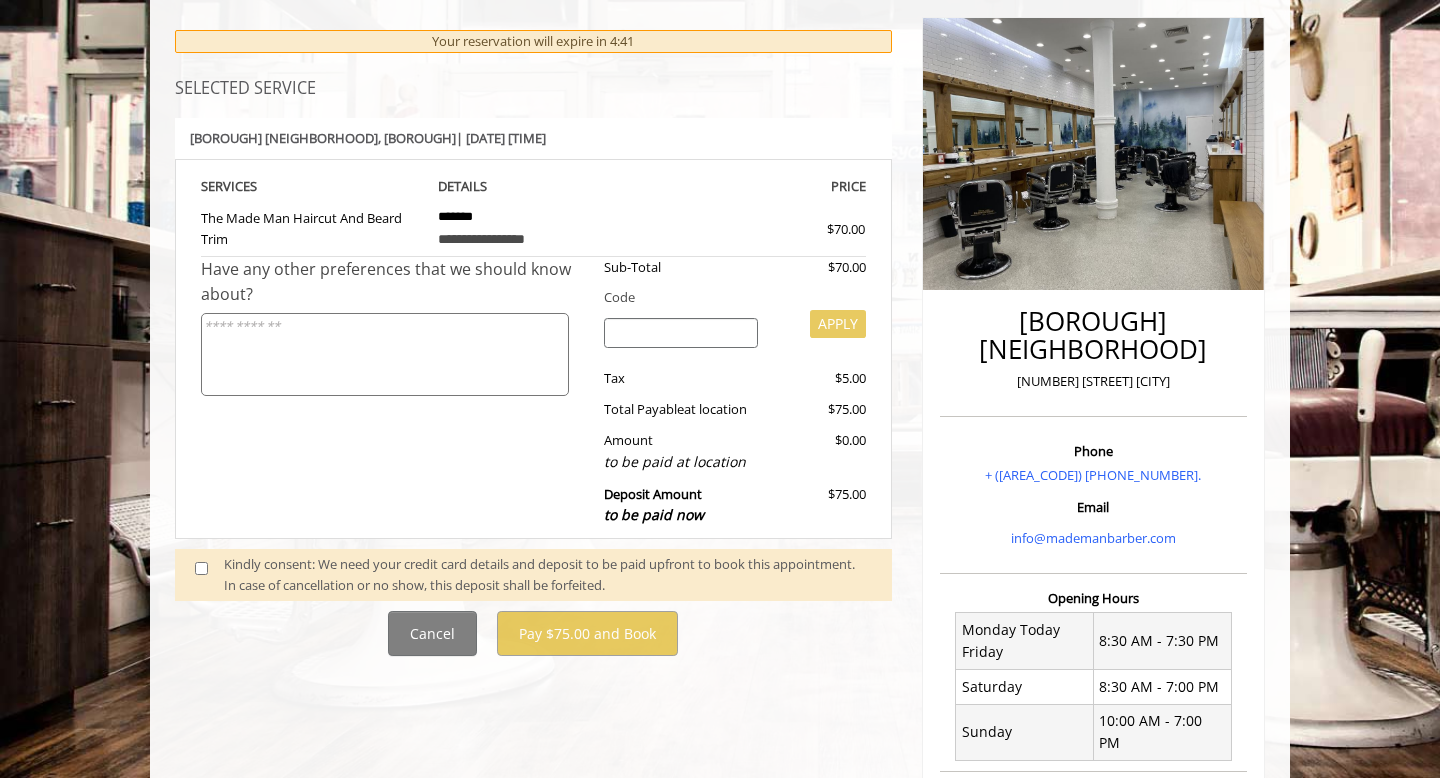 click on "Kindly consent: We need your credit card details and deposit to be paid upfront to book this appointment. In case of cancellation or no show, this deposit shall be forfeited." at bounding box center [548, 575] 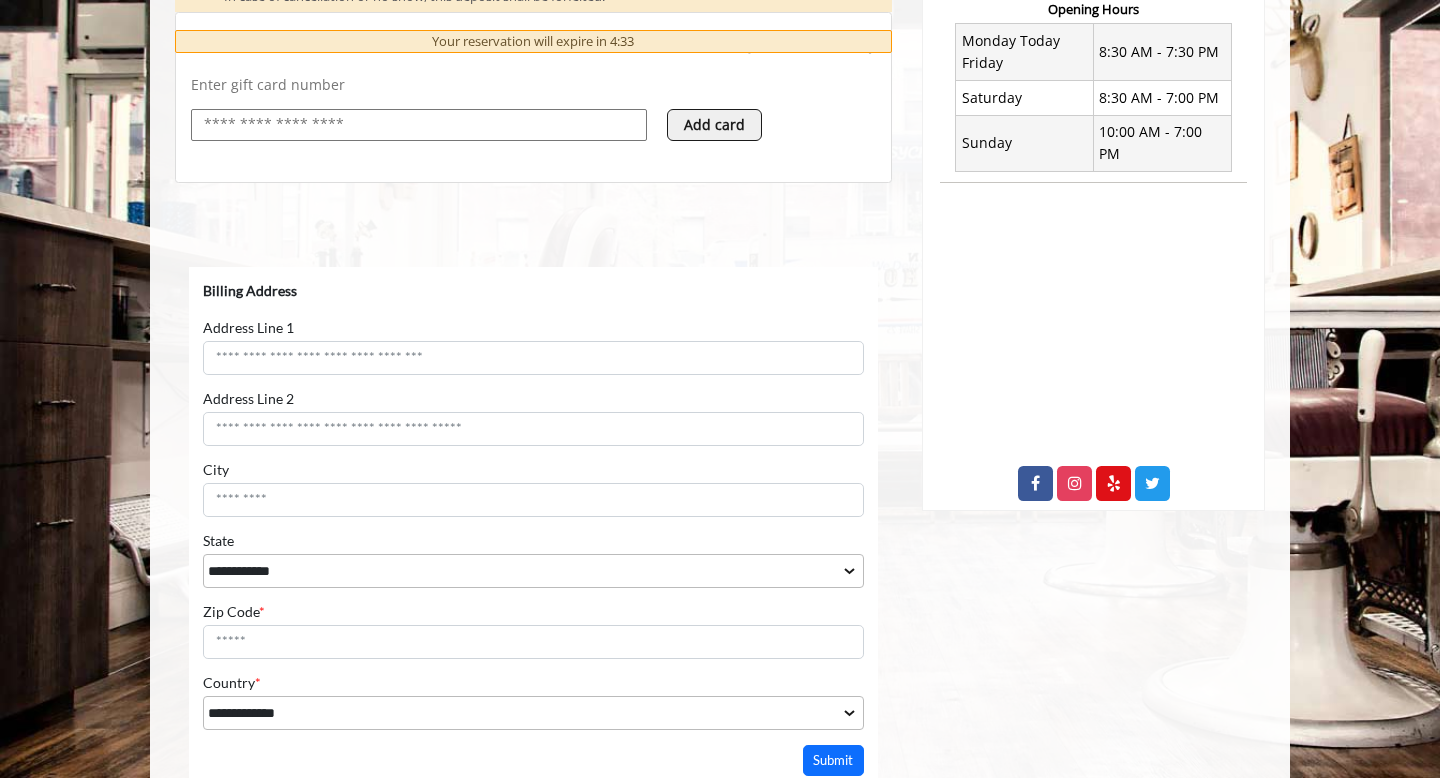 scroll, scrollTop: 799, scrollLeft: 0, axis: vertical 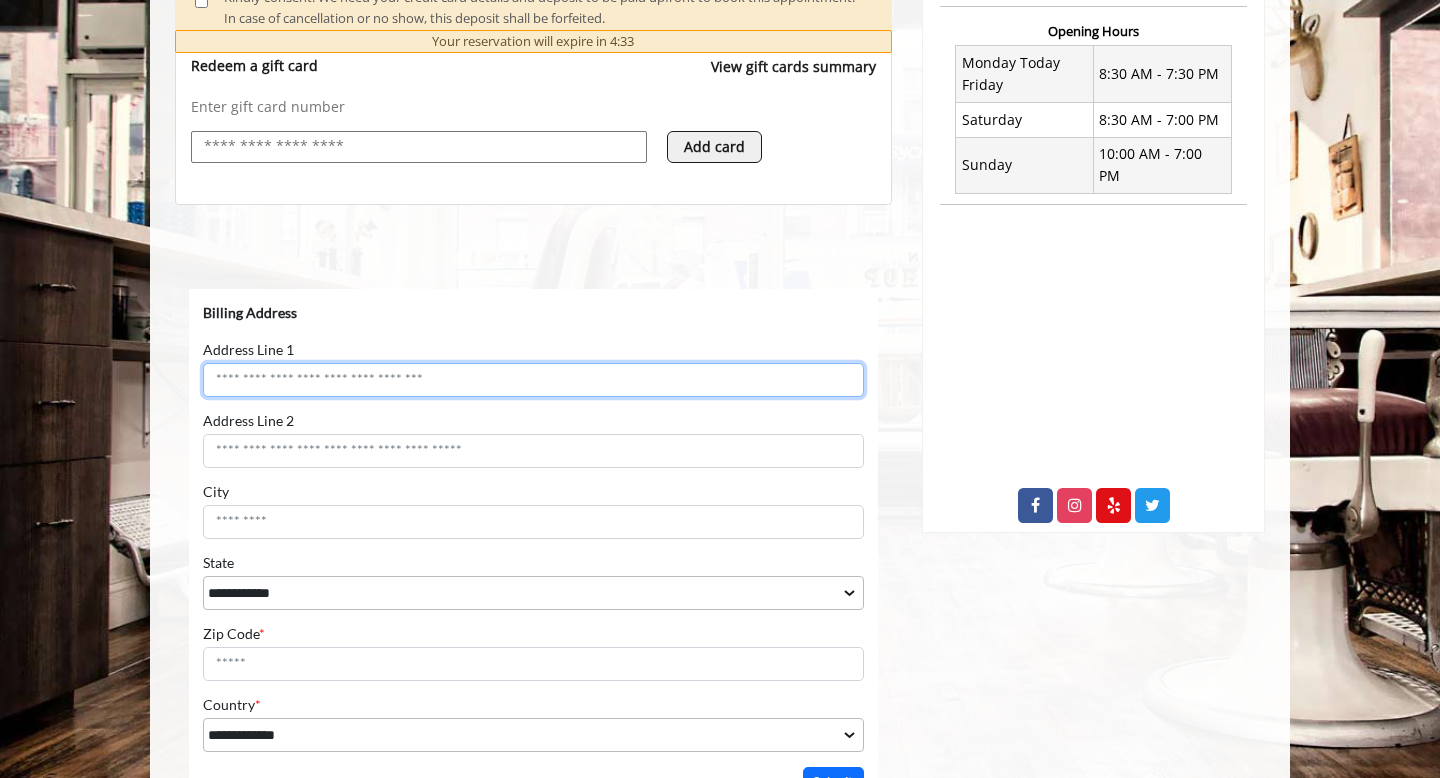 click on "Address Line 1" at bounding box center (533, 379) 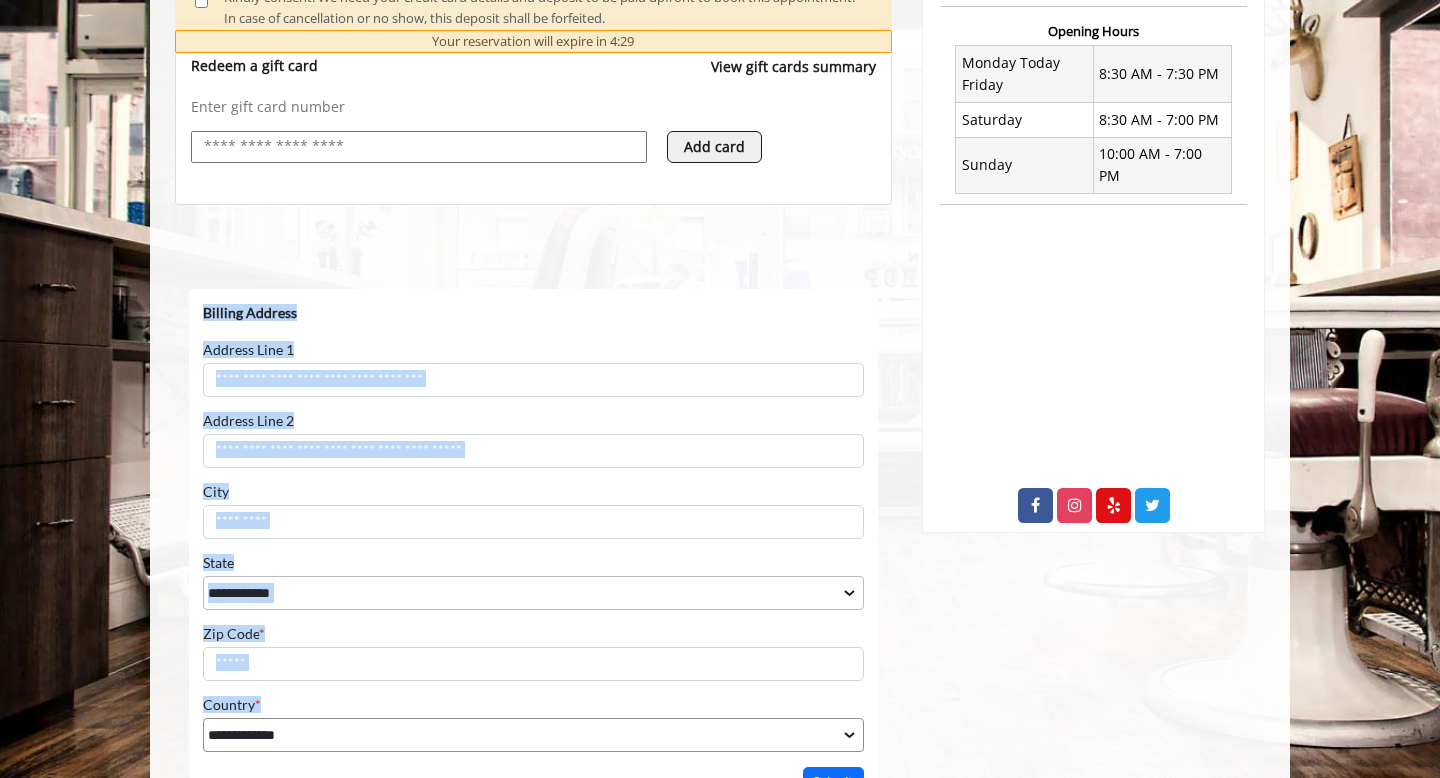 drag, startPoint x: 202, startPoint y: 301, endPoint x: 351, endPoint y: 740, distance: 463.5968 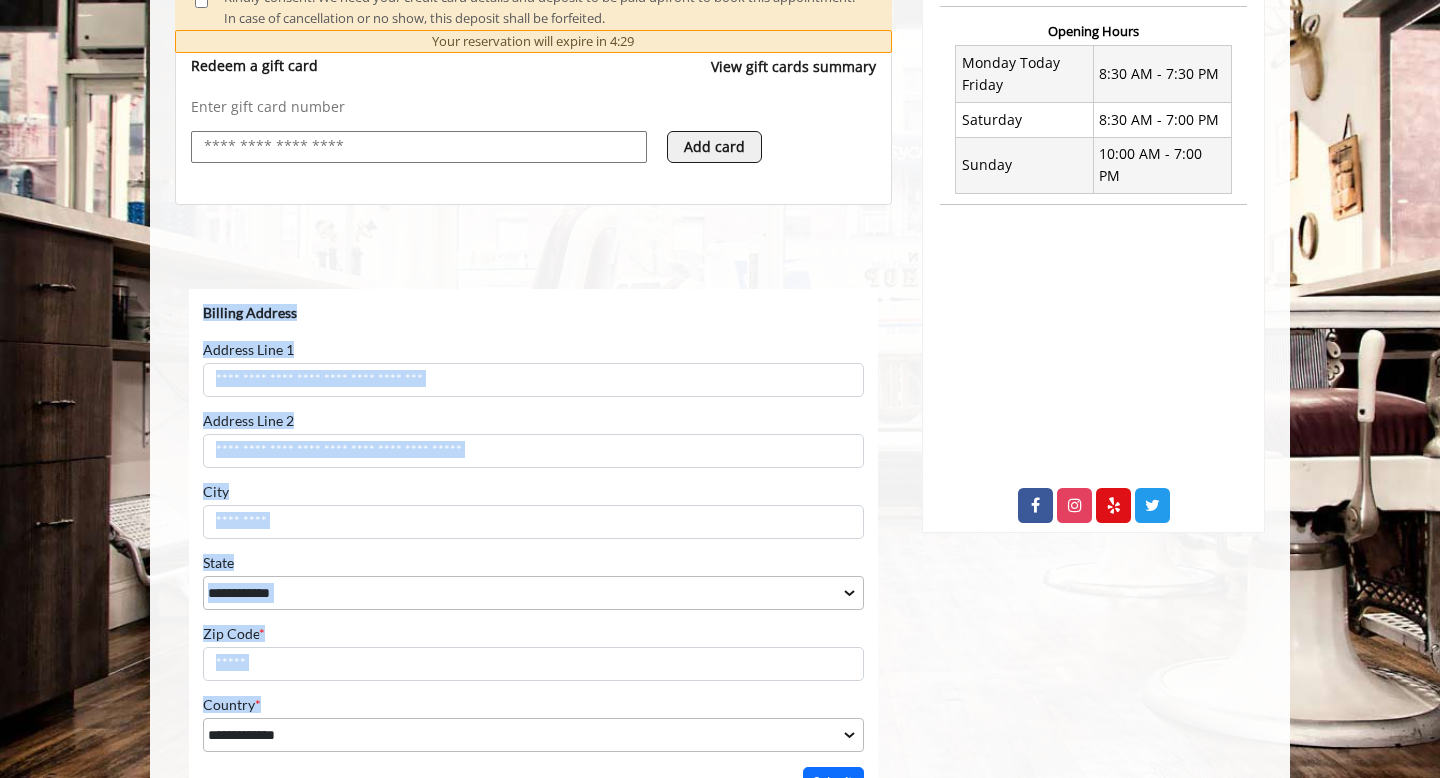 copy on "Billing Address
Address Line 1
Billing Address can't be empty
Address Line 2
City
City can't be empty
State
[STATE_ABBR]
[FULL_STATE_NAME]
Please select a State
Zip Code  *
Zip Code  can't be empty
Country *" 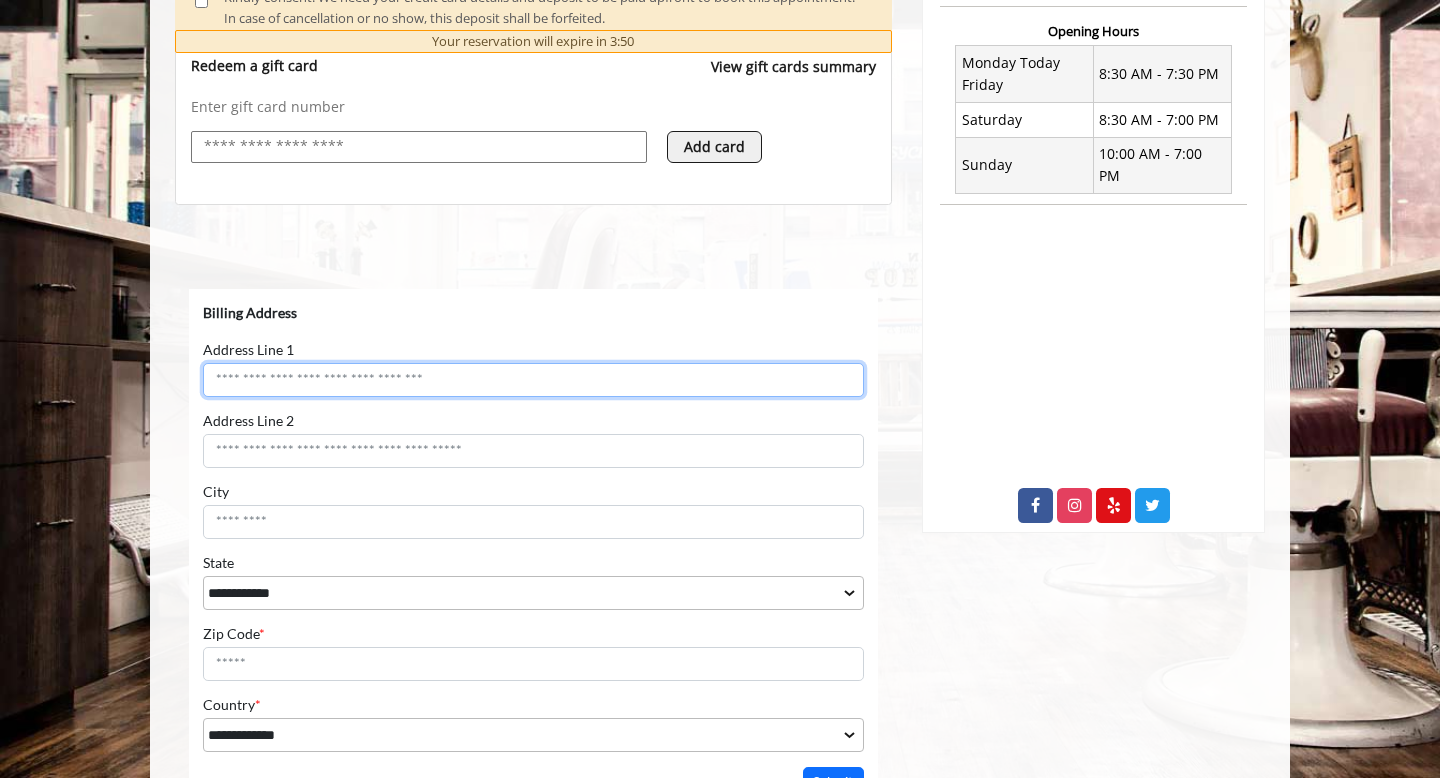 click on "Address Line 1" at bounding box center (533, 379) 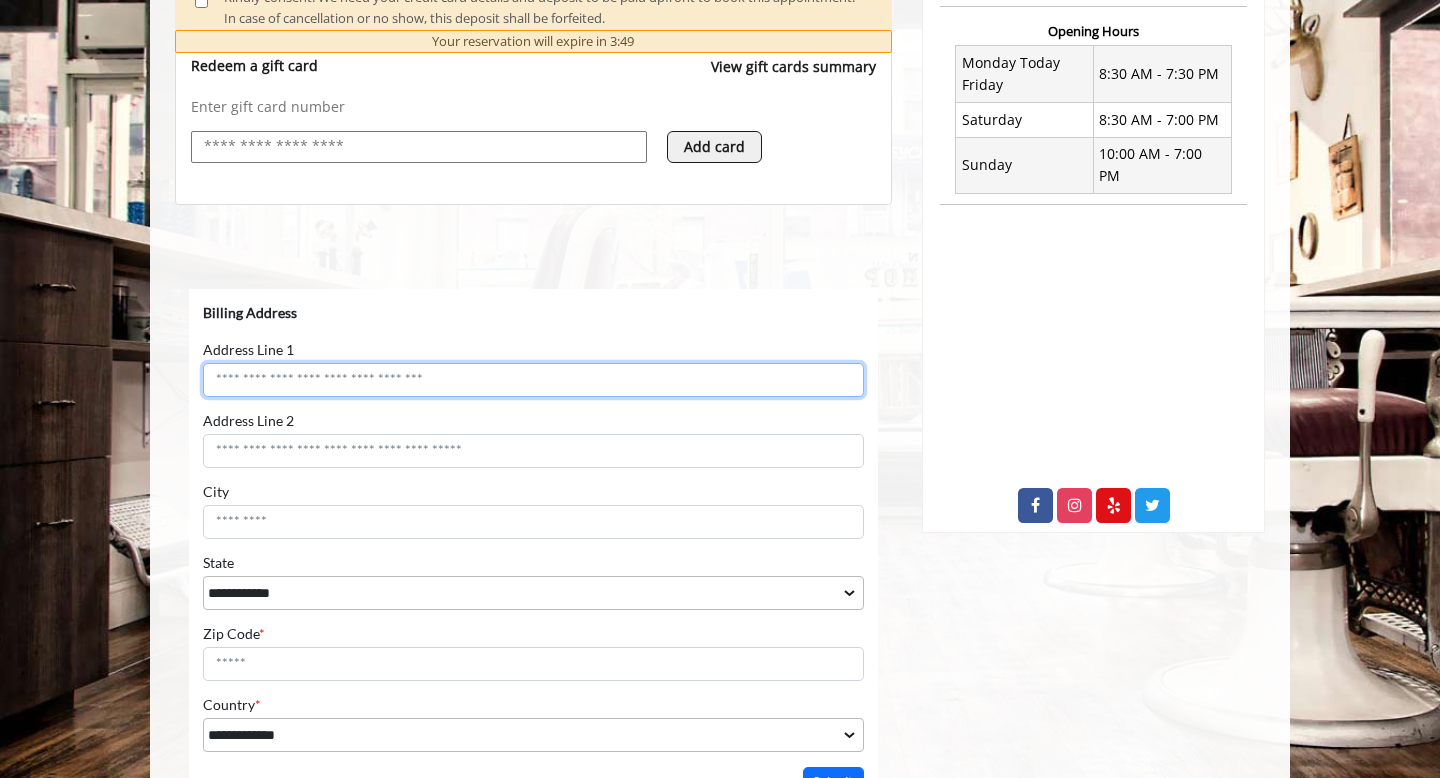 paste on "**********" 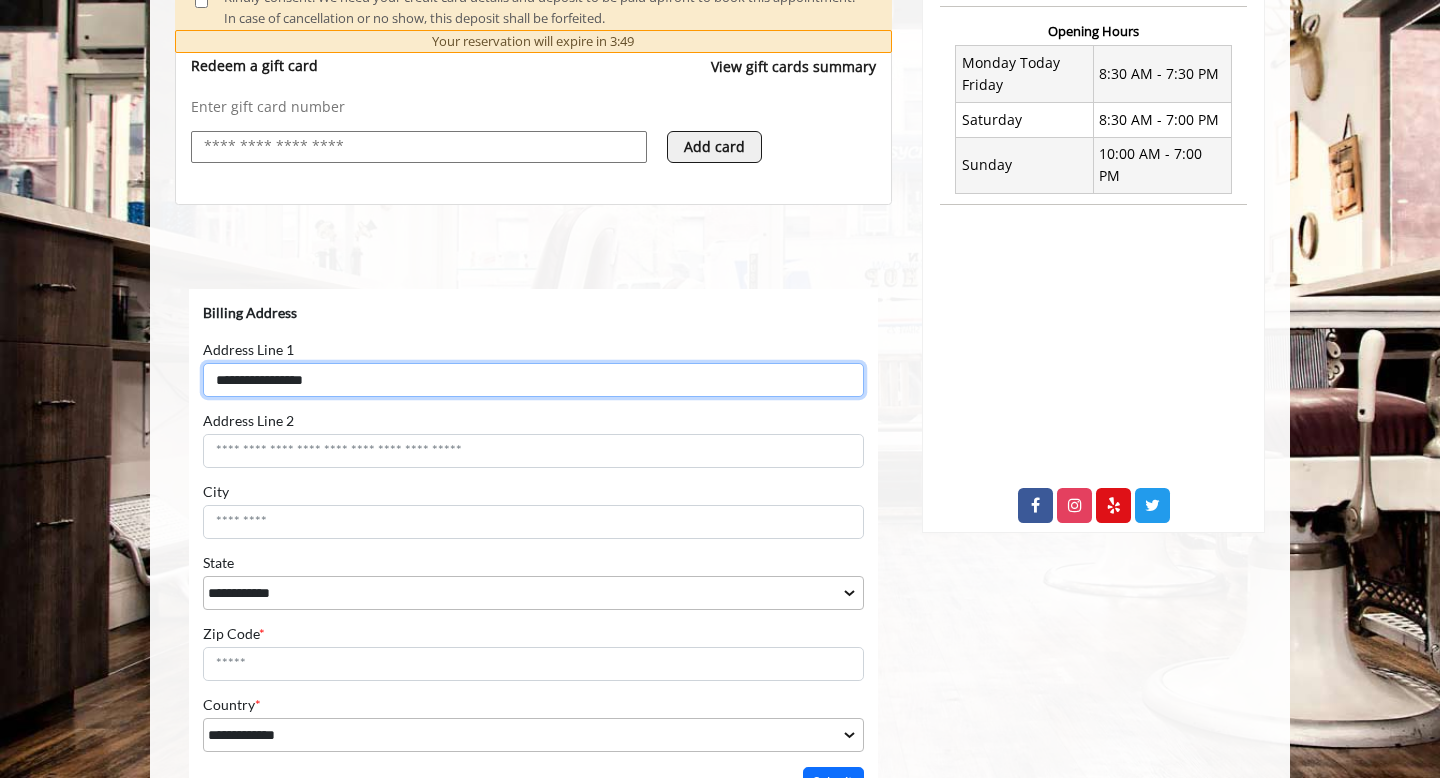 type on "**********" 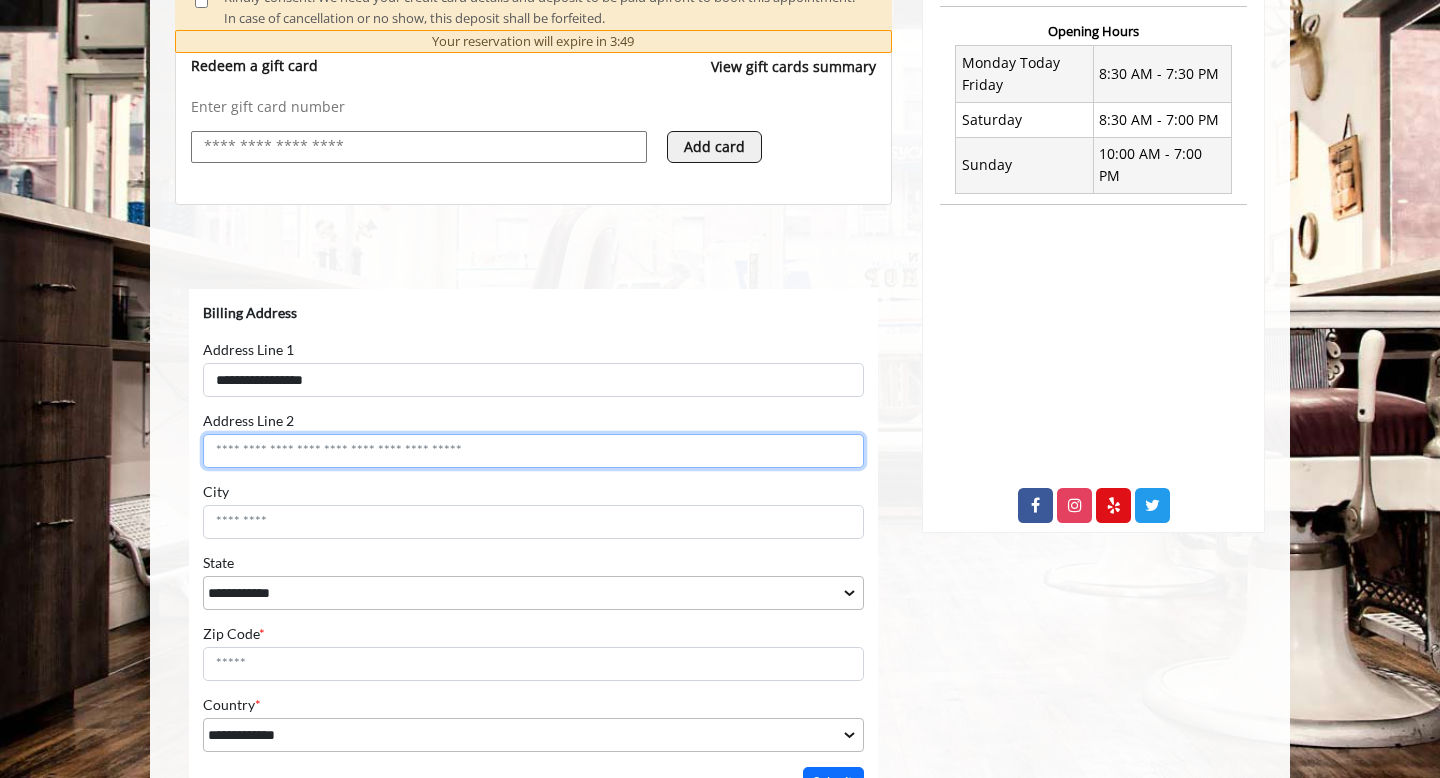 click on "Address Line 2" at bounding box center (533, 450) 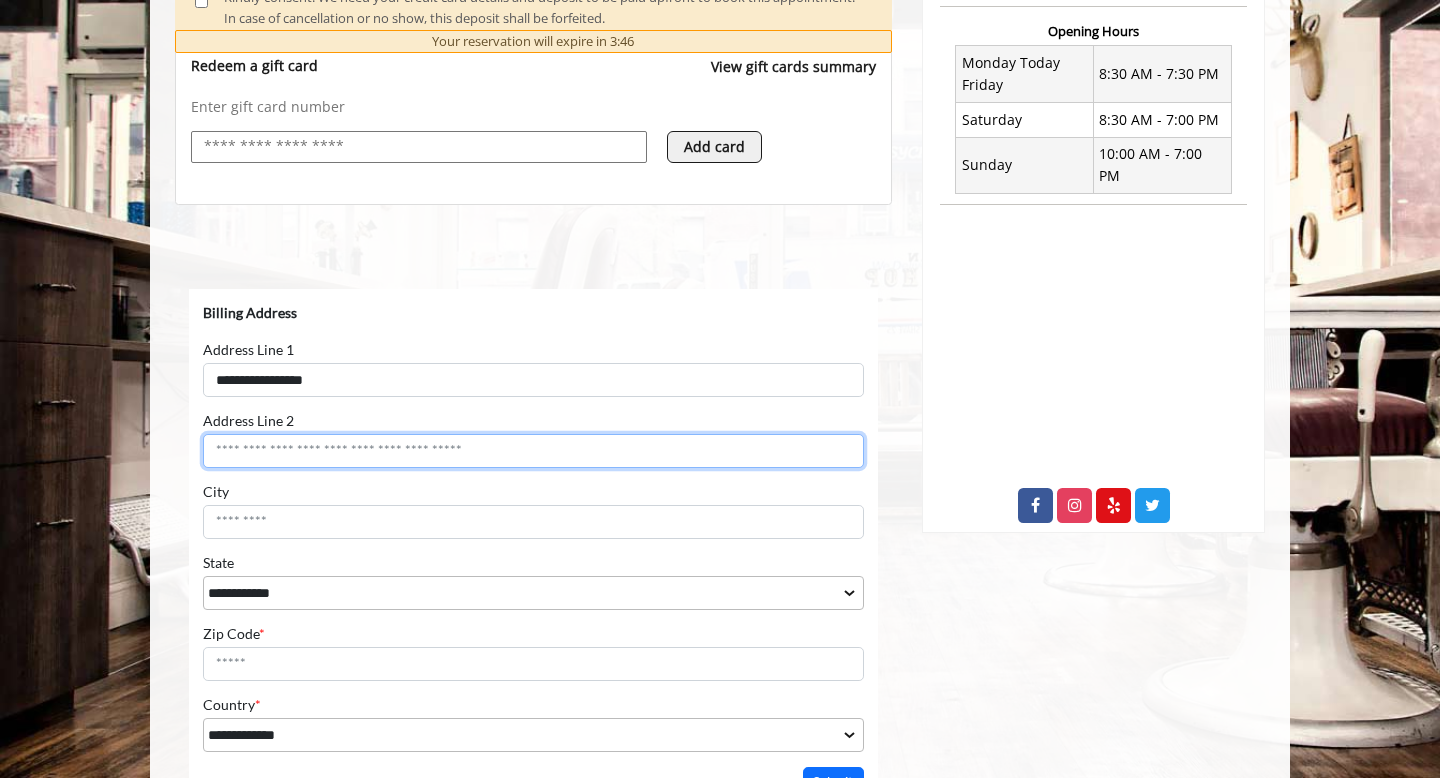 paste on "**********" 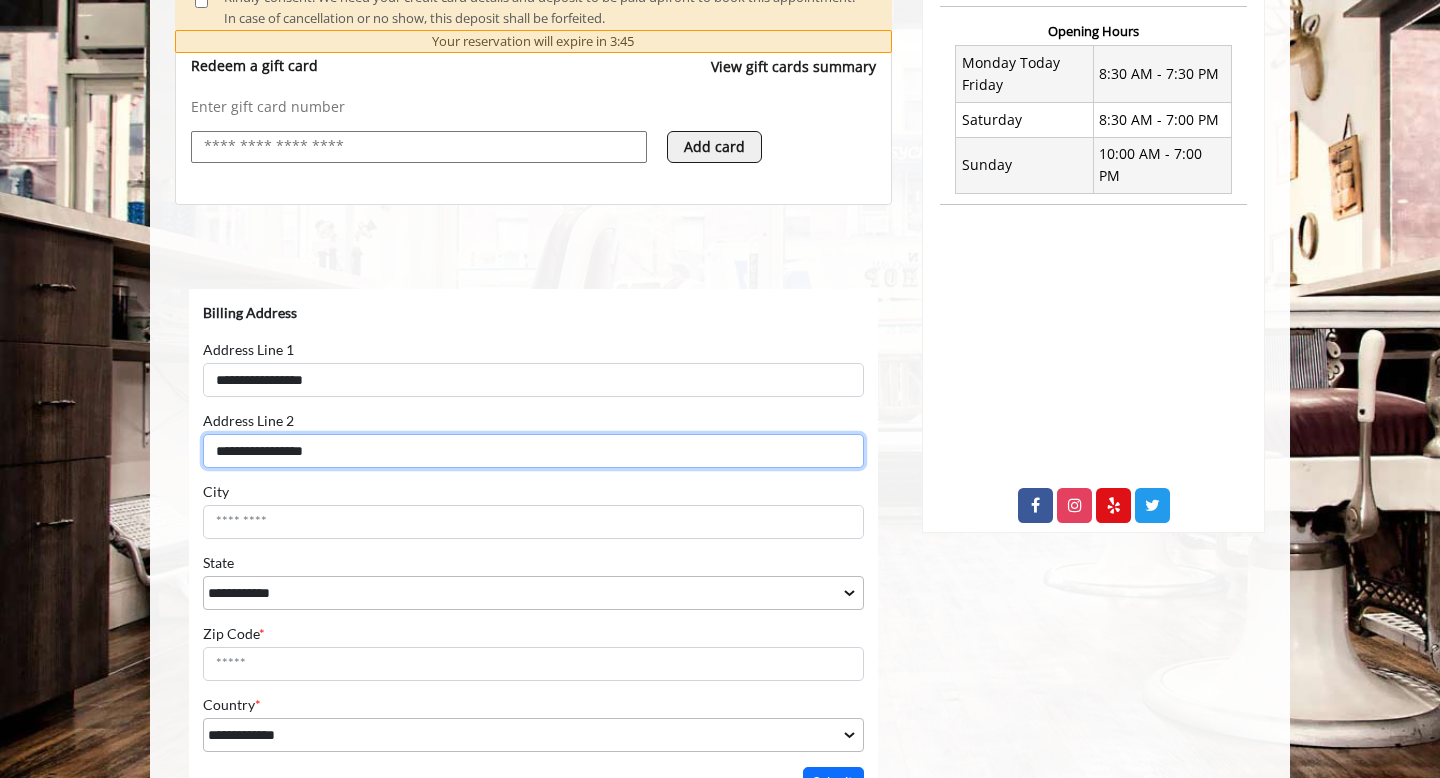 type on "**********" 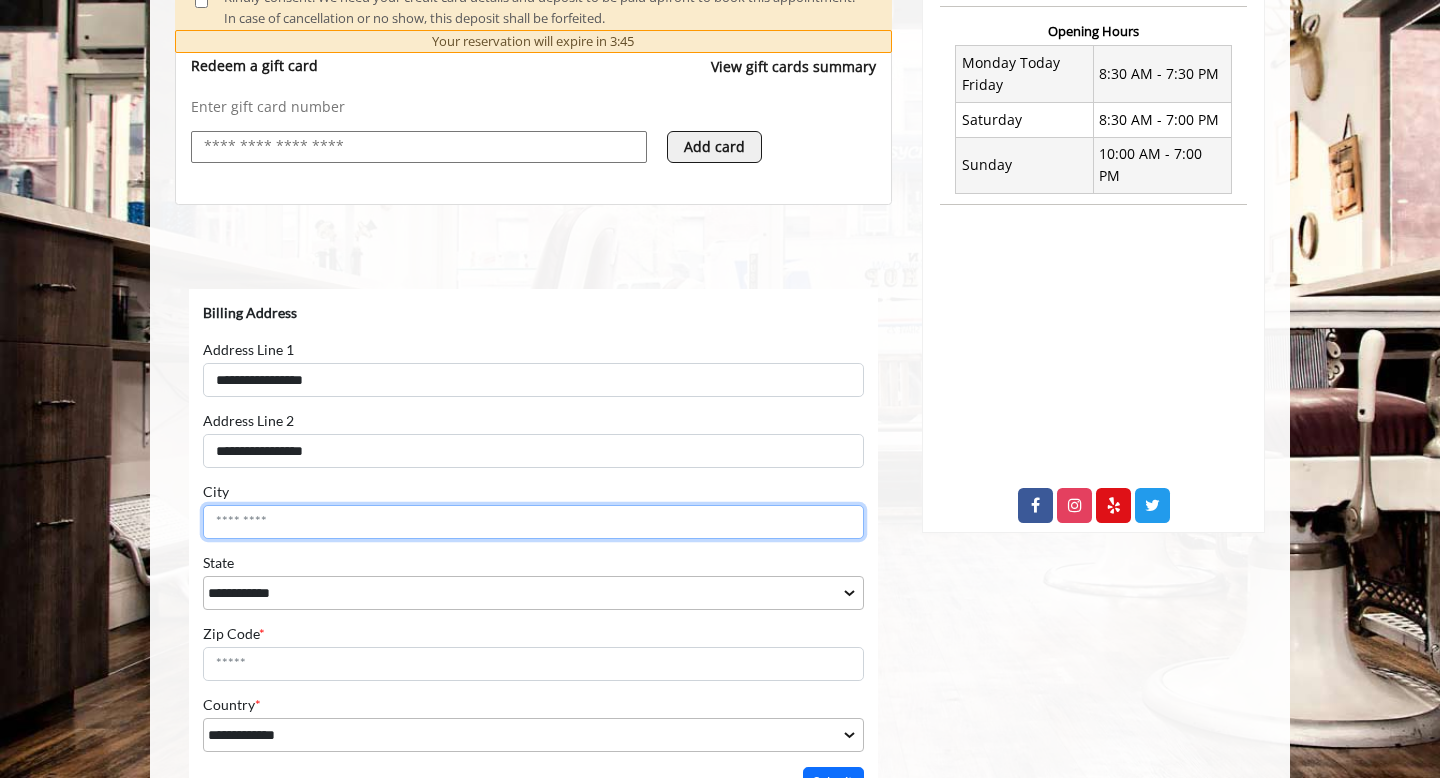 click on "City" at bounding box center [533, 521] 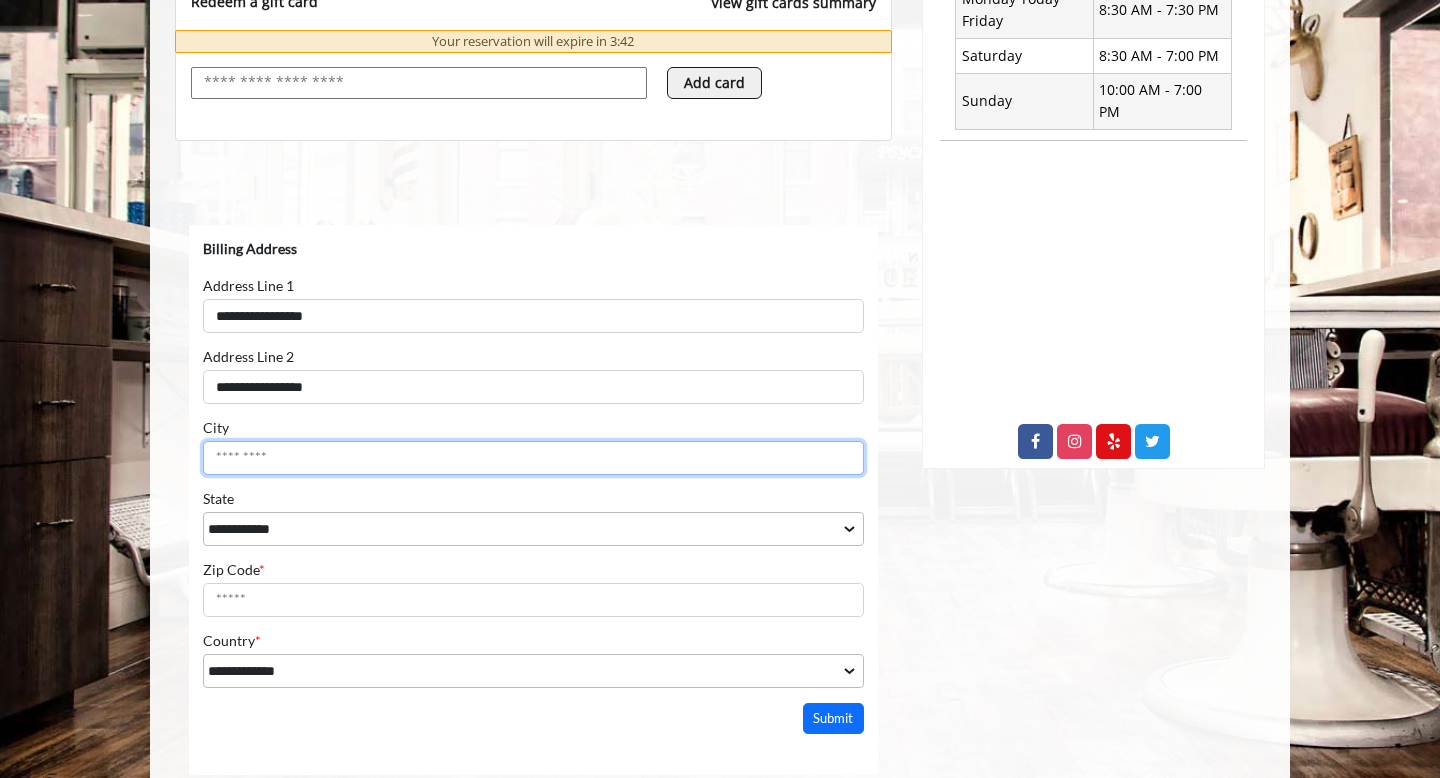 scroll, scrollTop: 883, scrollLeft: 0, axis: vertical 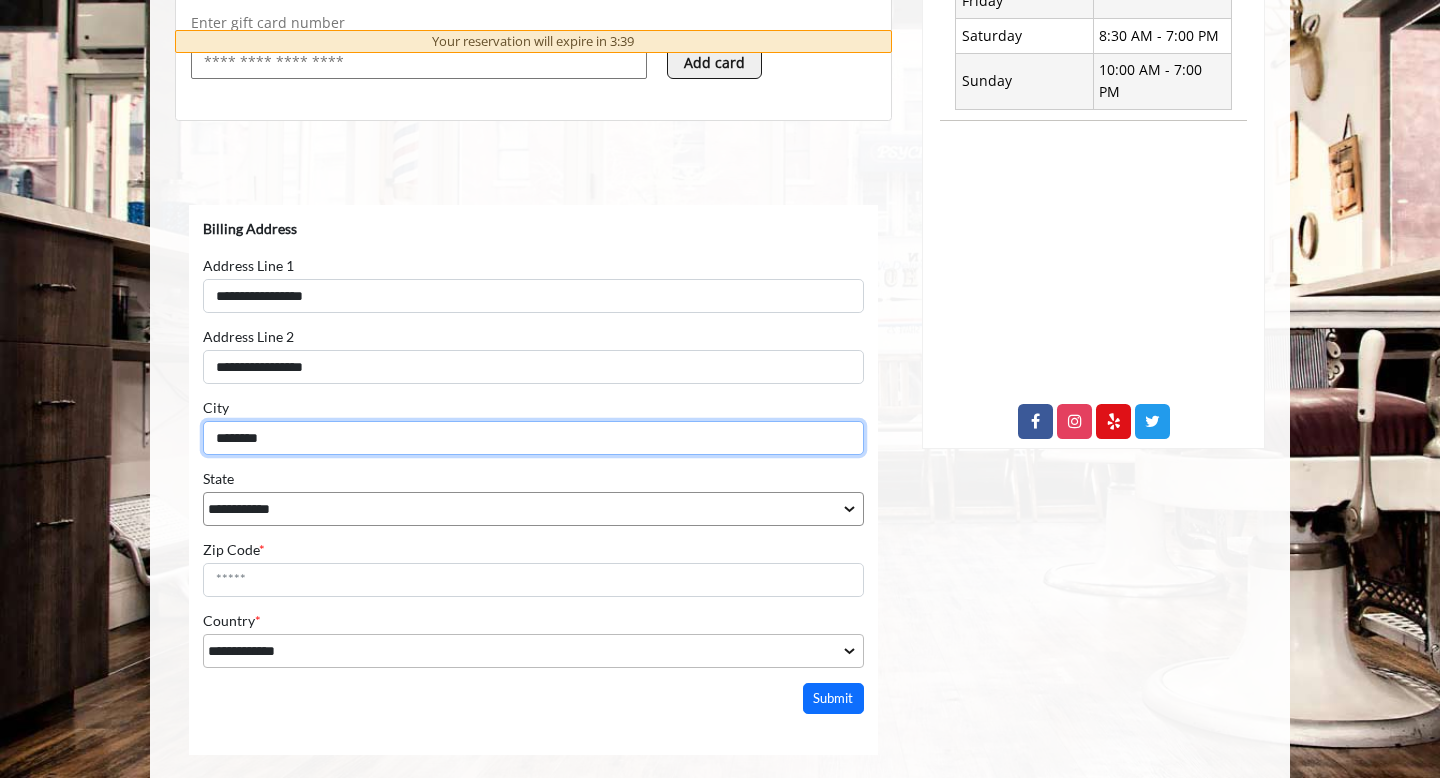 type on "********" 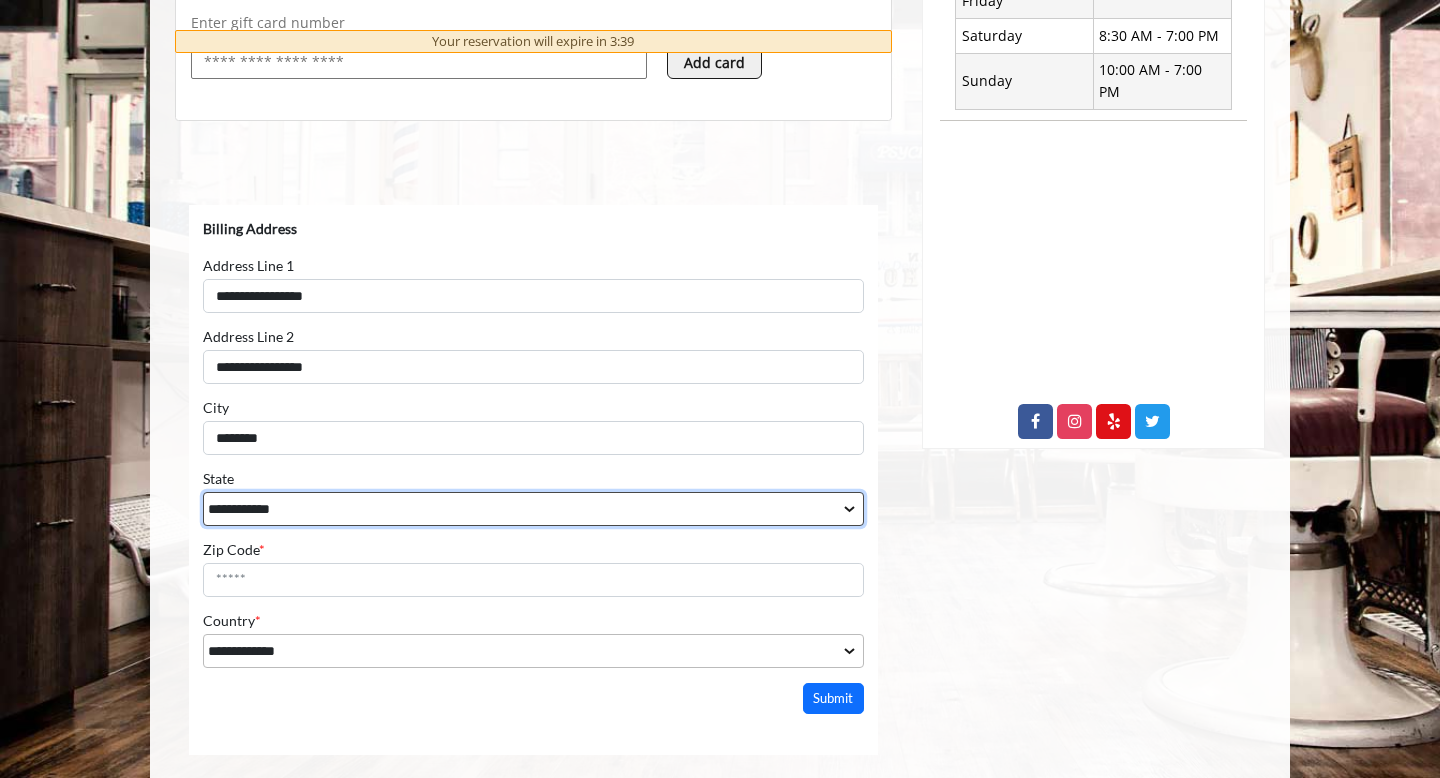 click on "**********" at bounding box center (533, 508) 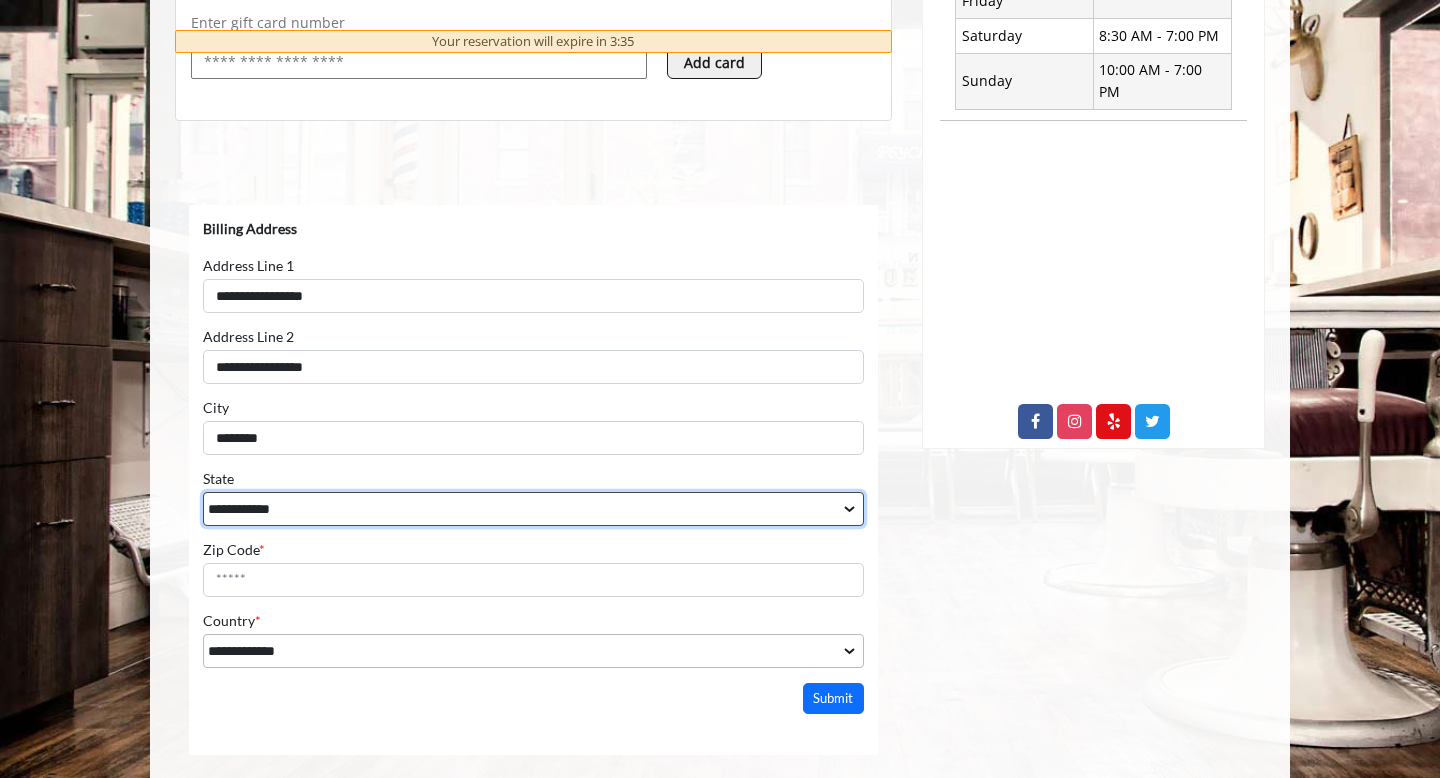 select on "**" 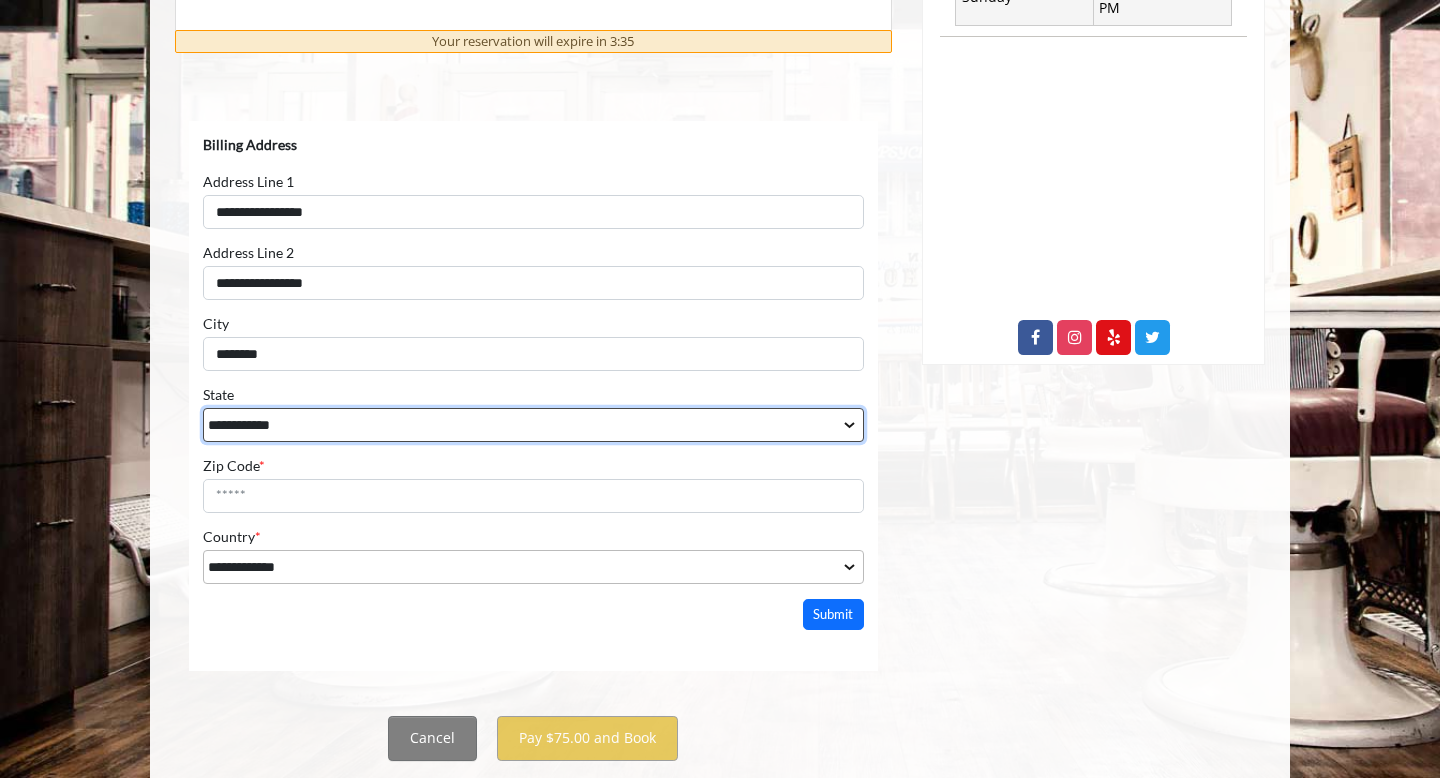 scroll, scrollTop: 973, scrollLeft: 0, axis: vertical 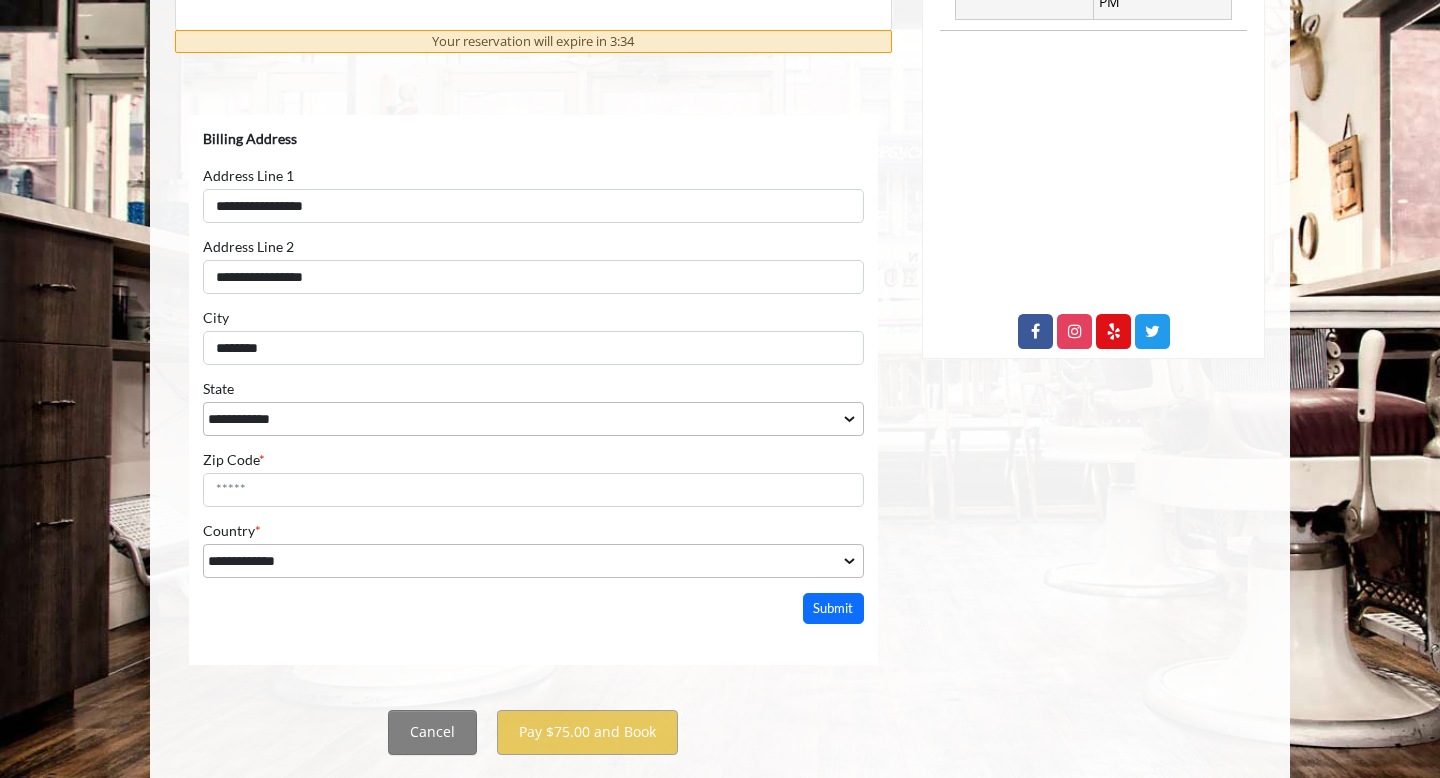 click on "Zip Code  *
Zip Code  can't be empty" at bounding box center [533, 478] 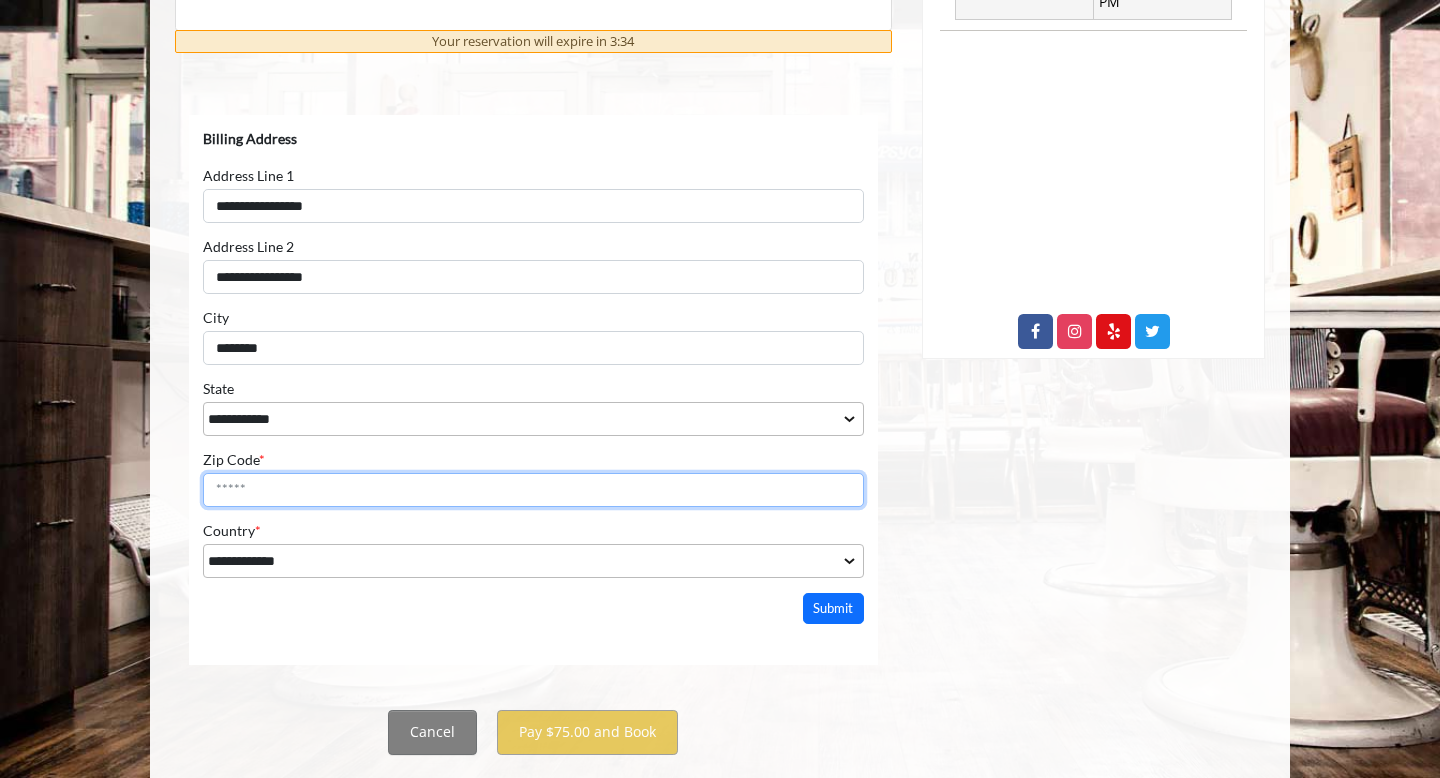 click on "Zip Code  *" at bounding box center (533, 489) 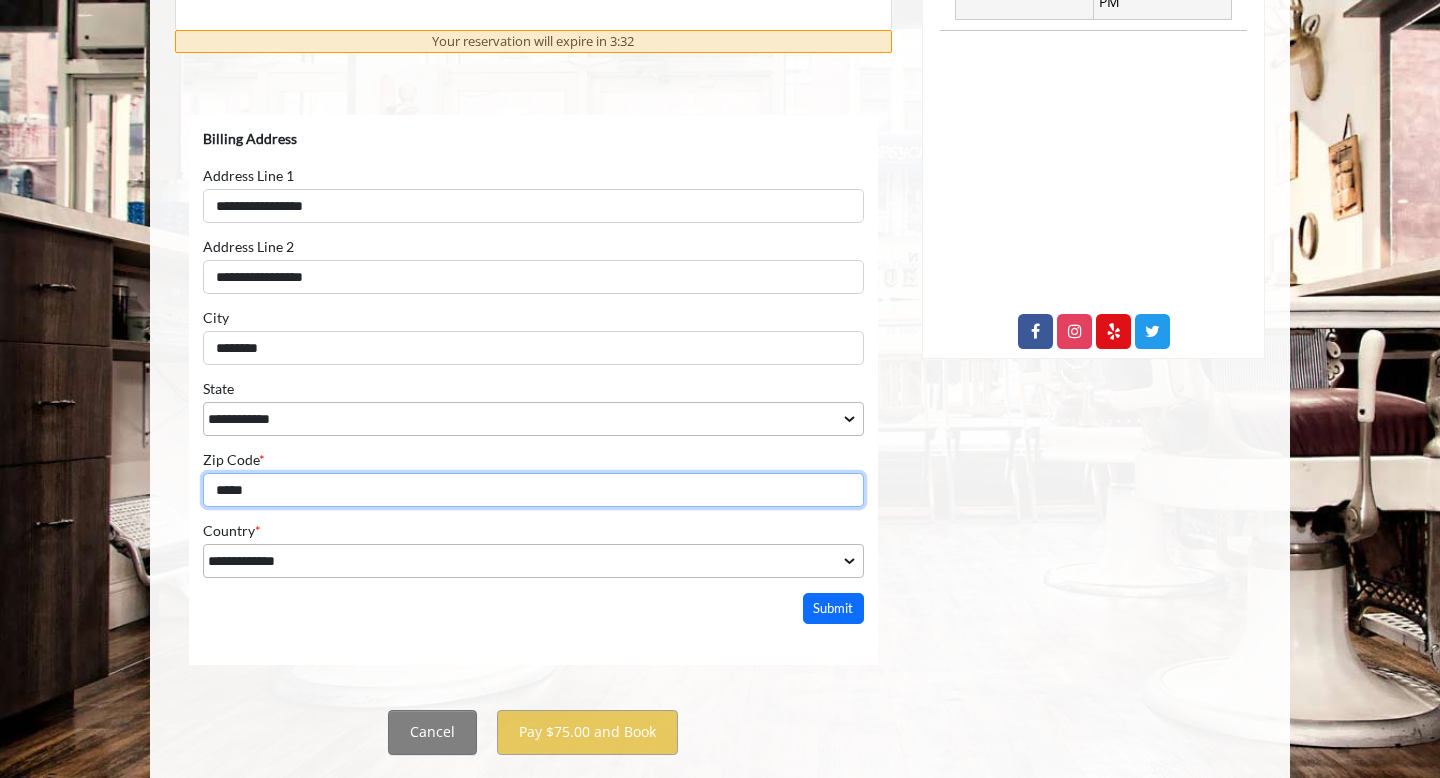 type on "*****" 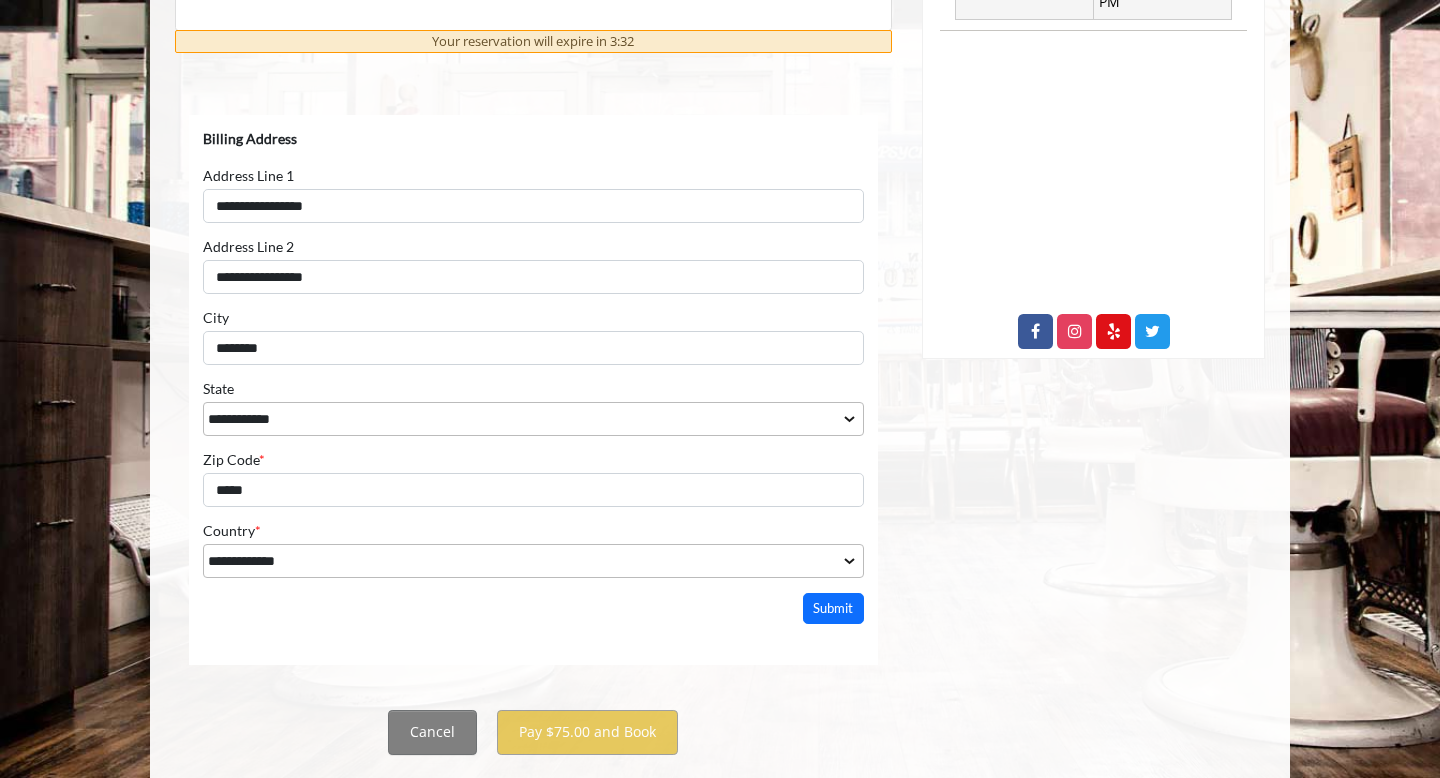 click on "**********" at bounding box center [533, 368] 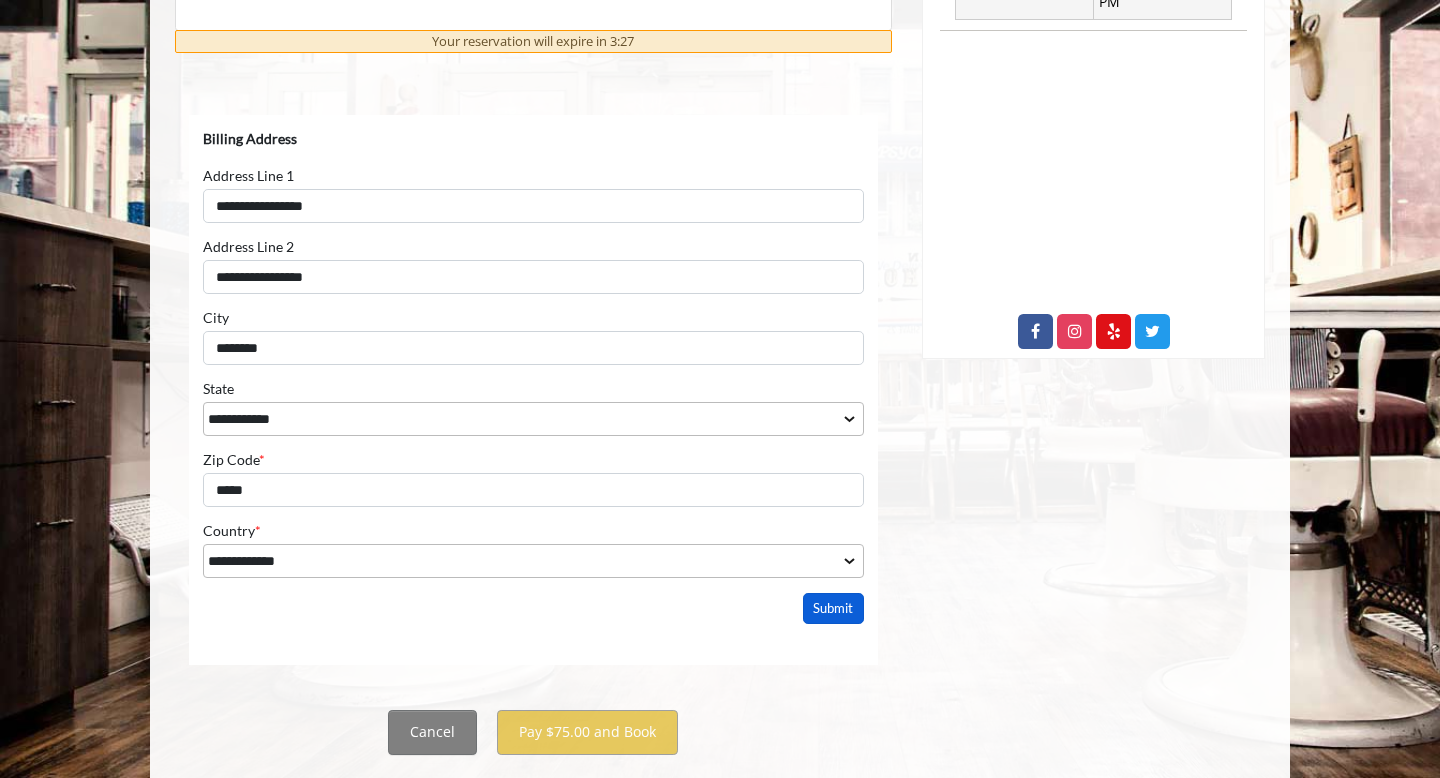 scroll, scrollTop: 1019, scrollLeft: 0, axis: vertical 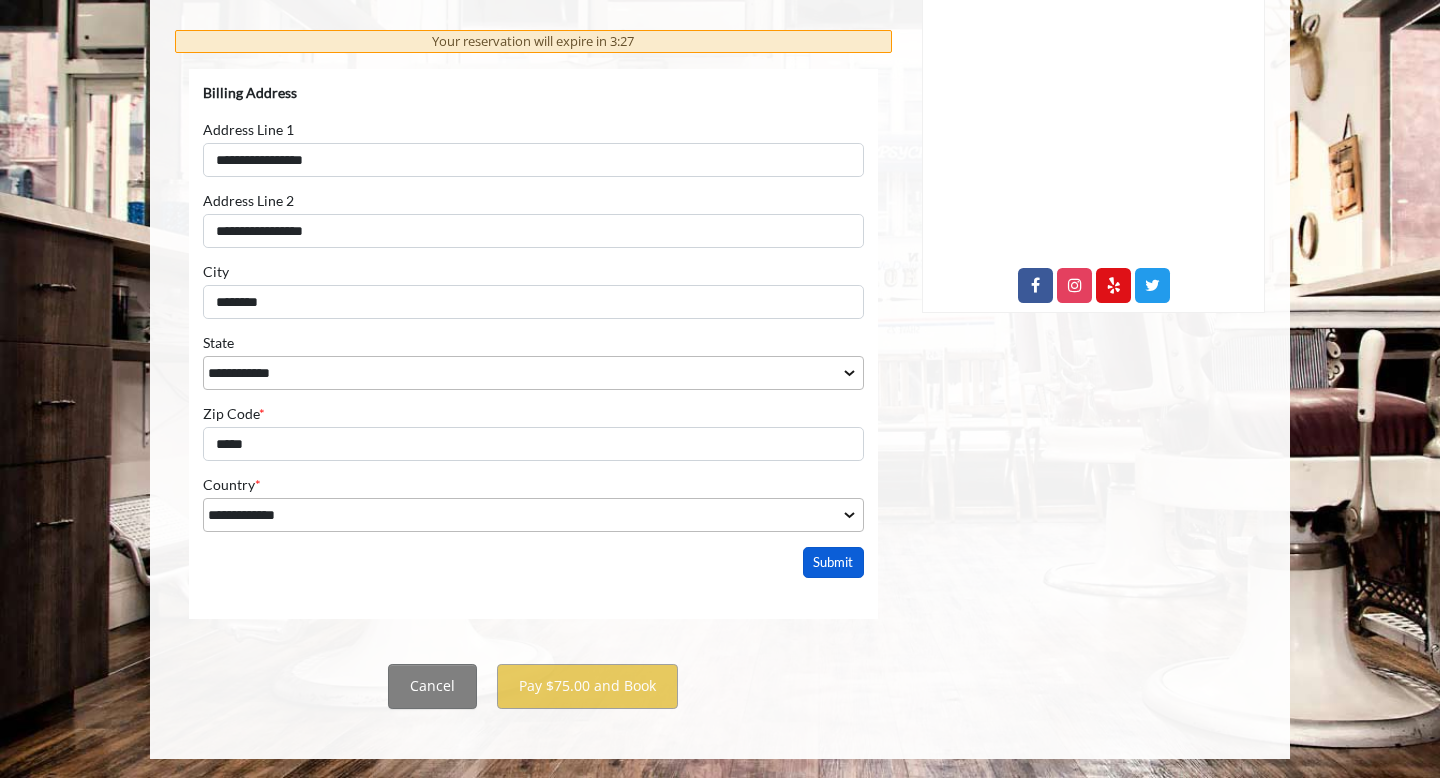 click on "Submit" at bounding box center (834, 561) 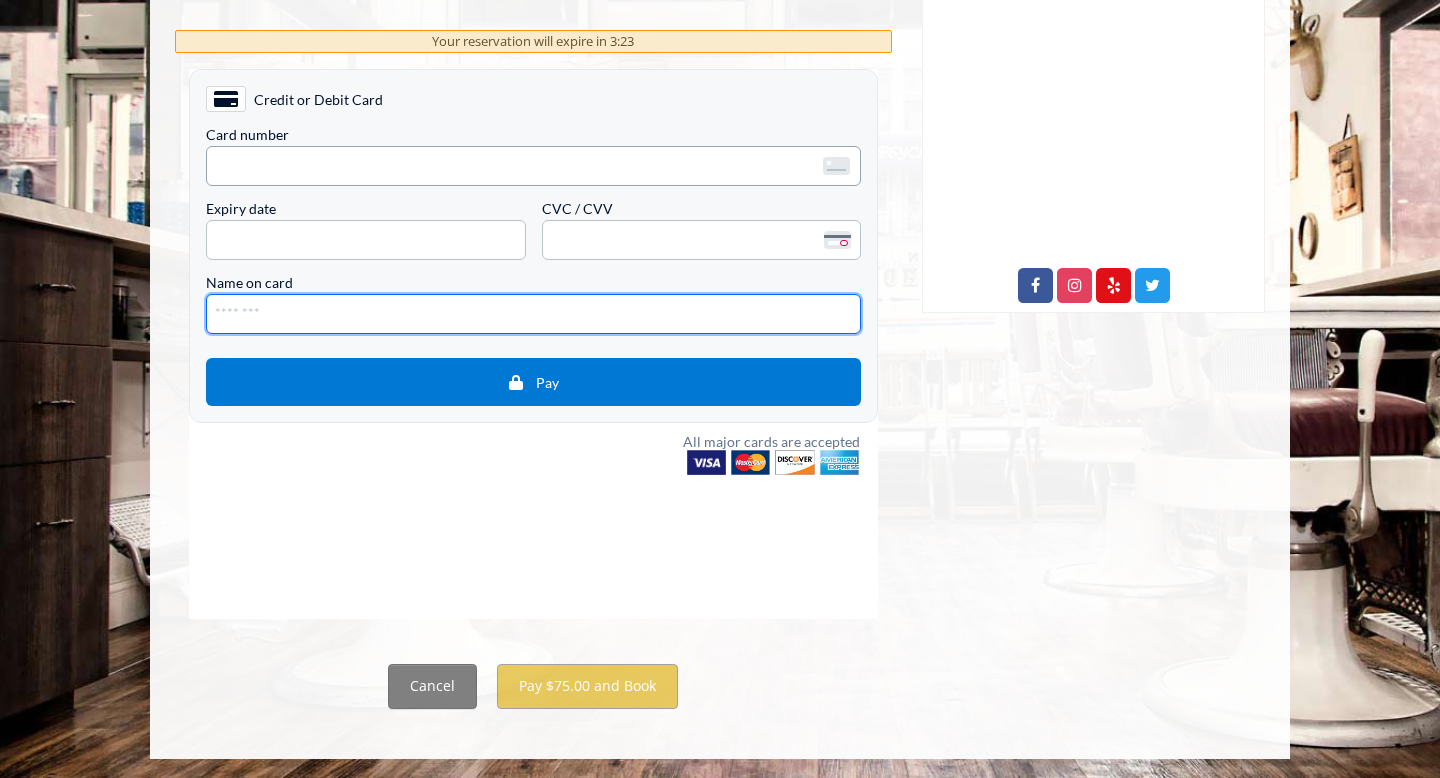 type on "**********" 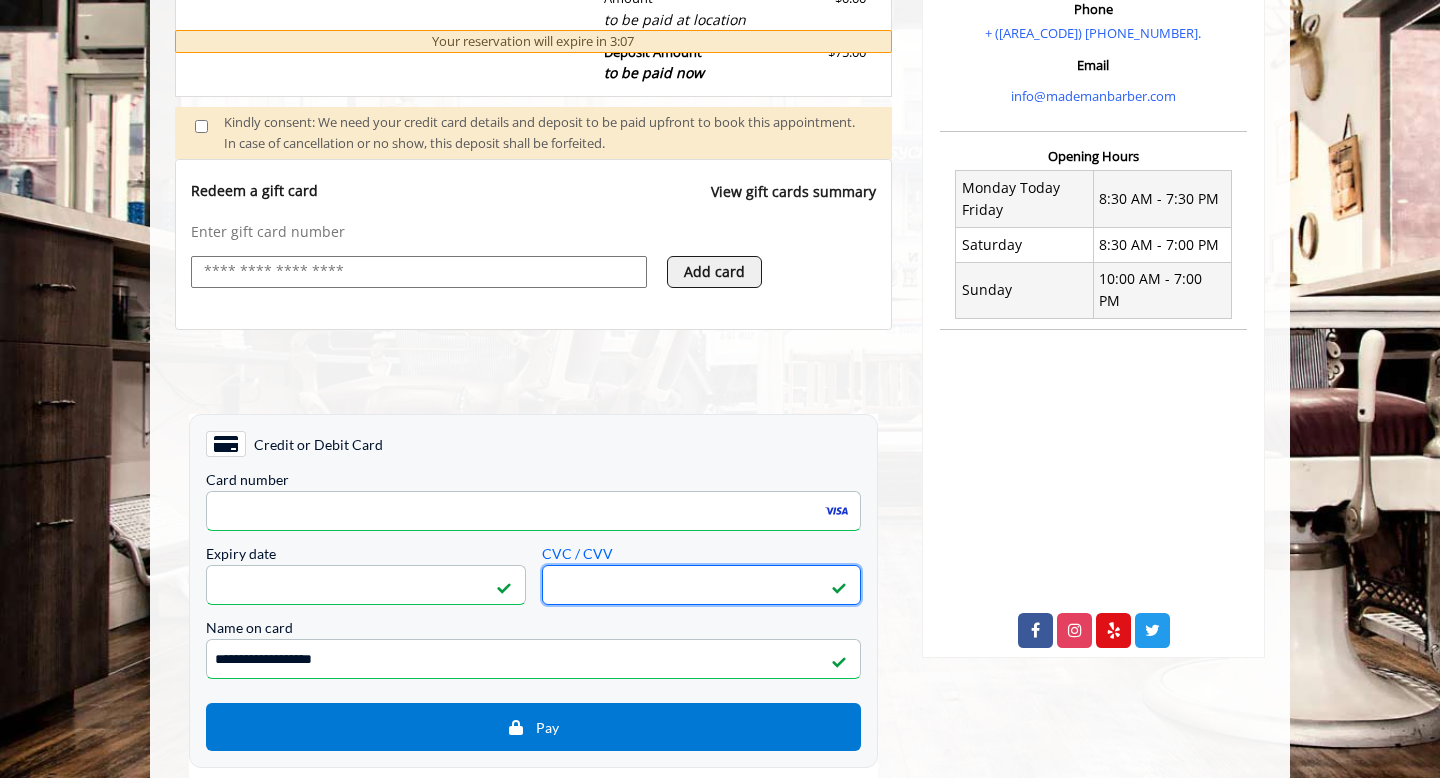scroll, scrollTop: 854, scrollLeft: 0, axis: vertical 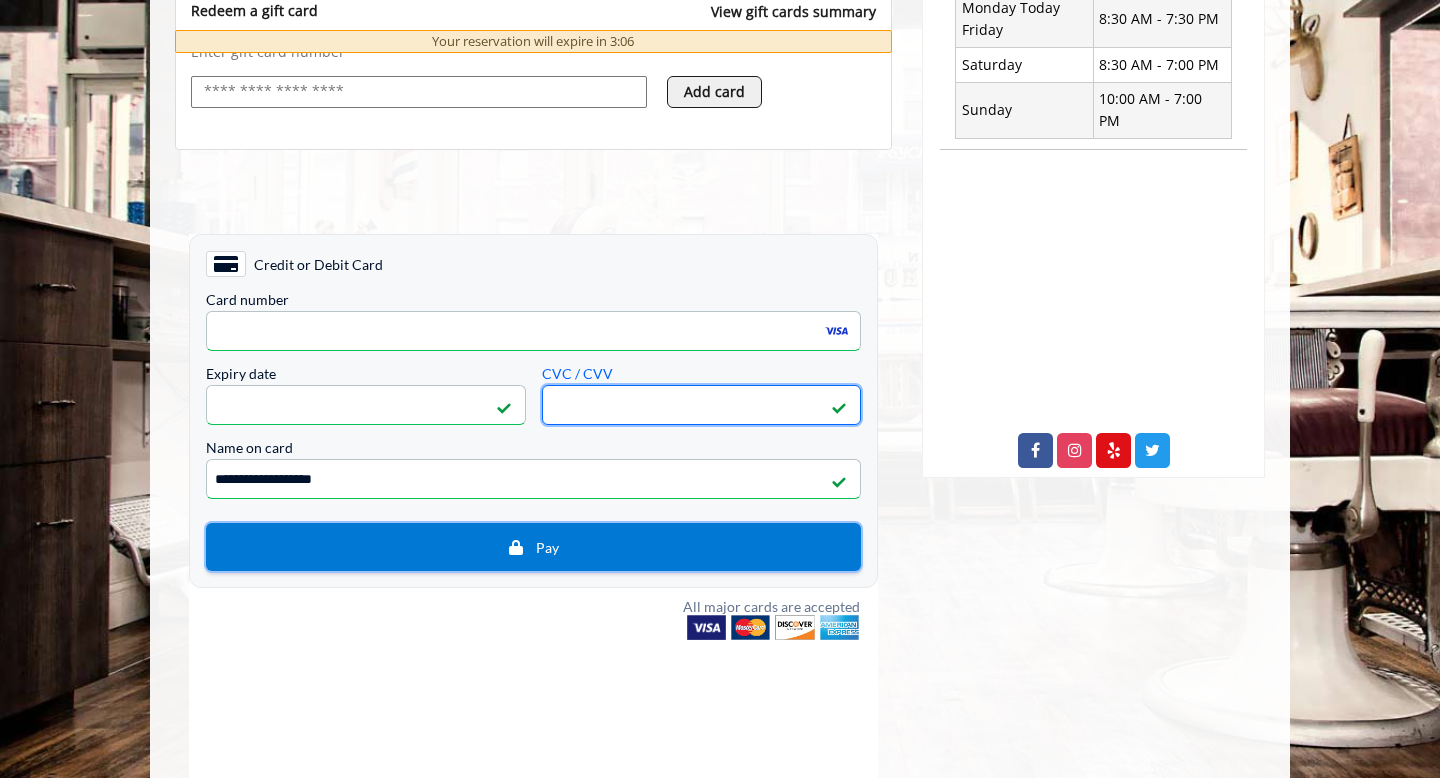 click on "Pay" at bounding box center [533, 546] 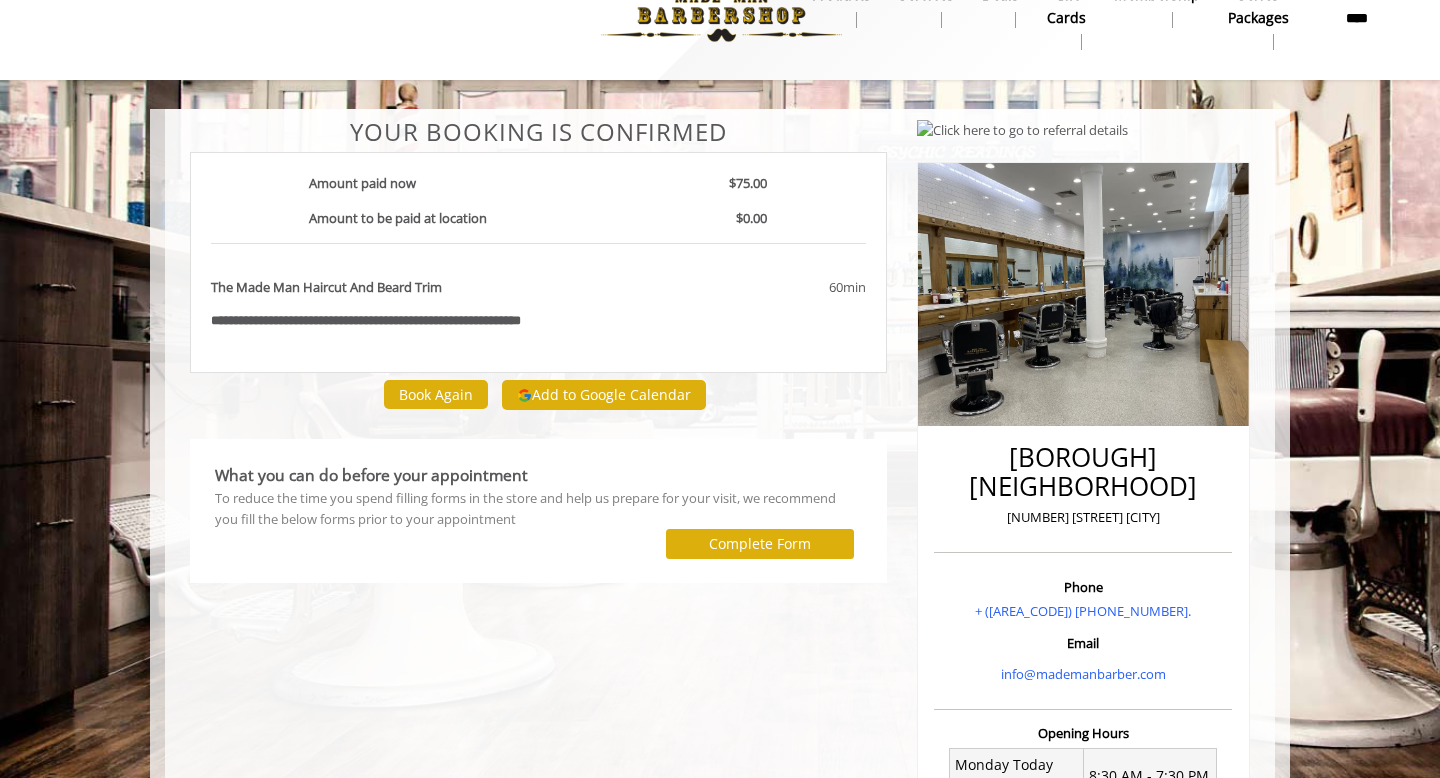 scroll, scrollTop: 52, scrollLeft: 0, axis: vertical 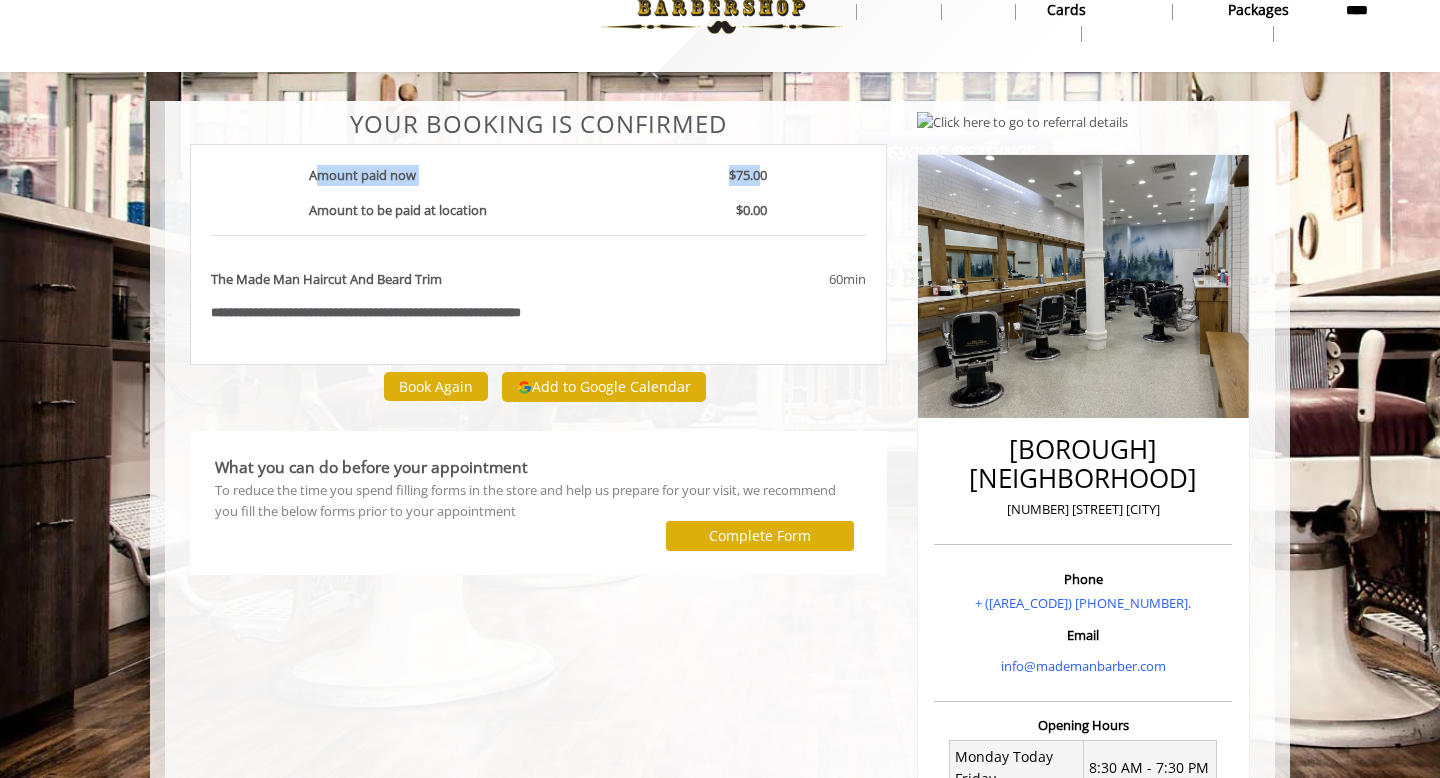 drag, startPoint x: 314, startPoint y: 178, endPoint x: 762, endPoint y: 178, distance: 448 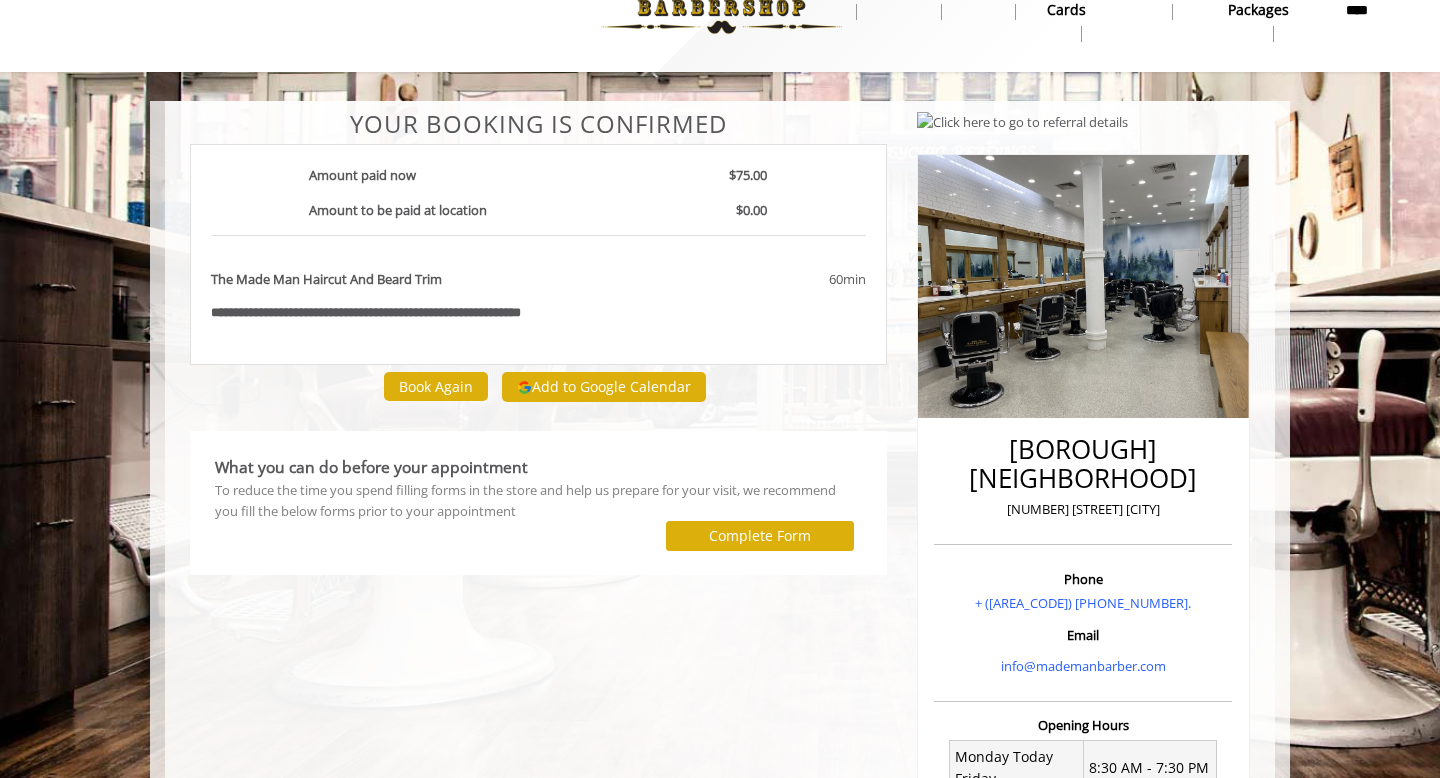 click on "$0.00" at bounding box center (751, 210) 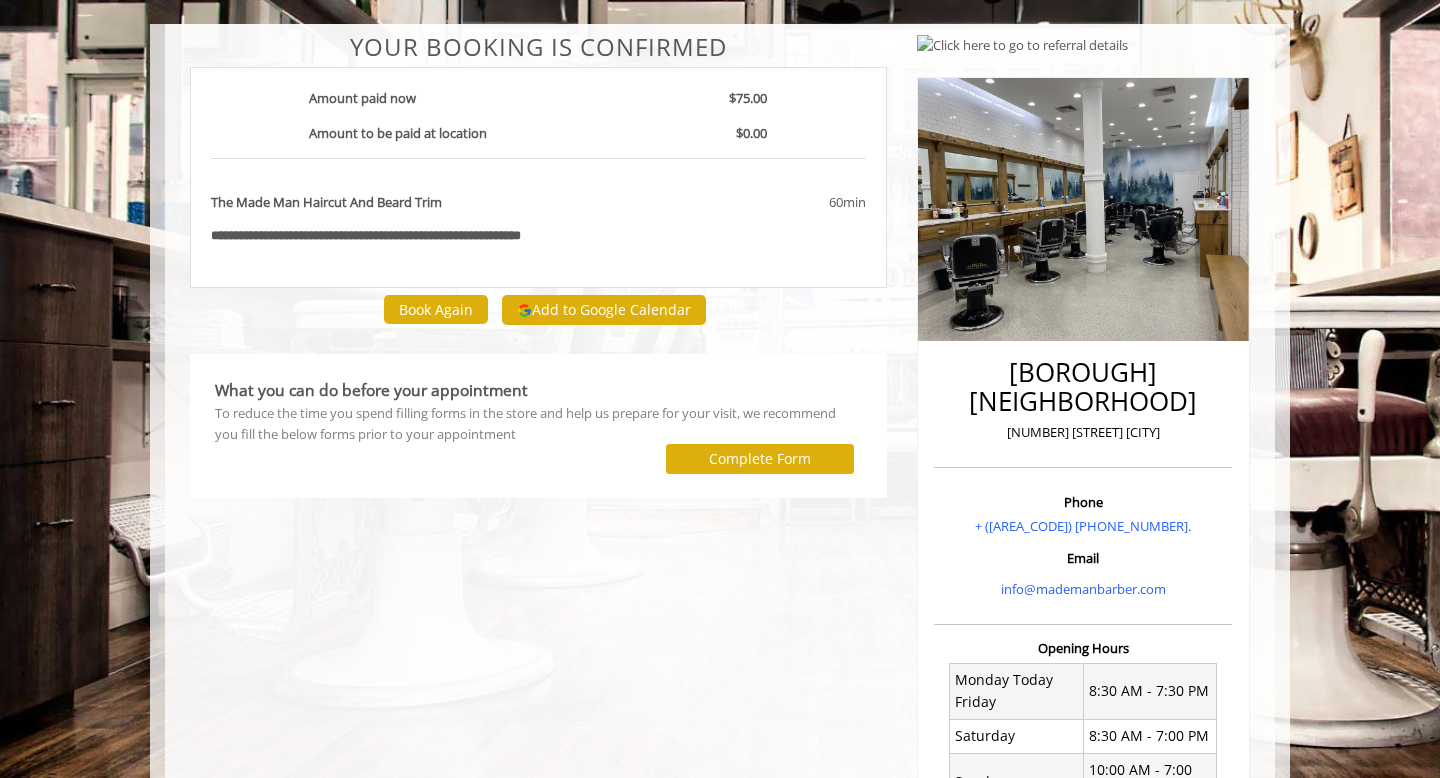 scroll, scrollTop: 131, scrollLeft: 0, axis: vertical 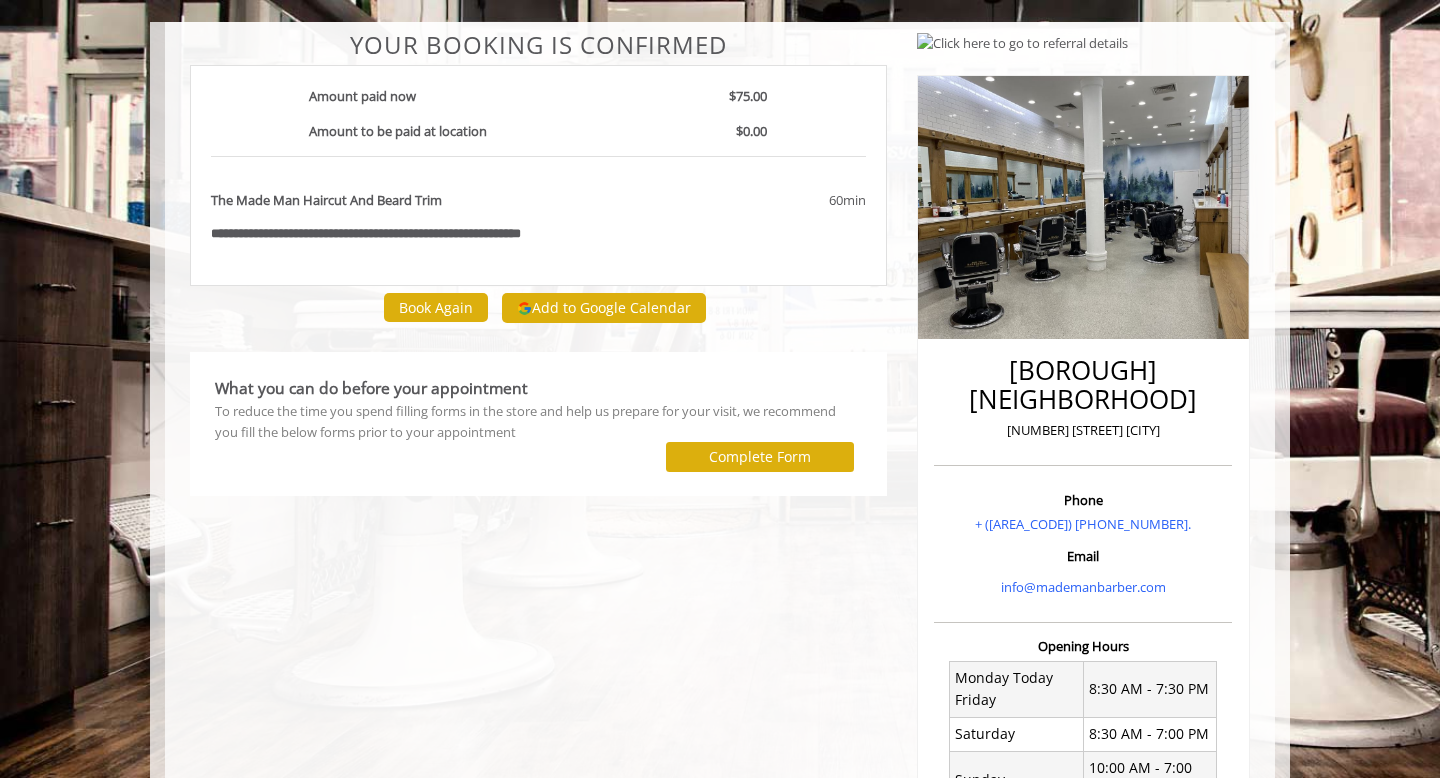 drag, startPoint x: 218, startPoint y: 414, endPoint x: 566, endPoint y: 432, distance: 348.4652 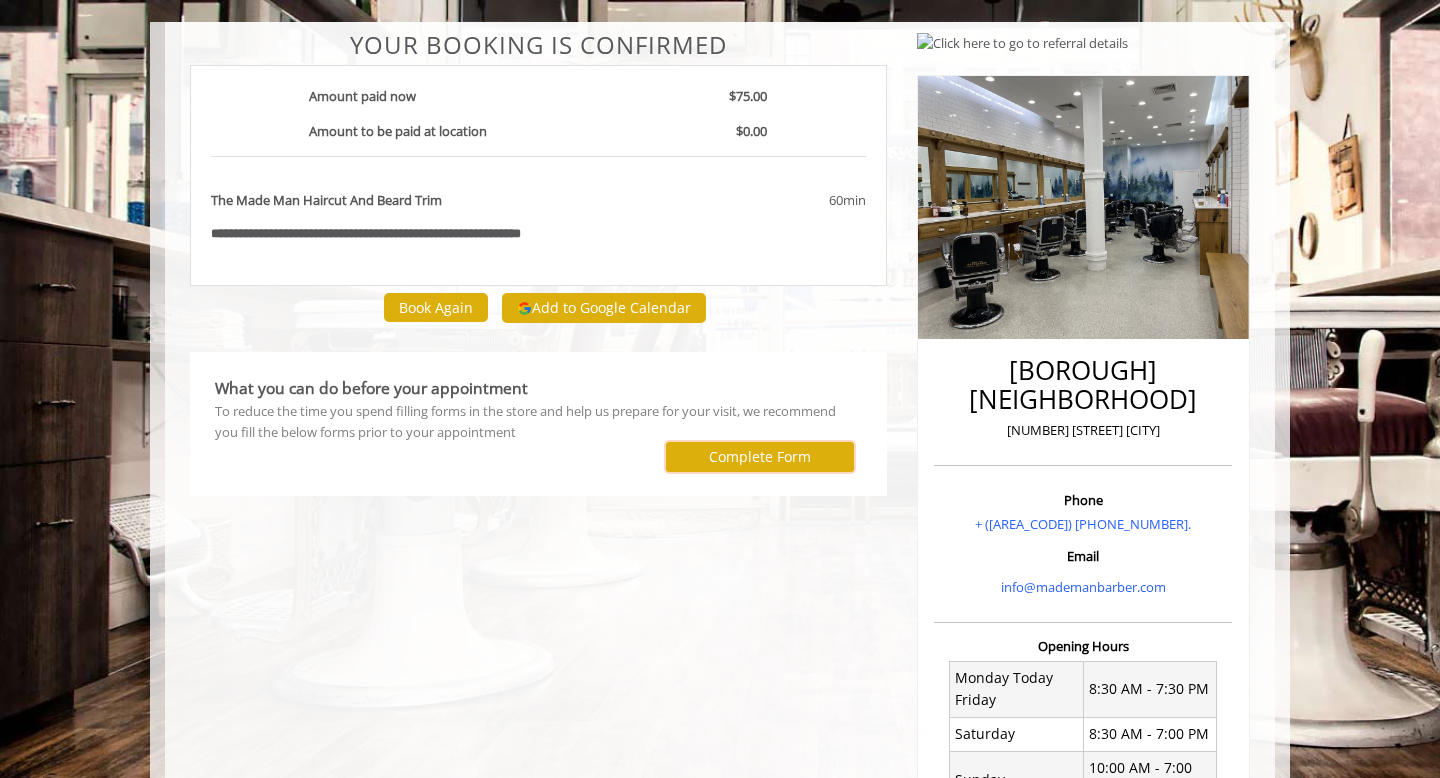 click on "Complete Form" at bounding box center (760, 457) 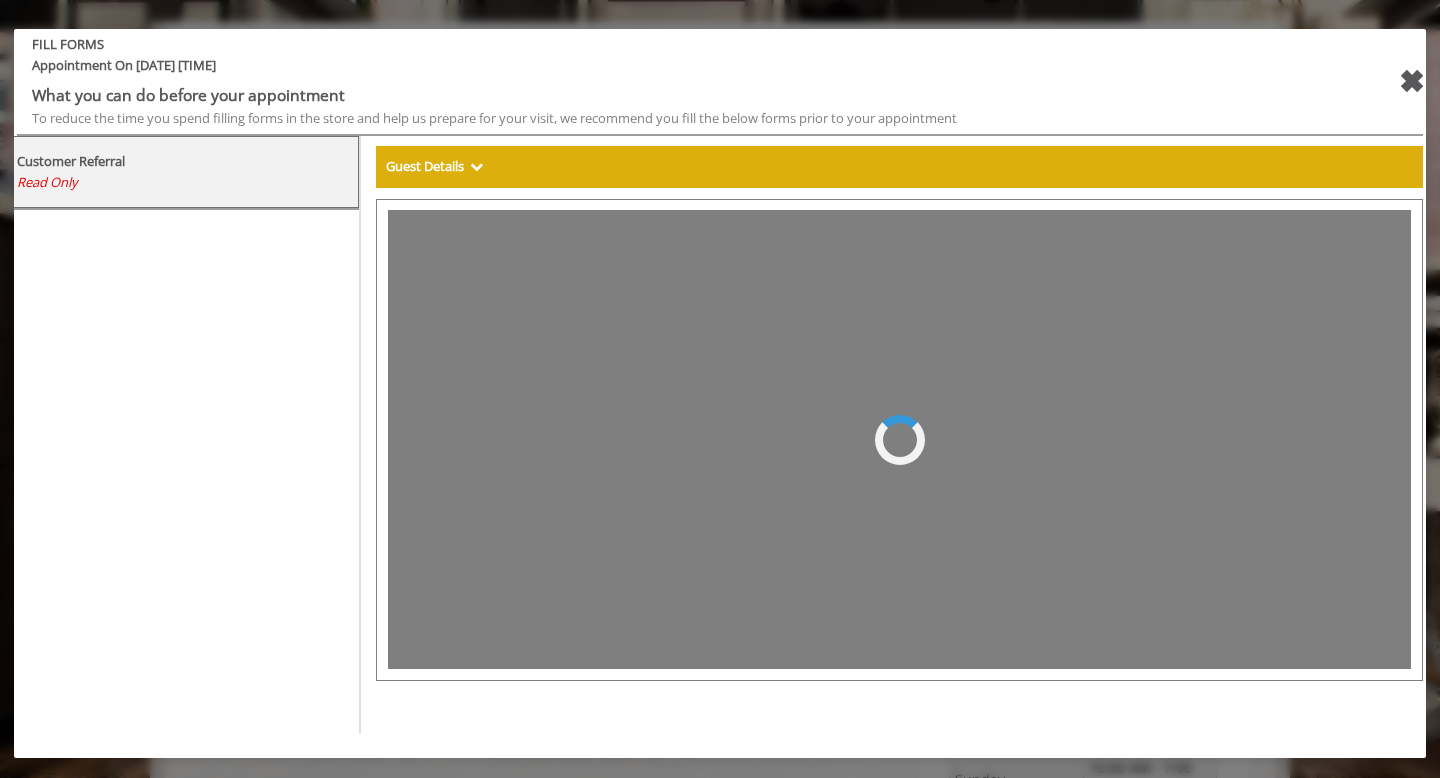 scroll, scrollTop: 0, scrollLeft: 0, axis: both 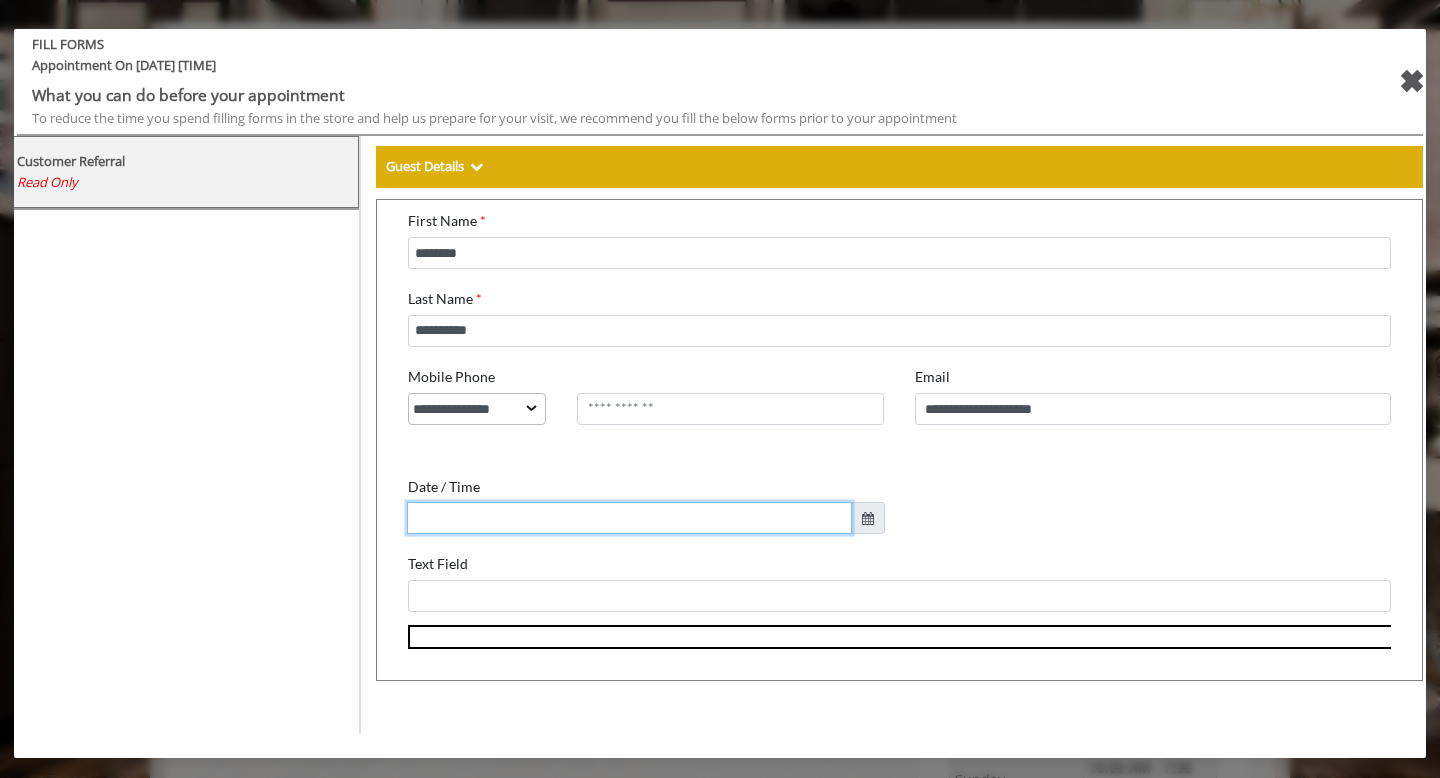 click at bounding box center [617, 506] 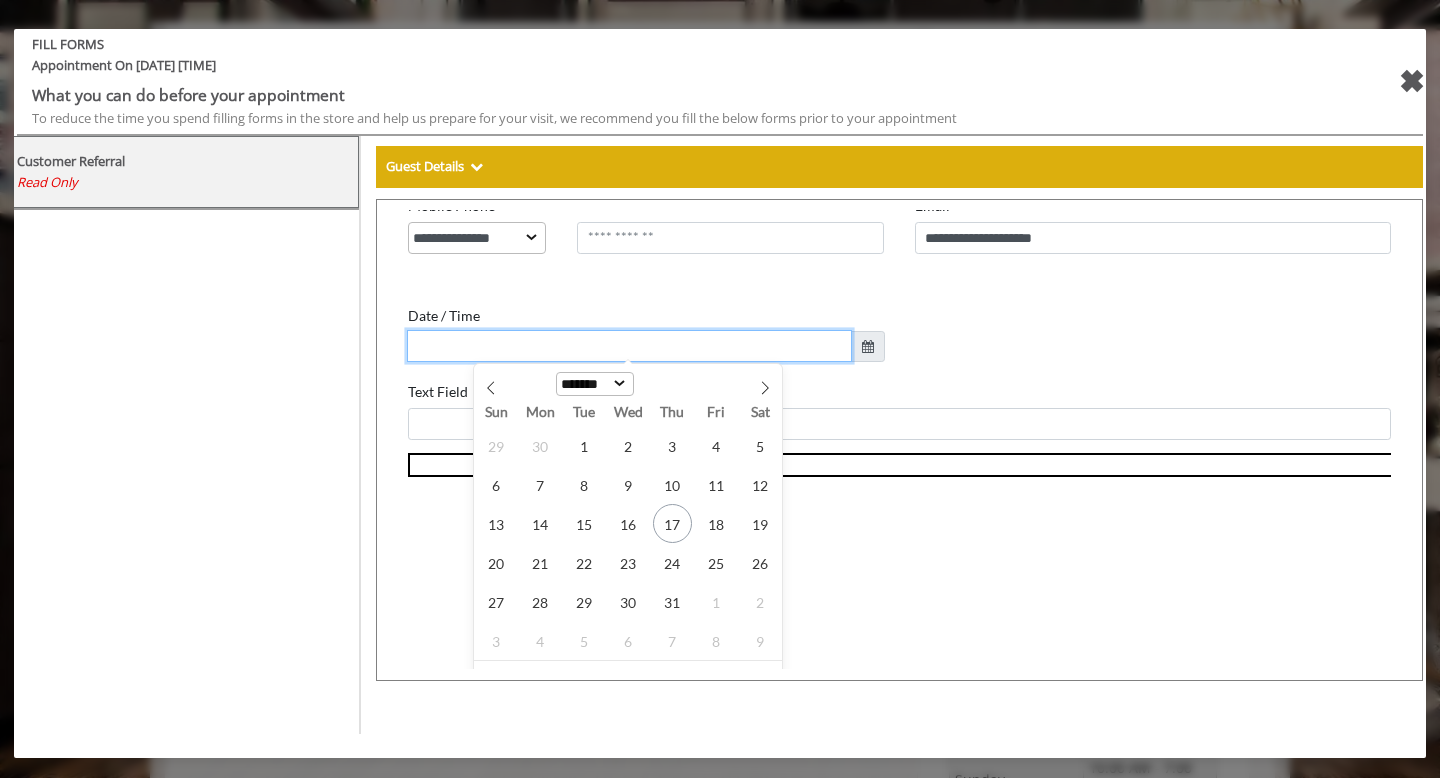 scroll, scrollTop: 353, scrollLeft: 0, axis: vertical 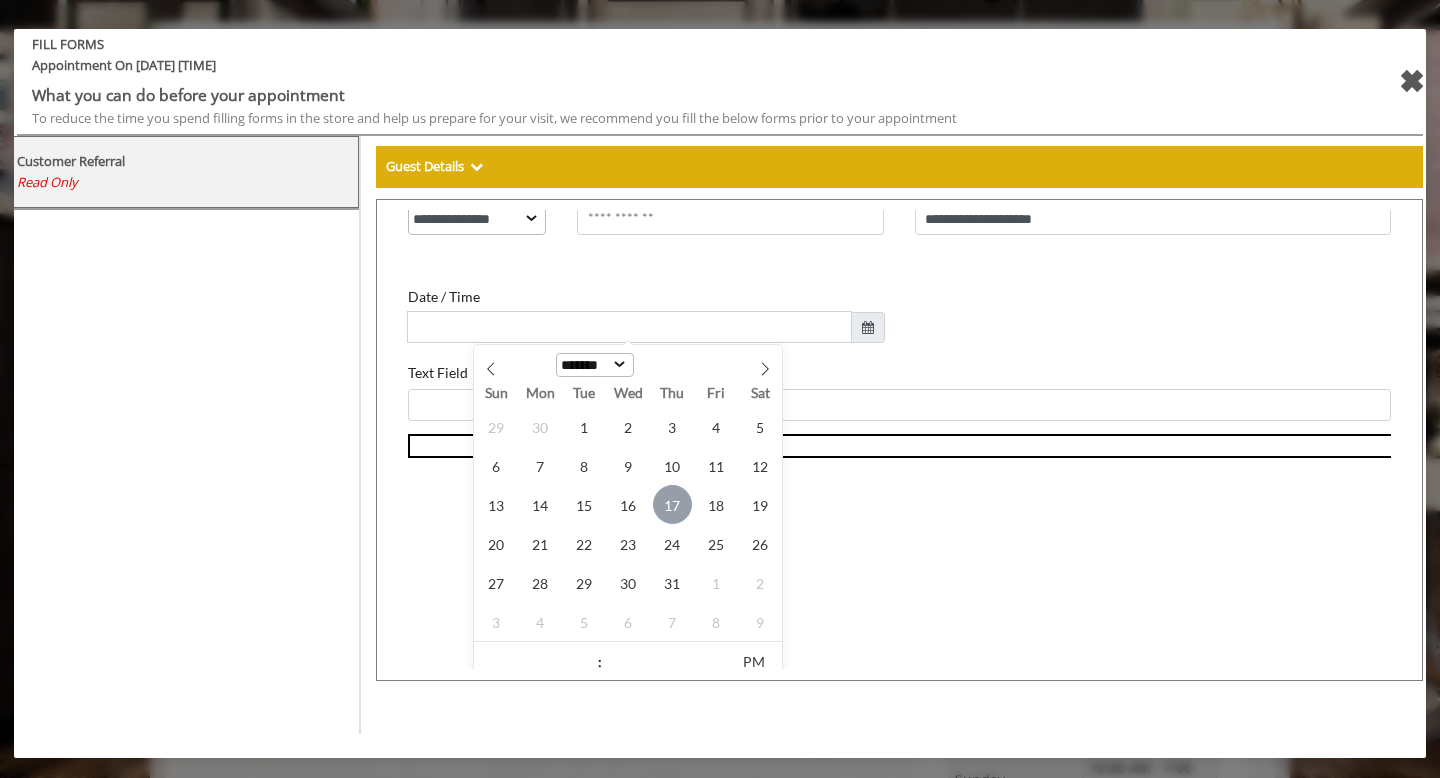 click on "17" at bounding box center (660, 492) 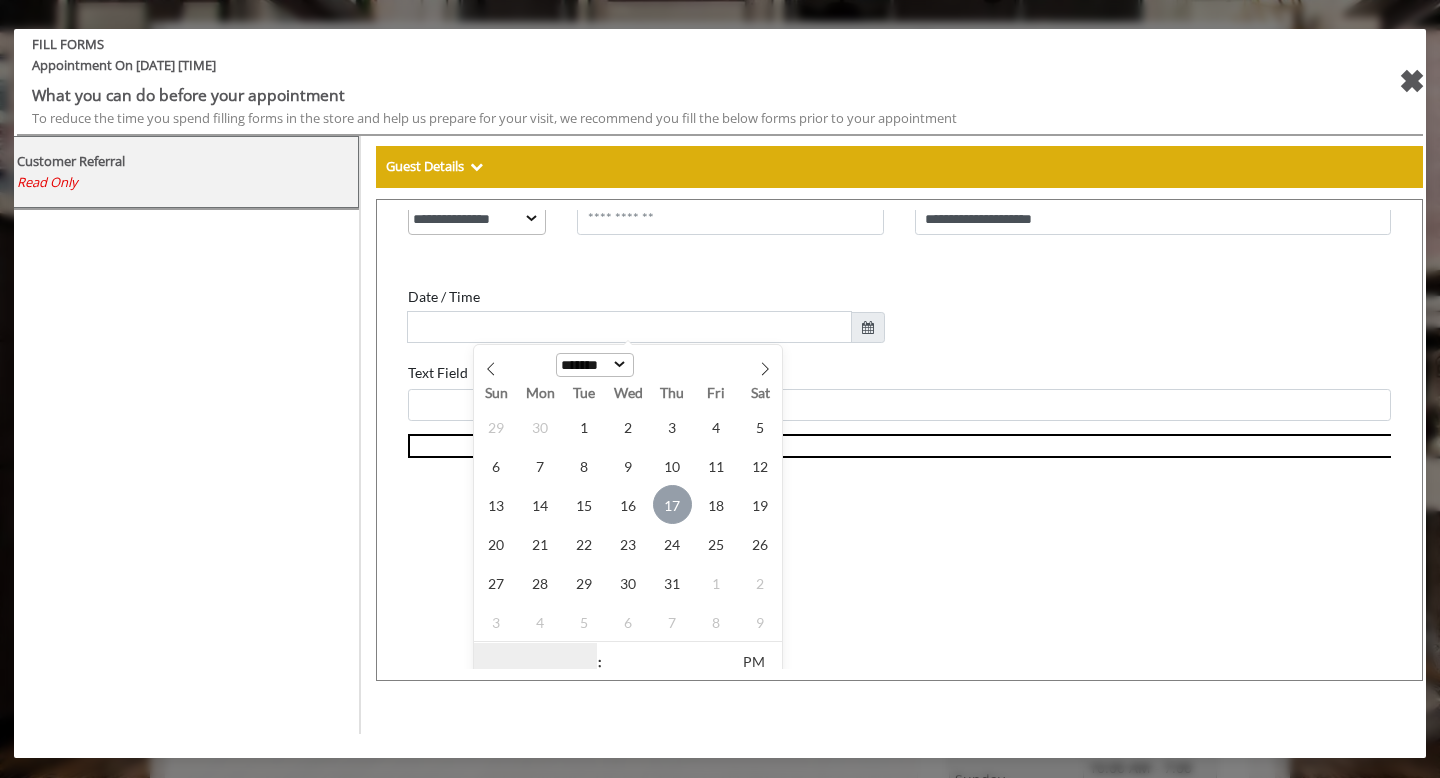 type on "**********" 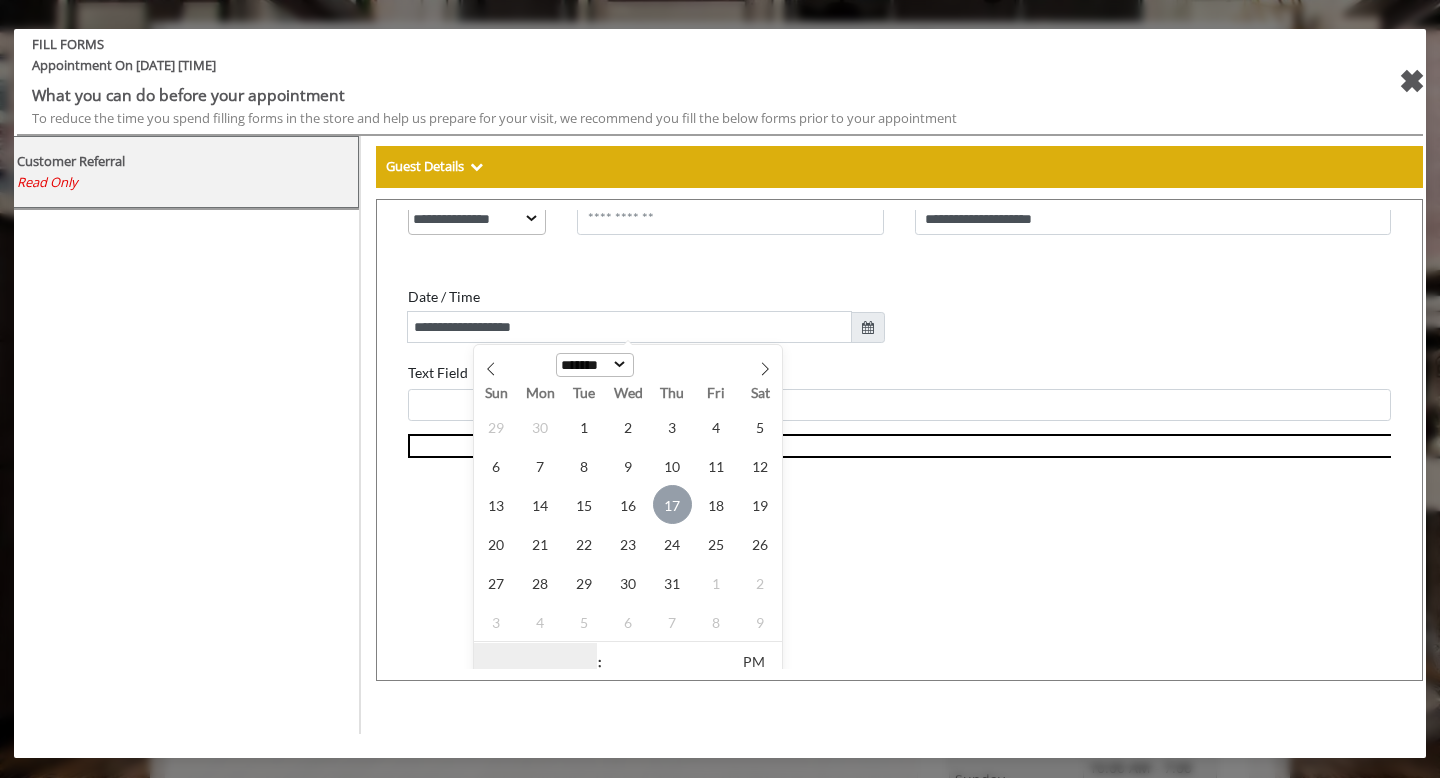 scroll, scrollTop: 374, scrollLeft: 0, axis: vertical 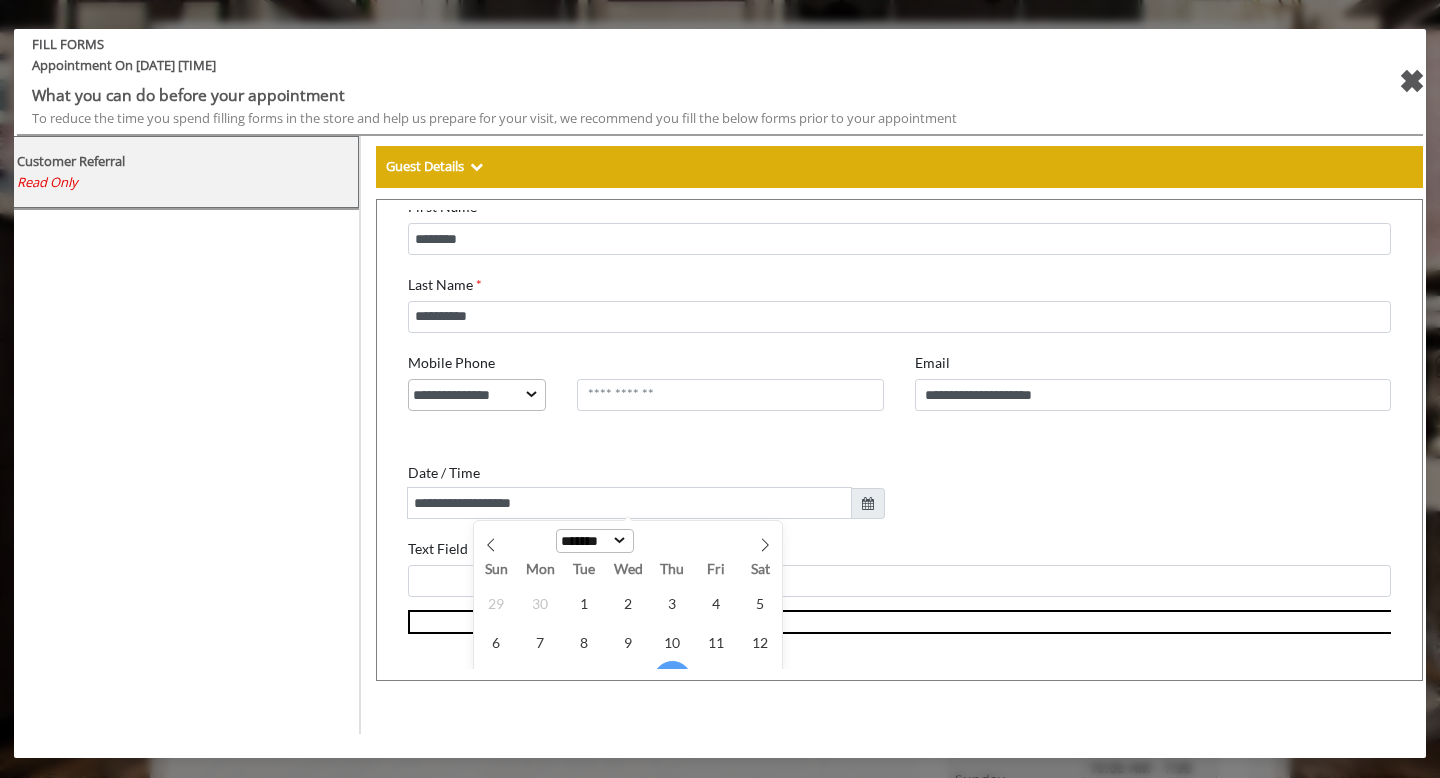 click on ">
You don't have permissions to view this page
[FIRST]
[LAST]
First Name
[FIRST]
Last Name
[LAST]
Mobile Phone
[PHONE_NUMBER]
[PHONE_NUMBER]
[PHONE_NUMBER]
[PHONE_NUMBER]" at bounding box center [887, 331] 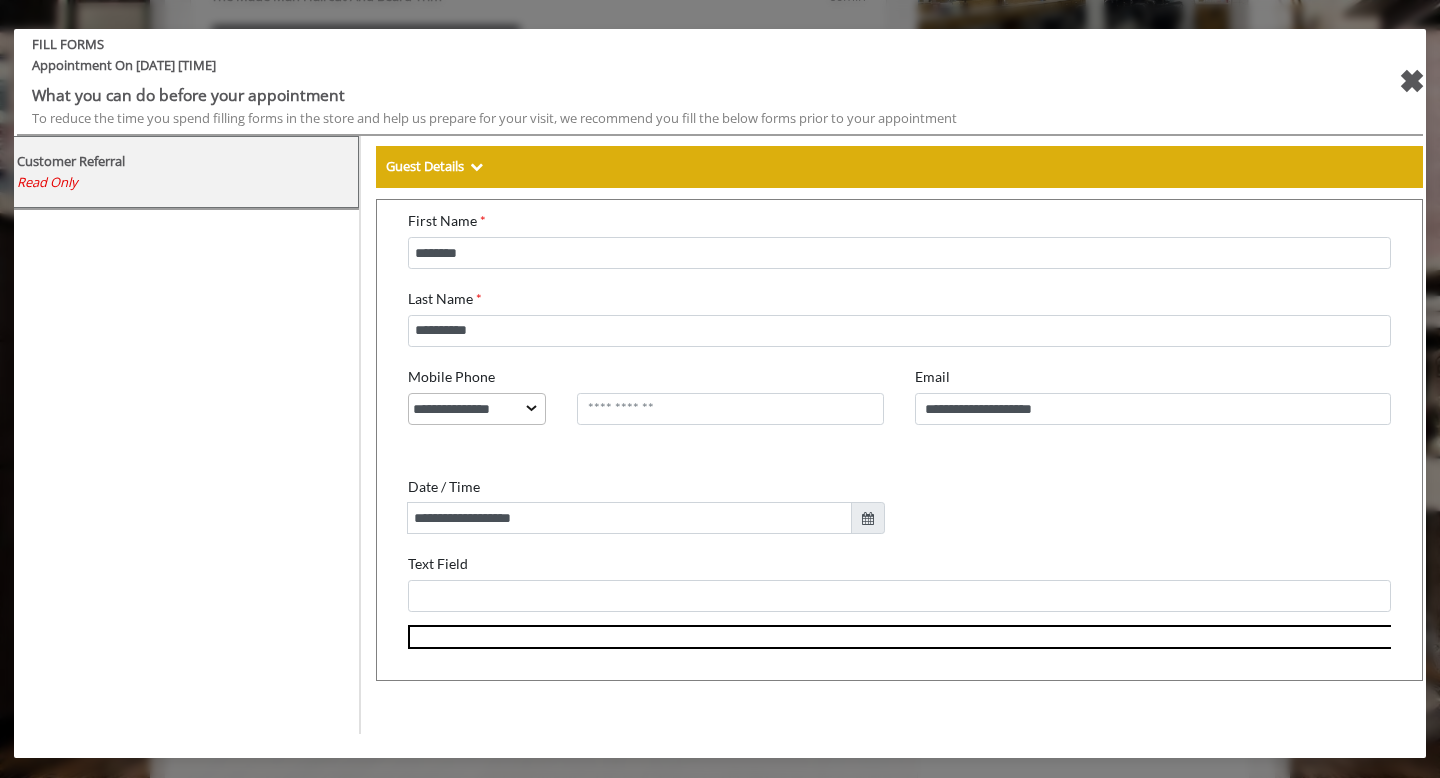 scroll, scrollTop: 337, scrollLeft: 0, axis: vertical 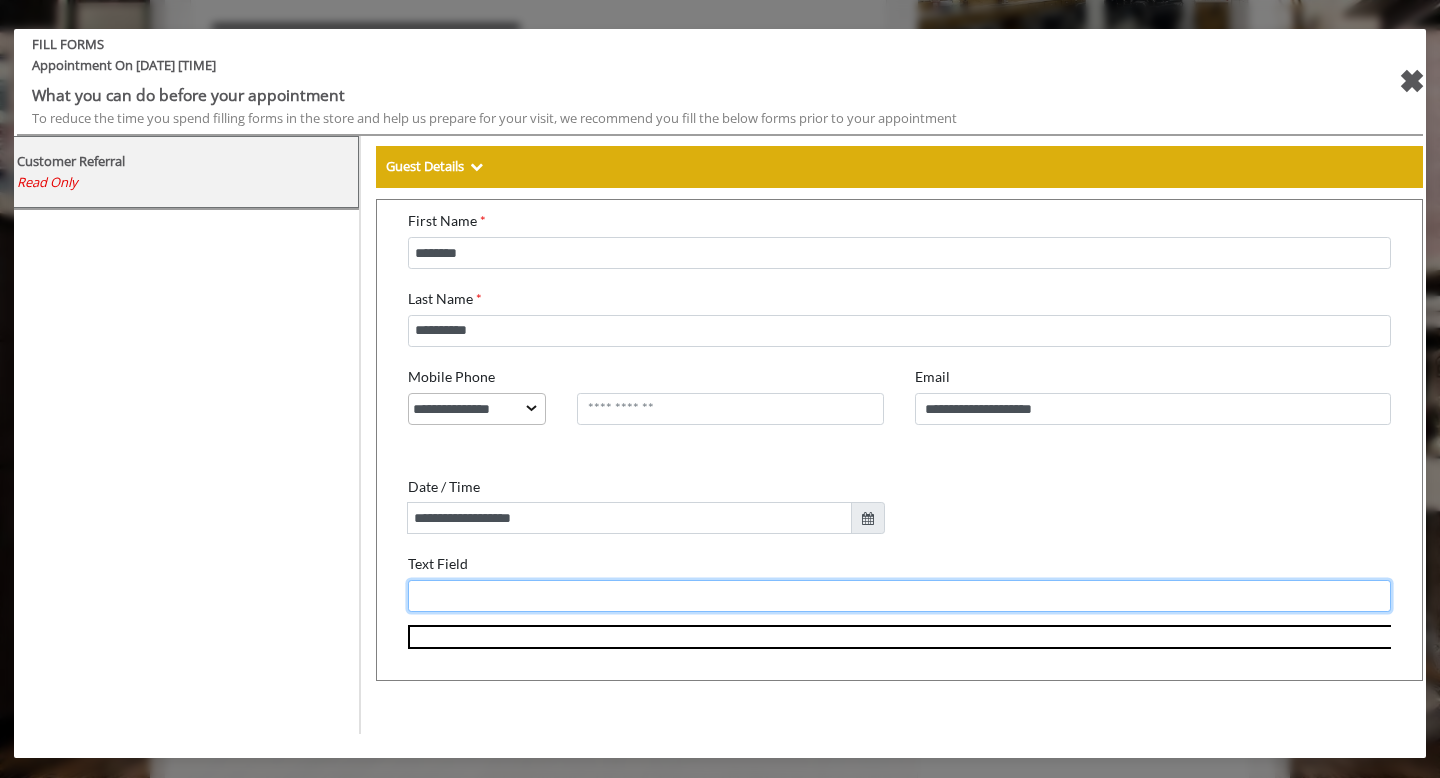 click on "Text Field" at bounding box center [887, 584] 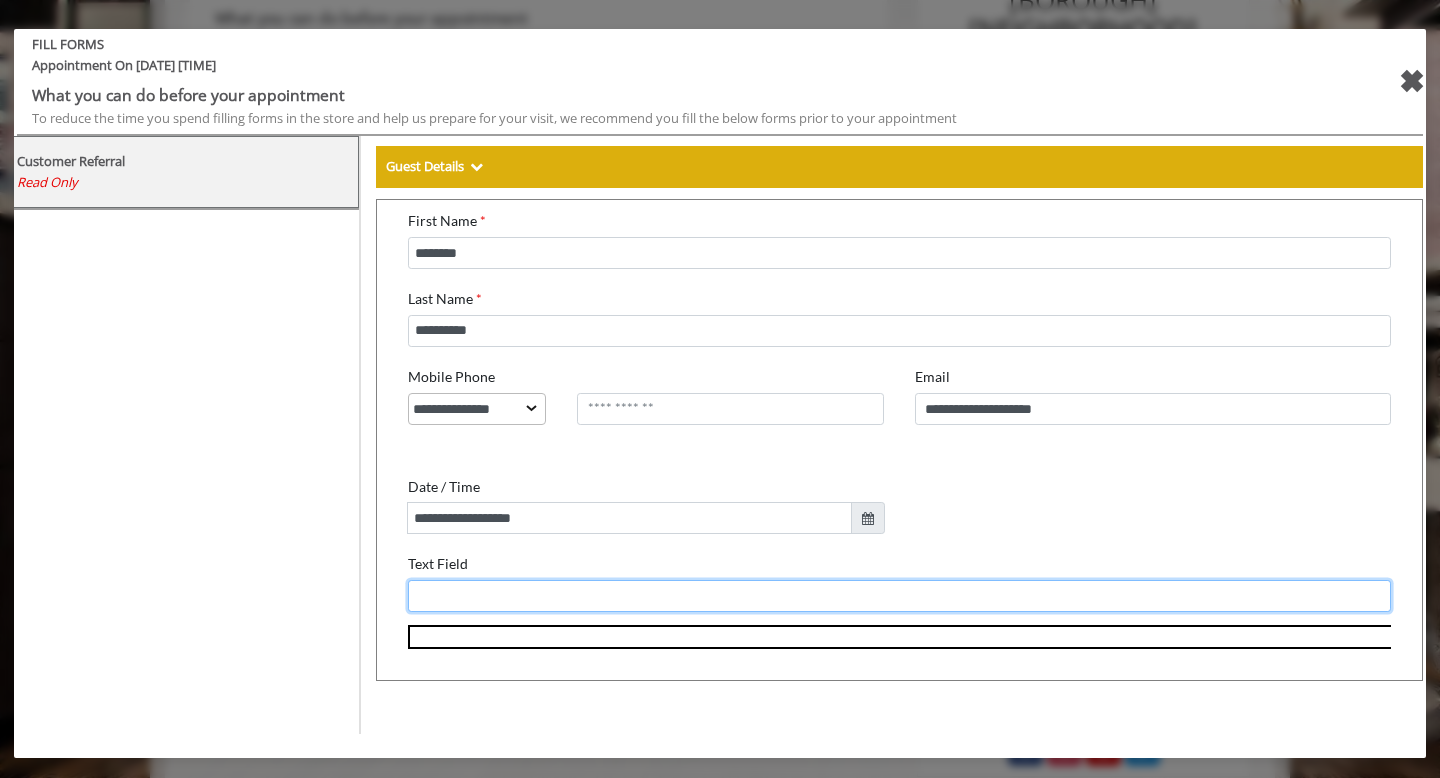 scroll, scrollTop: 177, scrollLeft: 0, axis: vertical 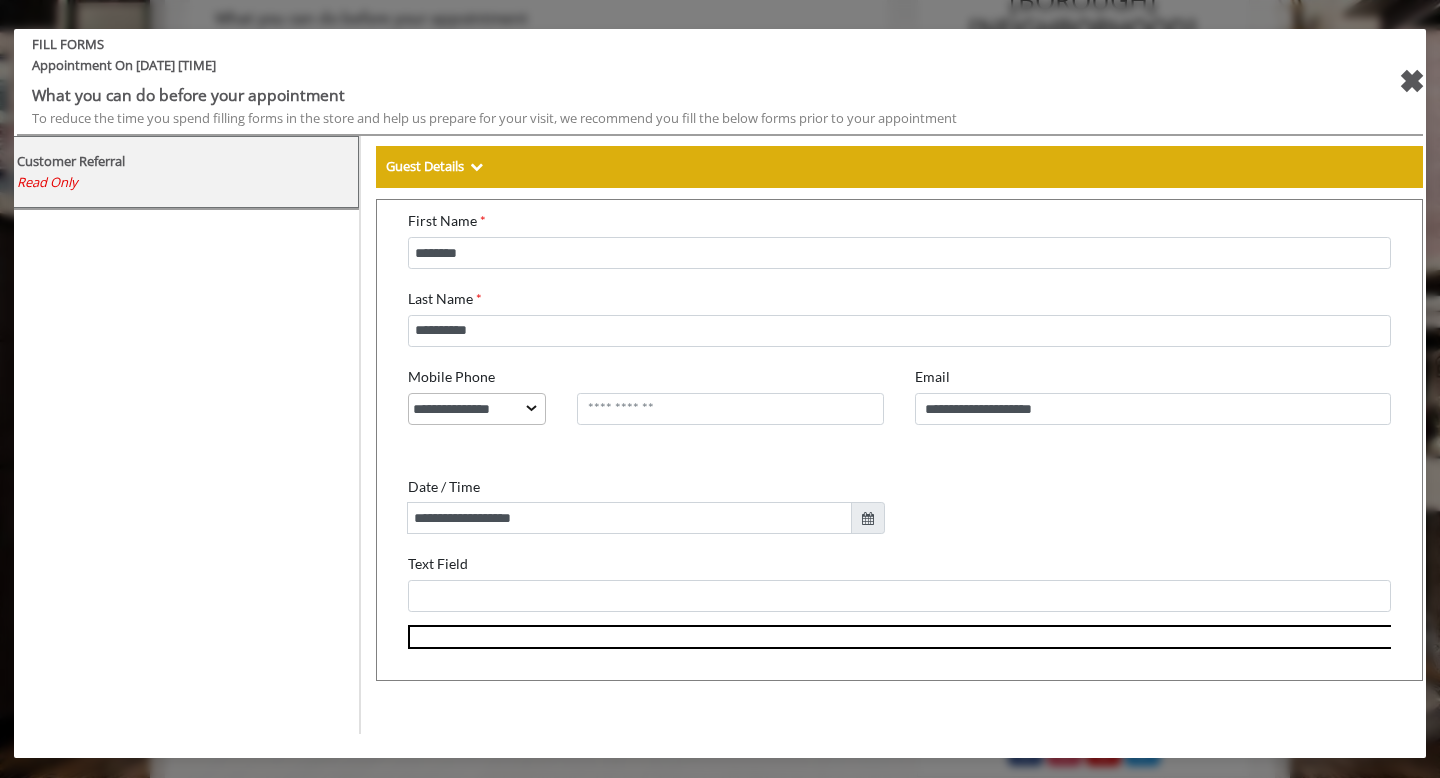 click at bounding box center [856, 506] 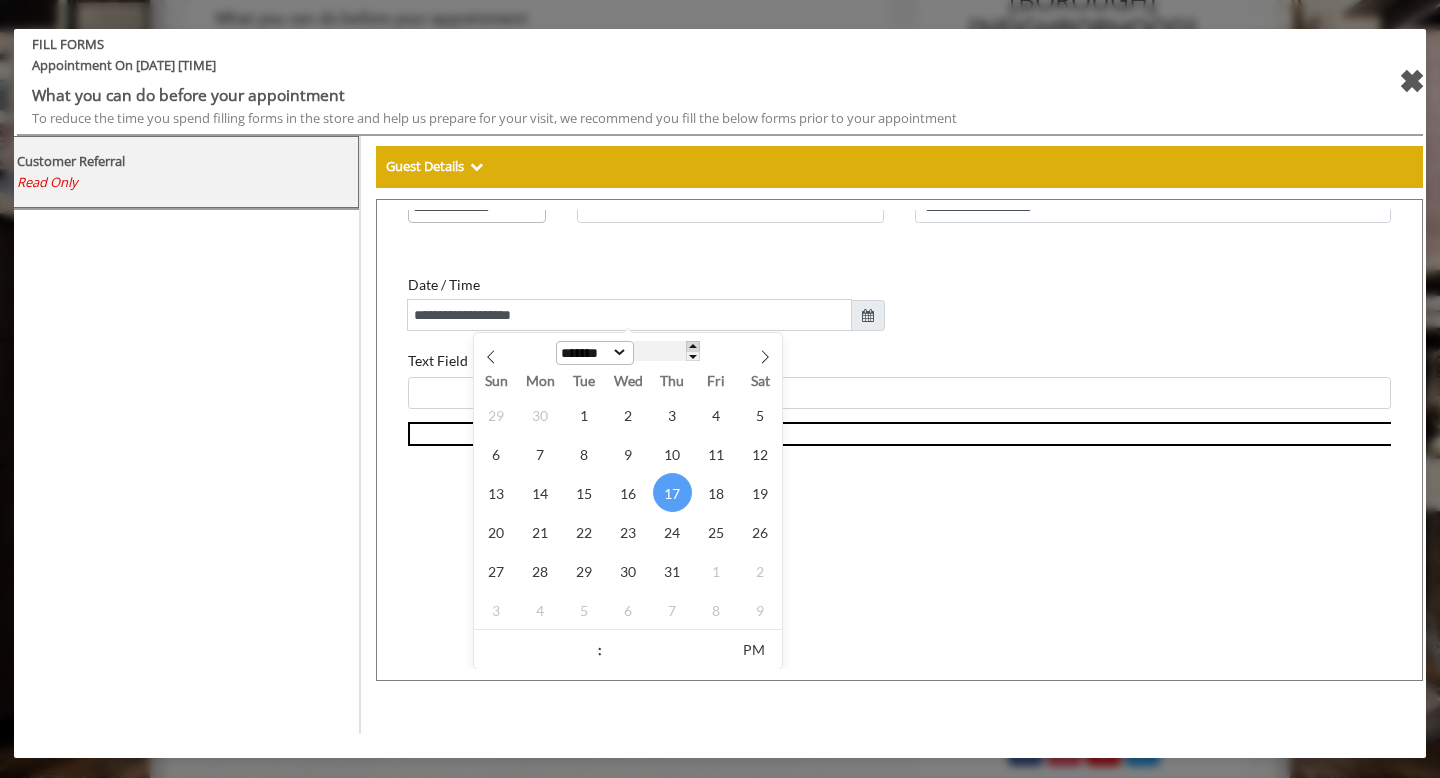 scroll, scrollTop: 374, scrollLeft: 0, axis: vertical 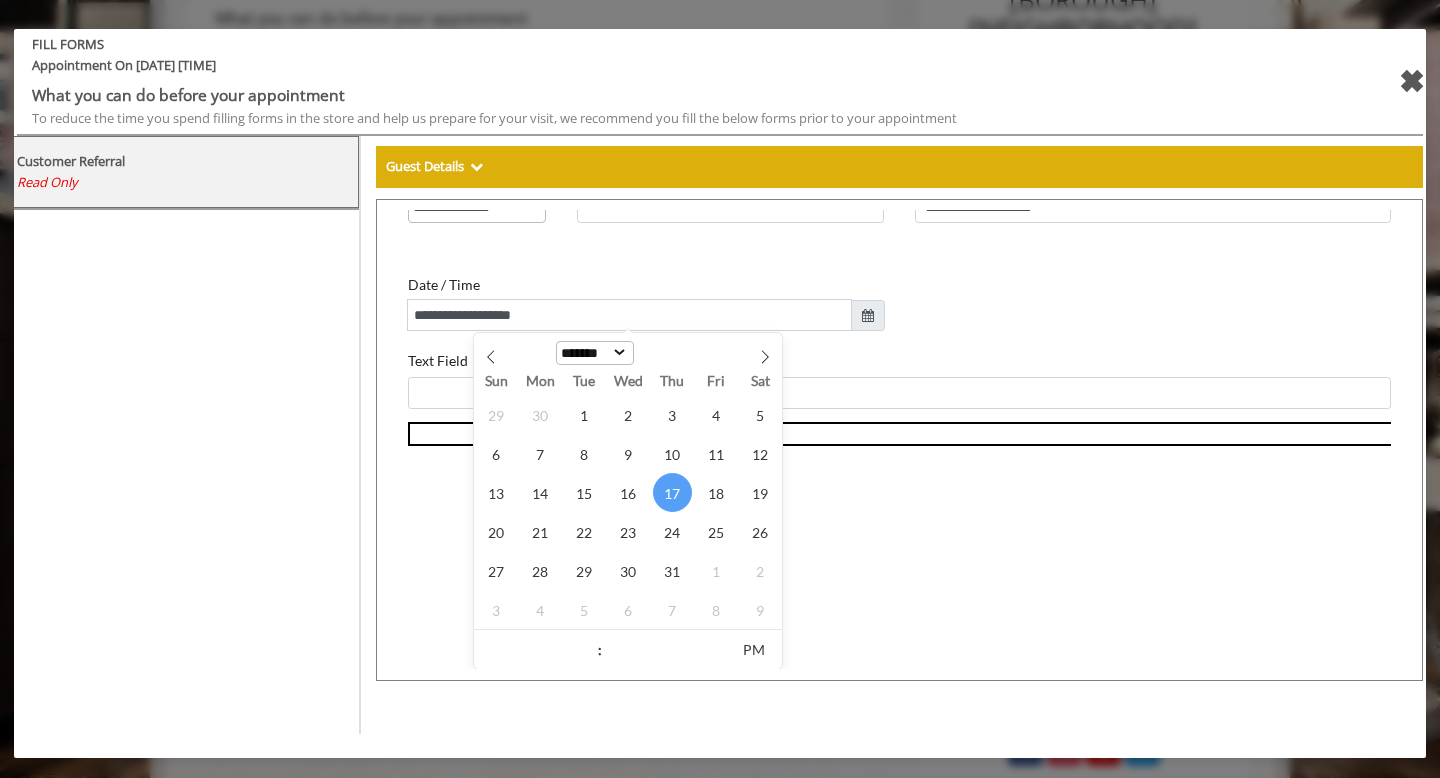 click on "17" at bounding box center [660, 480] 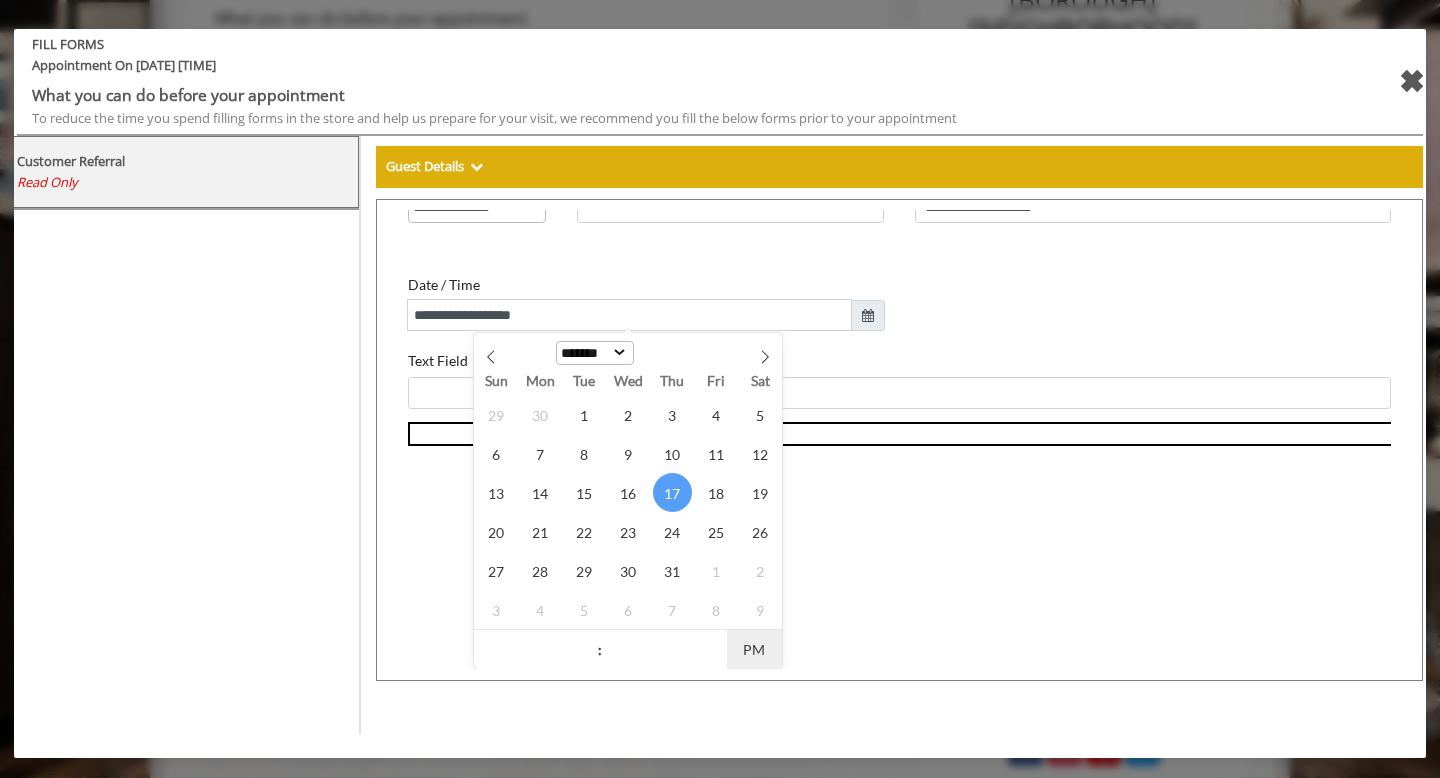 type on "**" 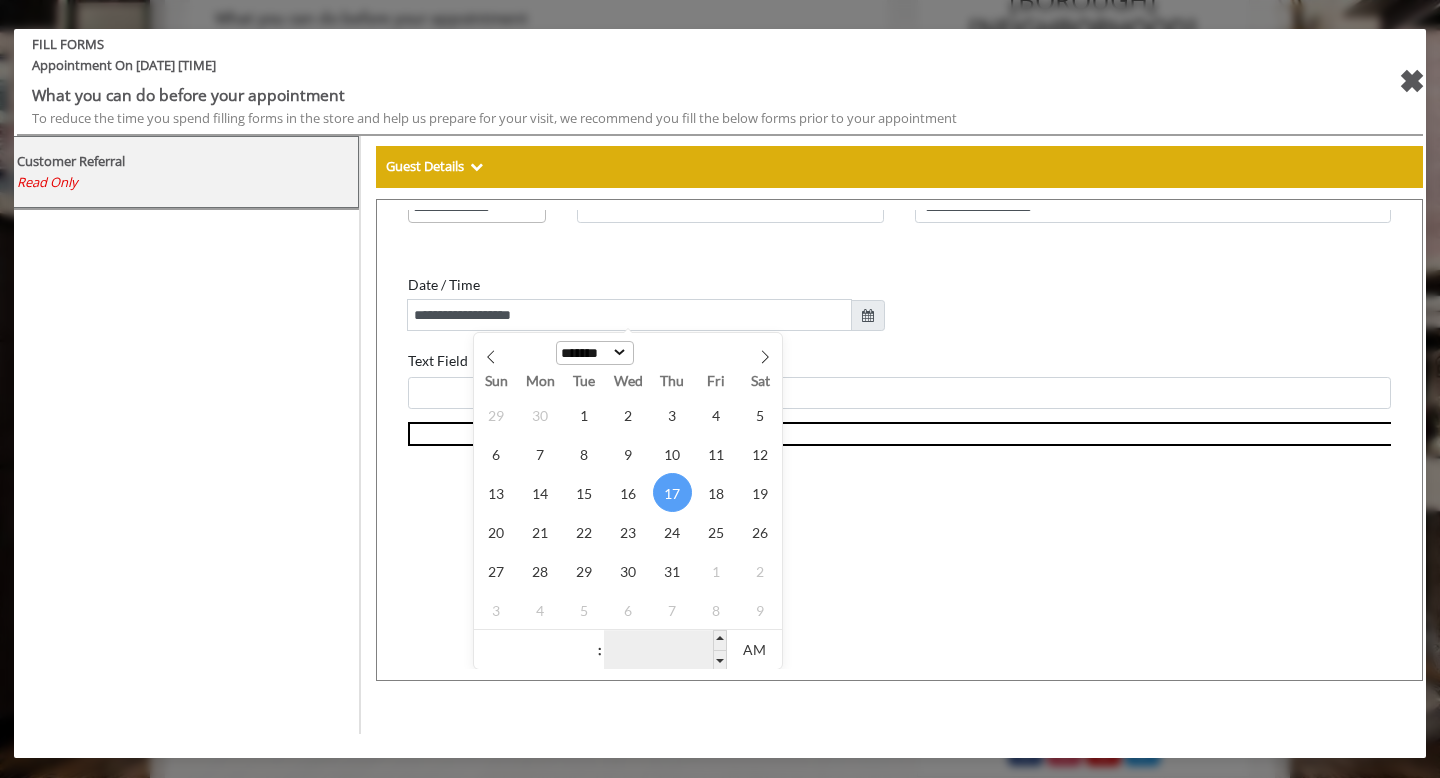 click on "**" at bounding box center [653, 639] 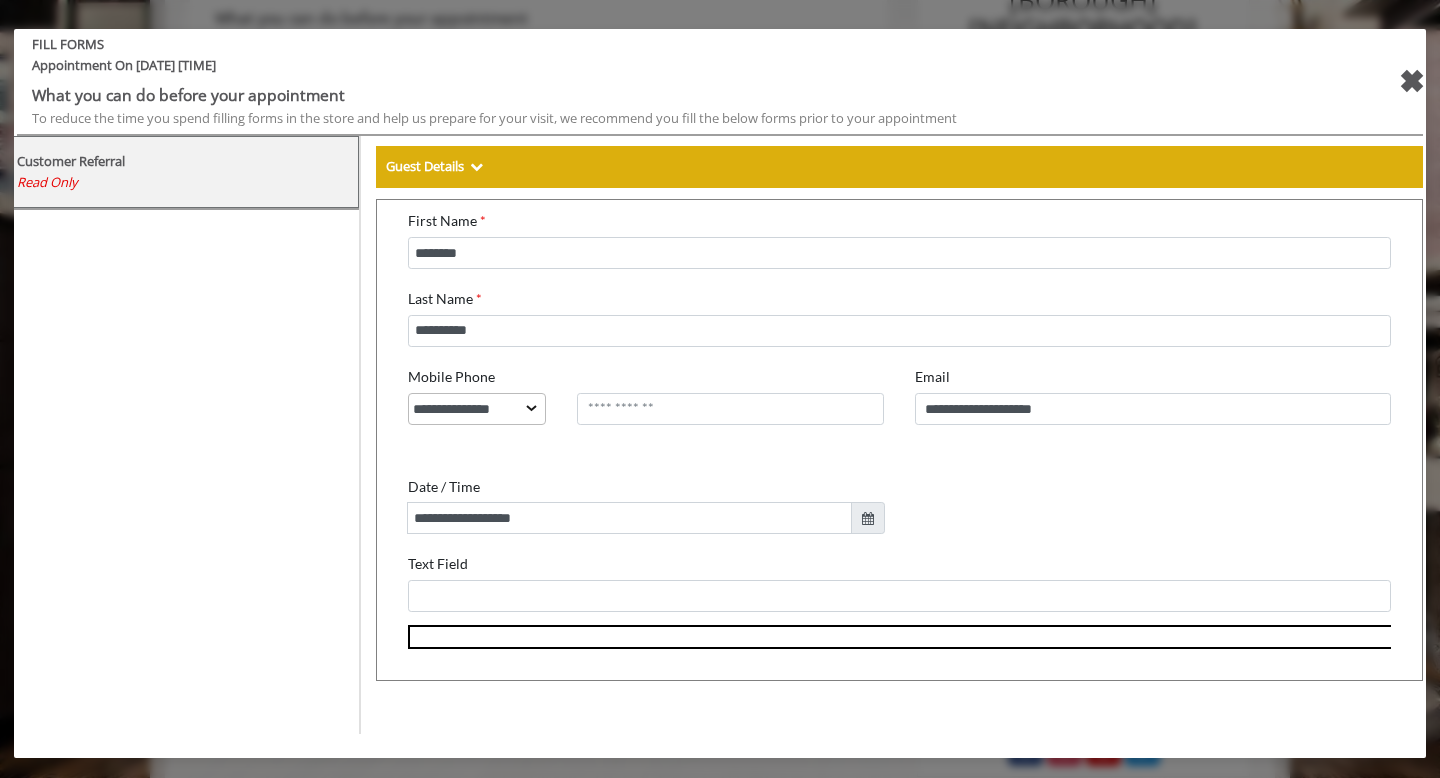scroll, scrollTop: 177, scrollLeft: 0, axis: vertical 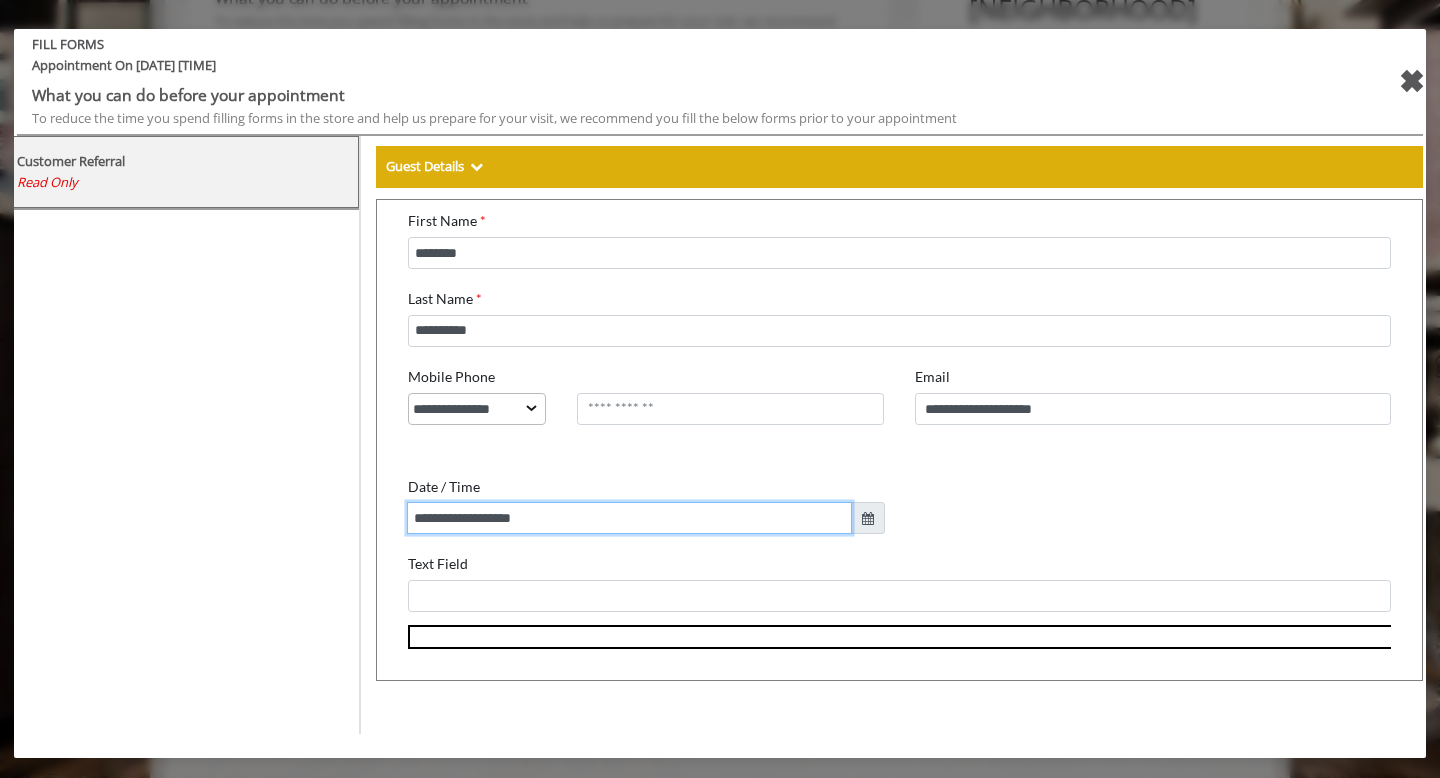 click on "**********" at bounding box center (617, 506) 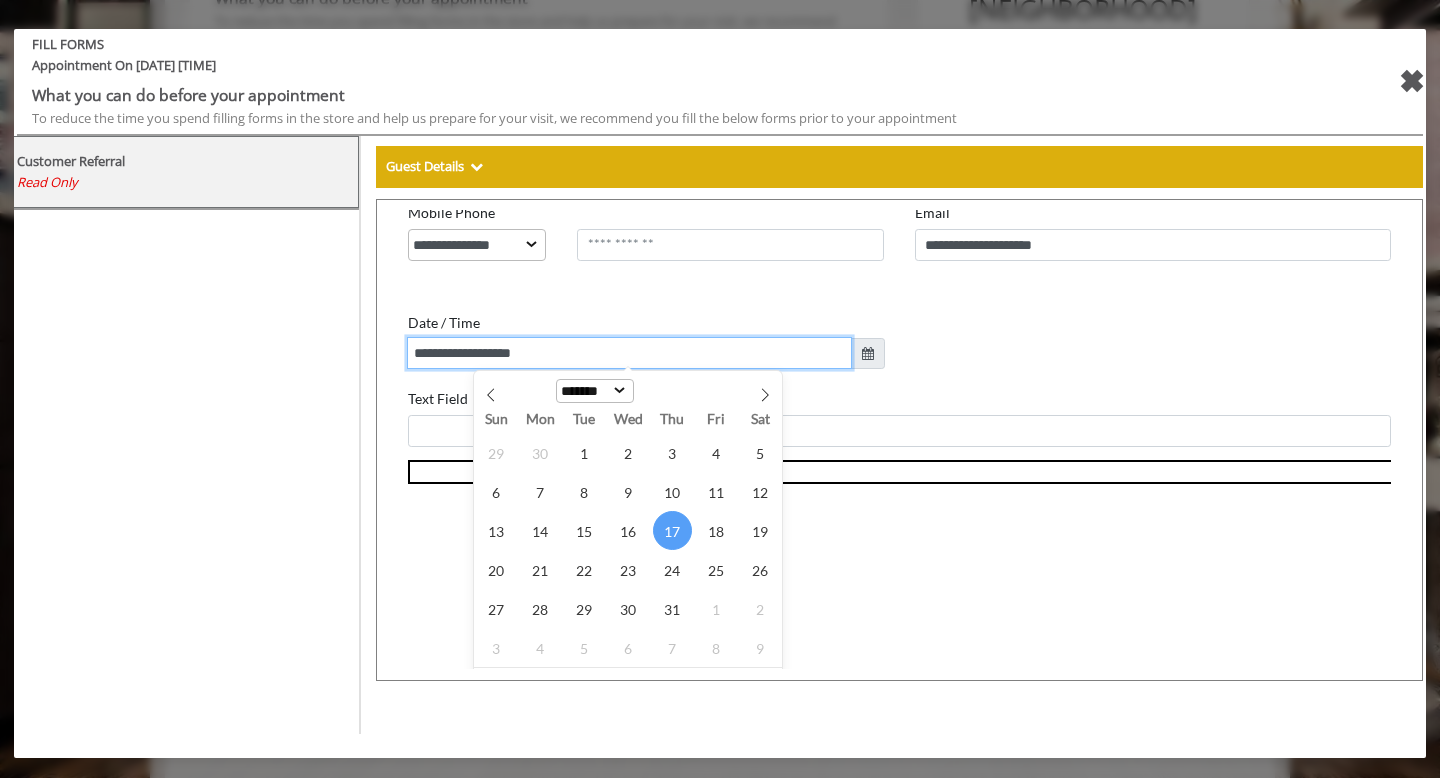 scroll, scrollTop: 374, scrollLeft: 0, axis: vertical 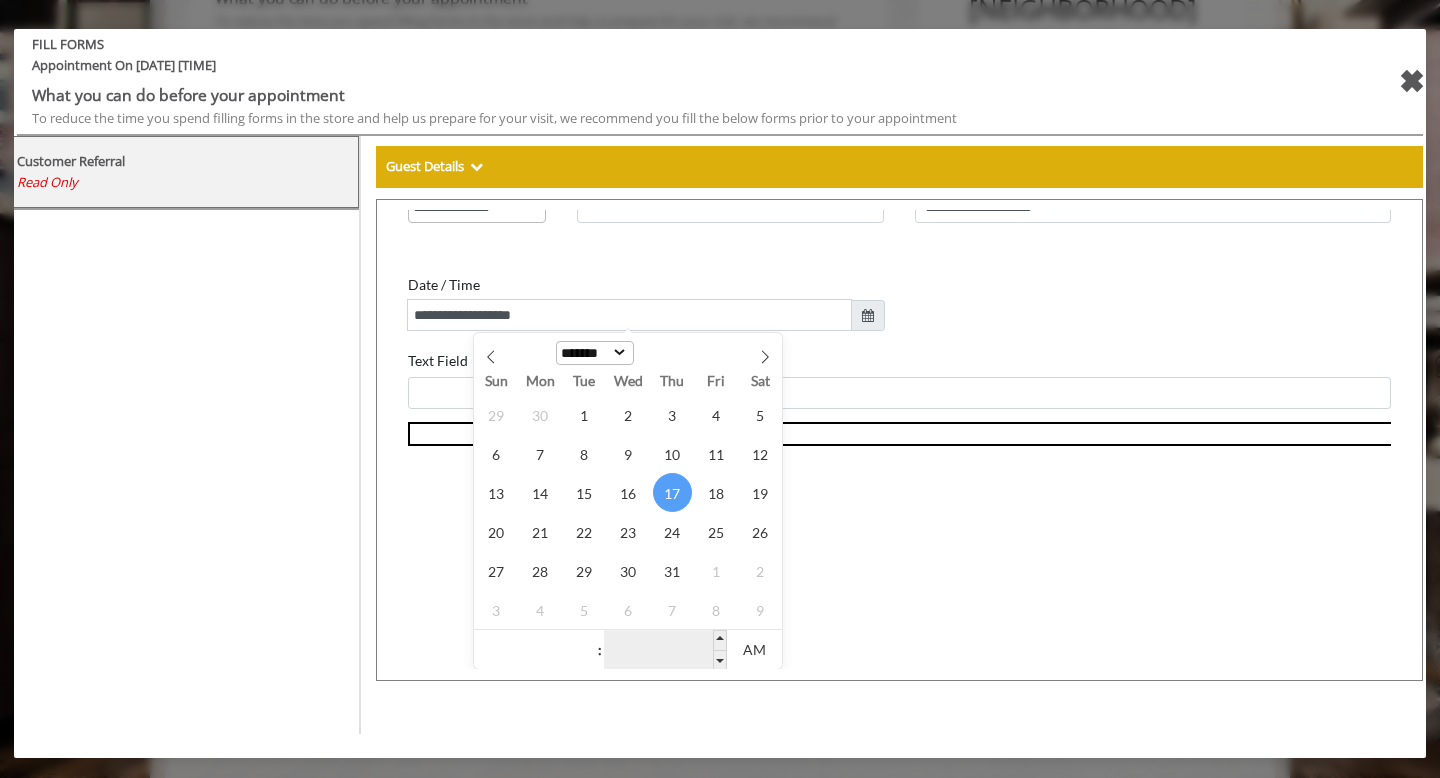 click on "**" at bounding box center [653, 639] 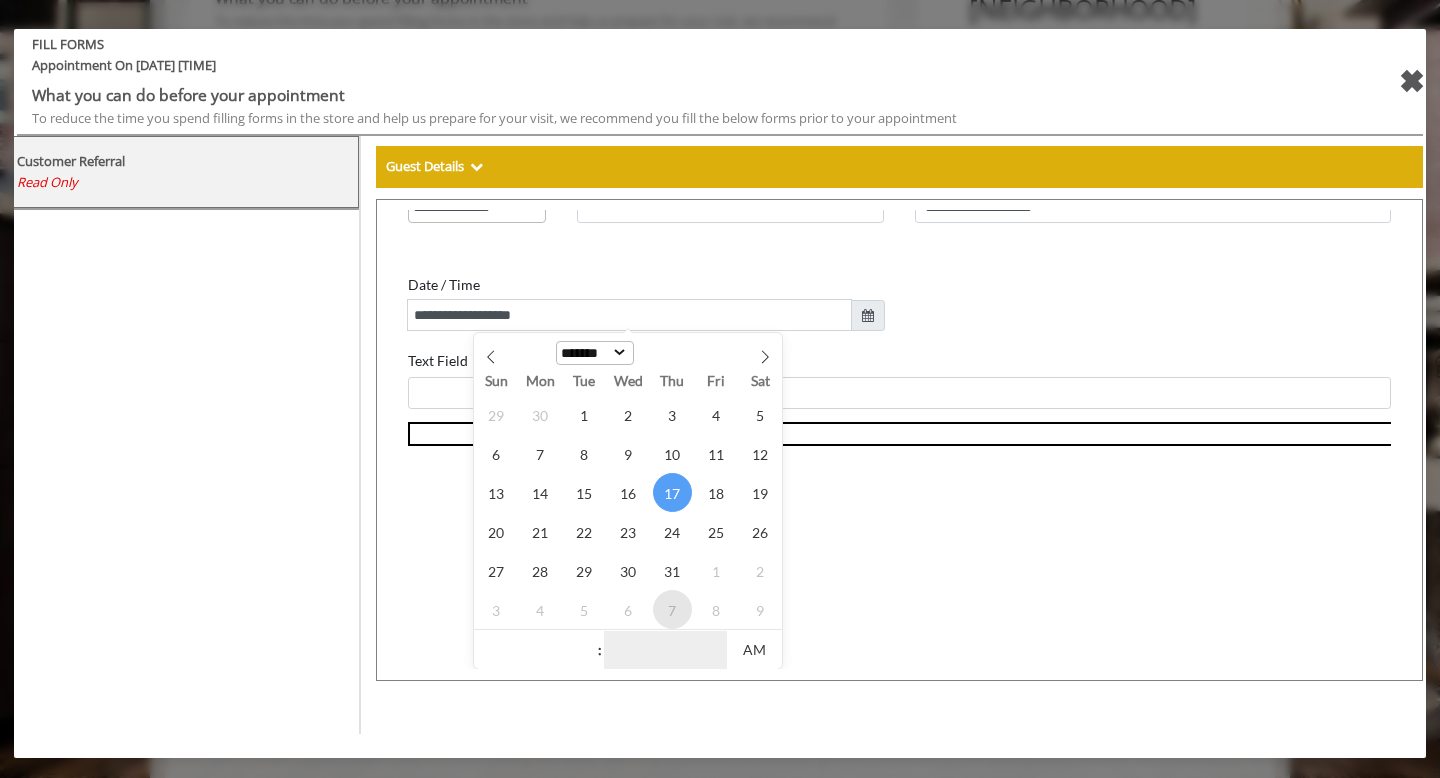 type on "**" 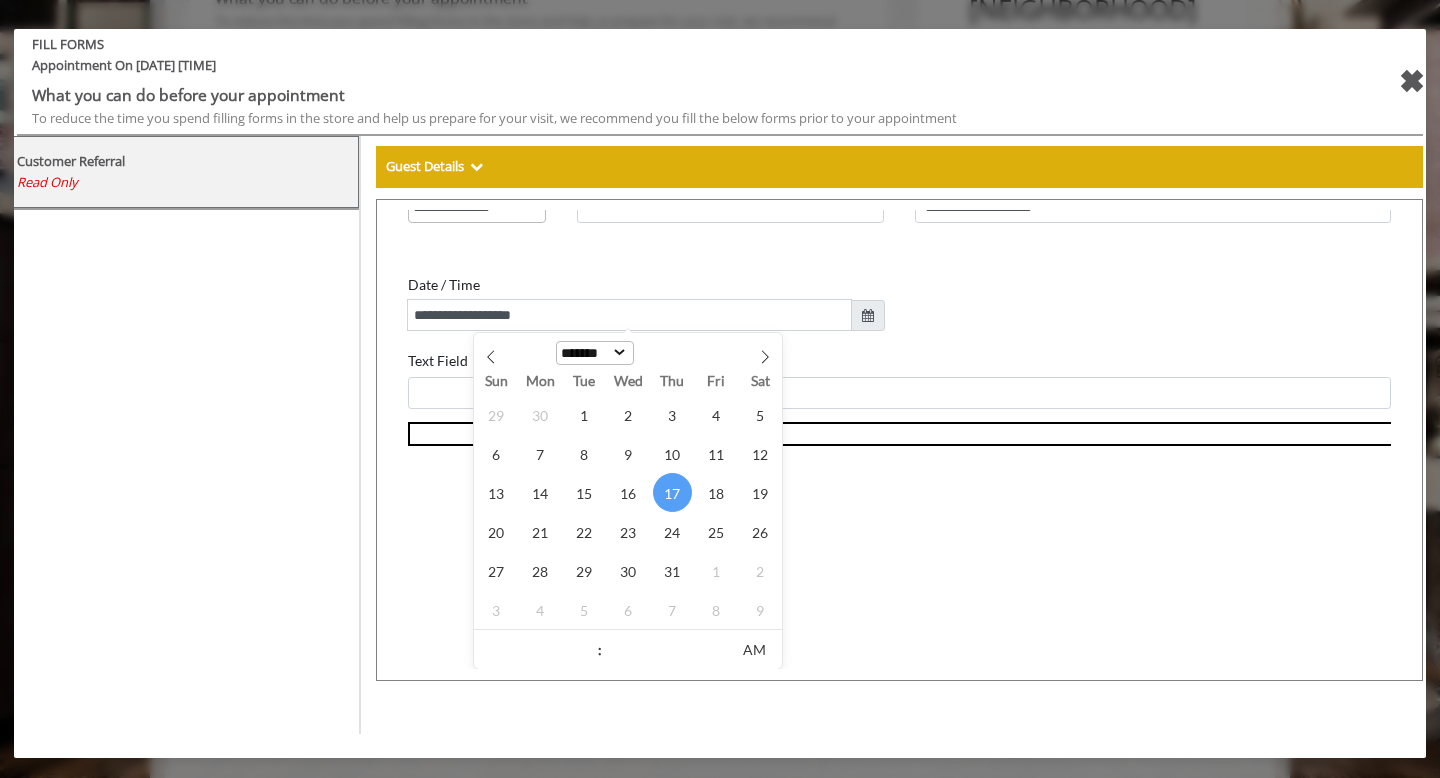 scroll, scrollTop: 177, scrollLeft: 0, axis: vertical 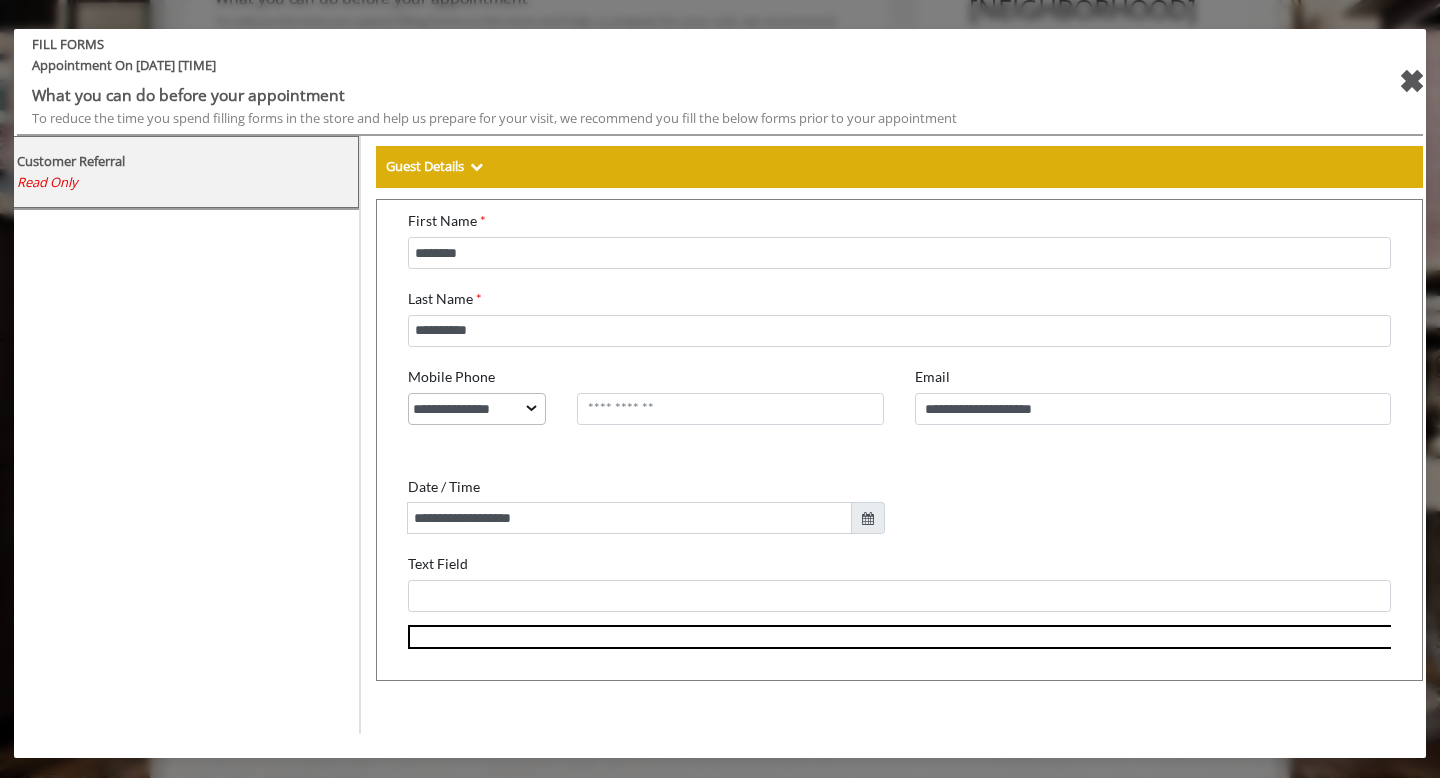 click on ">
You don't have permissions to view this page
[FIRST]
[LAST]
First Name
[FIRST]
Last Name
[LAST]
Mobile Phone
[PHONE_NUMBER]
[PHONE_NUMBER]
[PHONE_NUMBER]
[PHONE_NUMBER]" at bounding box center (887, 346) 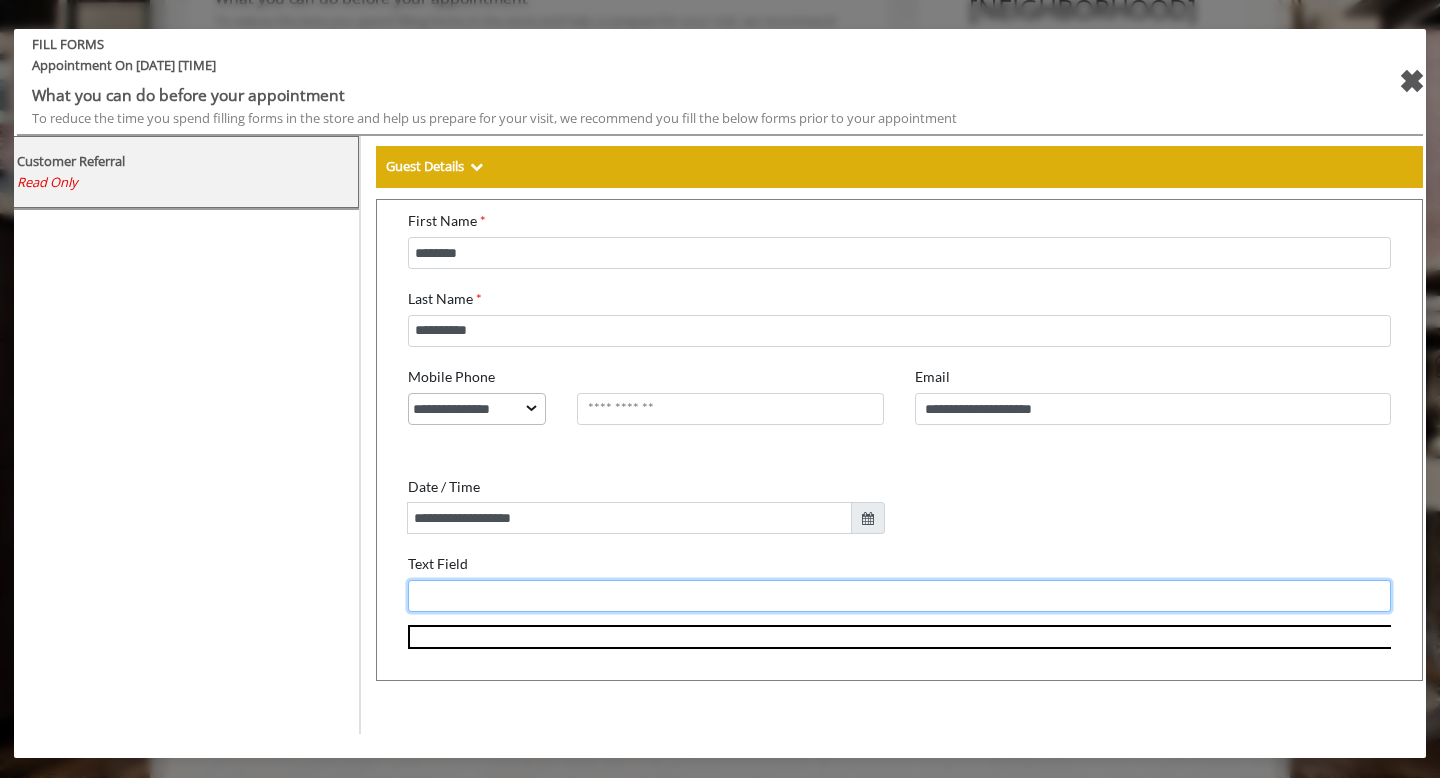 click on "Text Field" at bounding box center [887, 584] 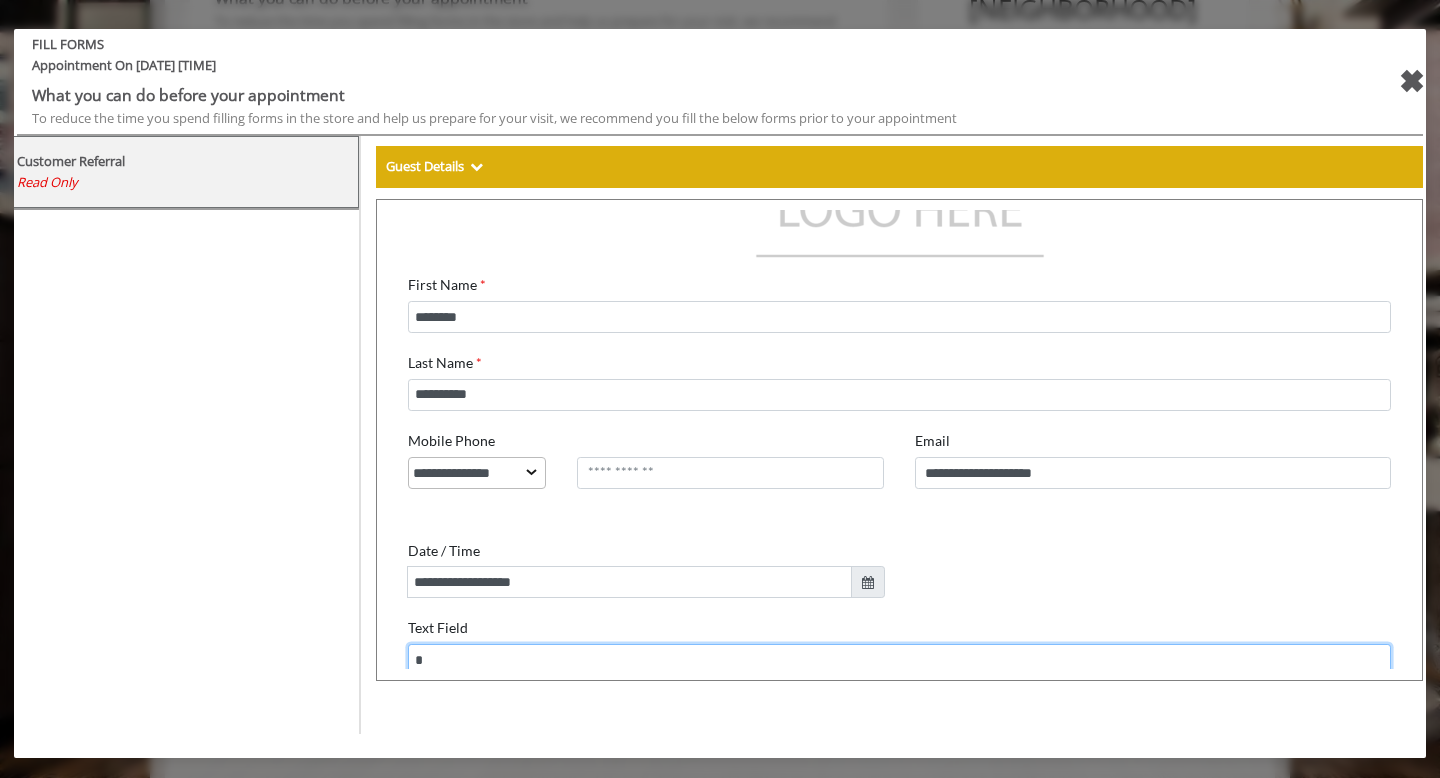 scroll, scrollTop: 85, scrollLeft: 0, axis: vertical 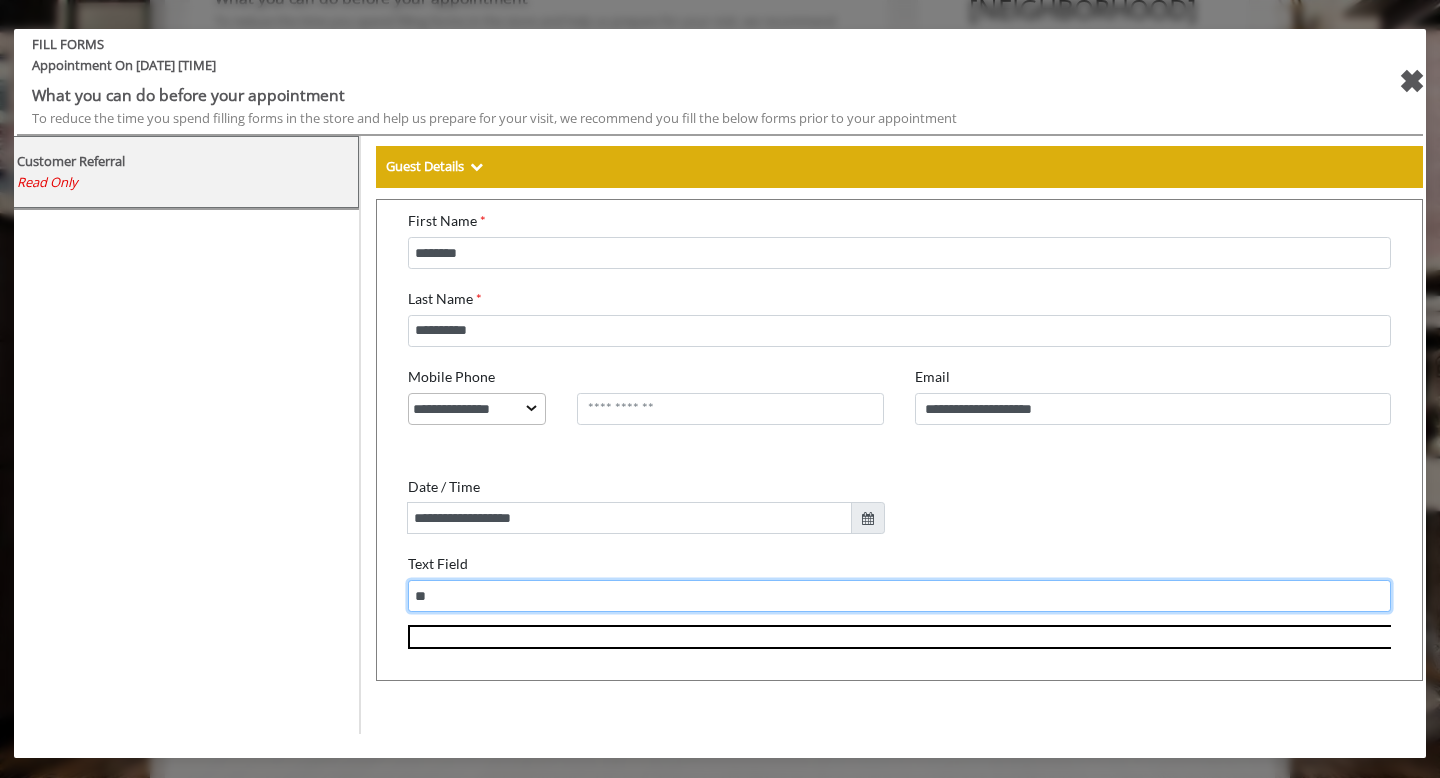type on "*" 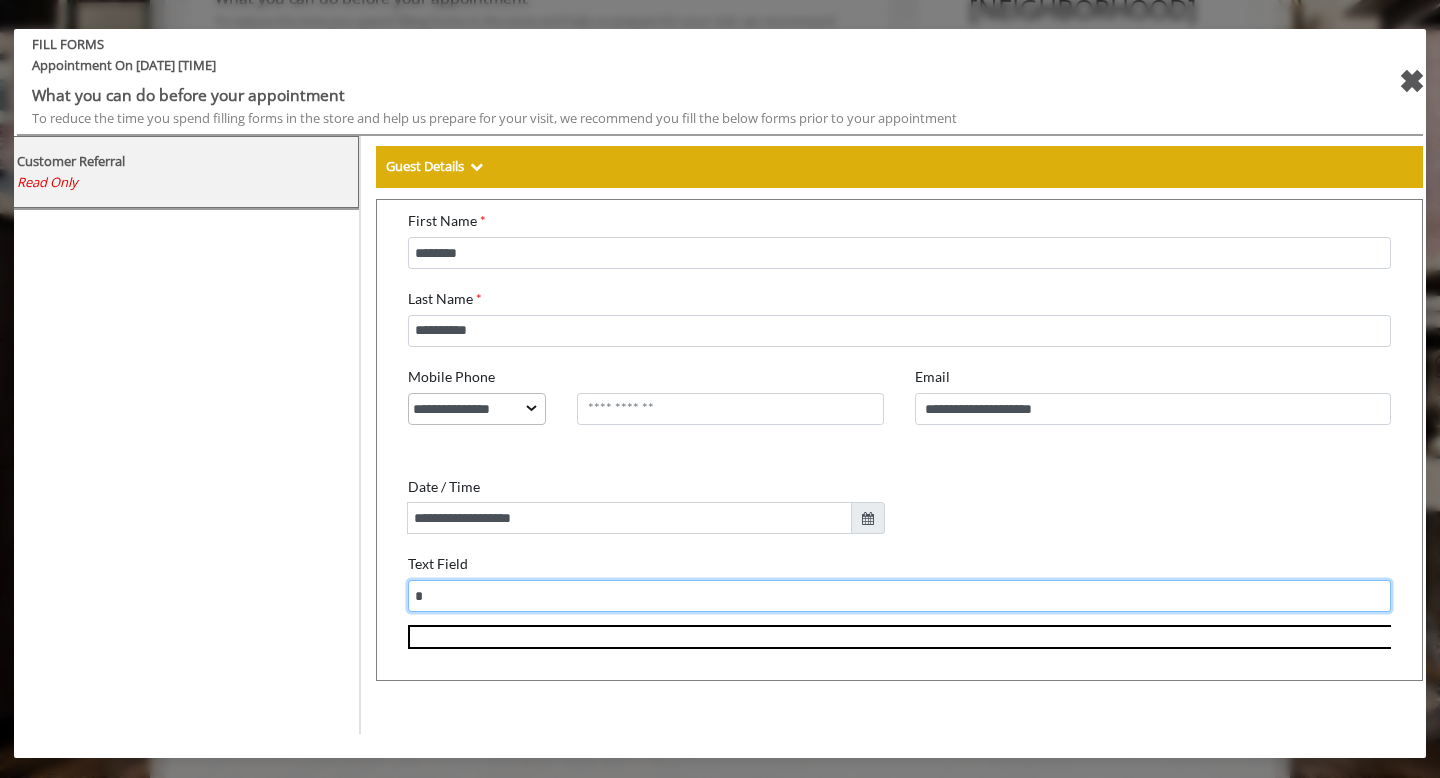 type 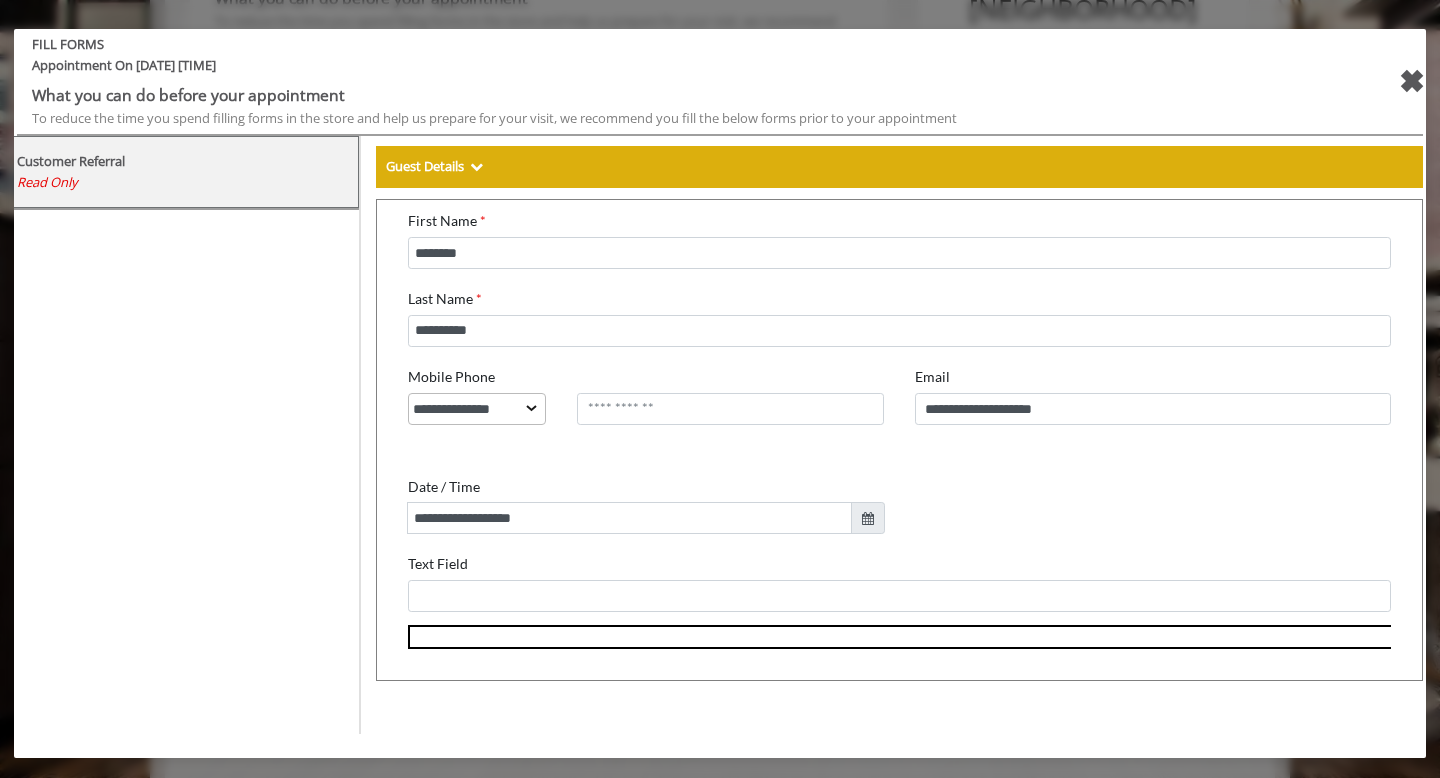 click on "Text Field" at bounding box center [887, 567] 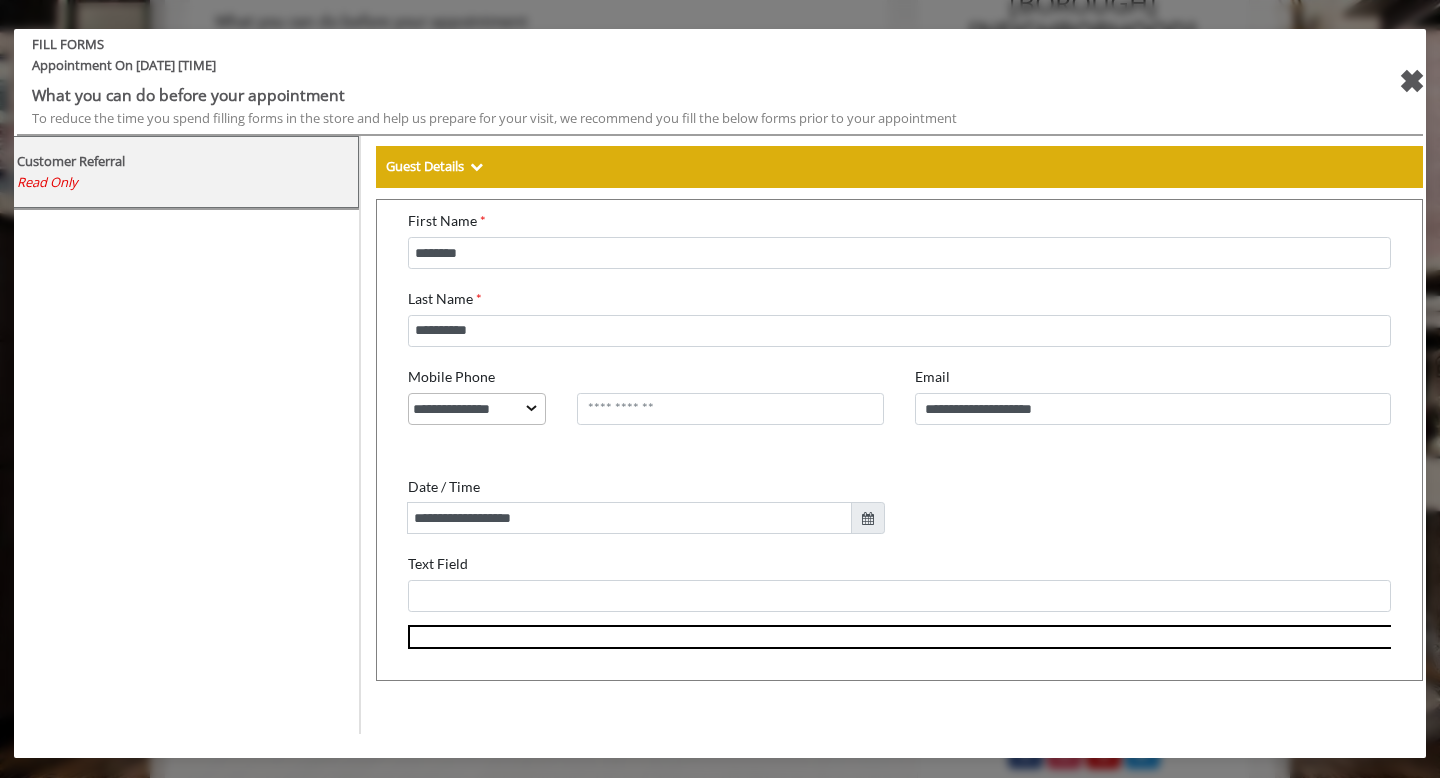 scroll, scrollTop: 521, scrollLeft: 0, axis: vertical 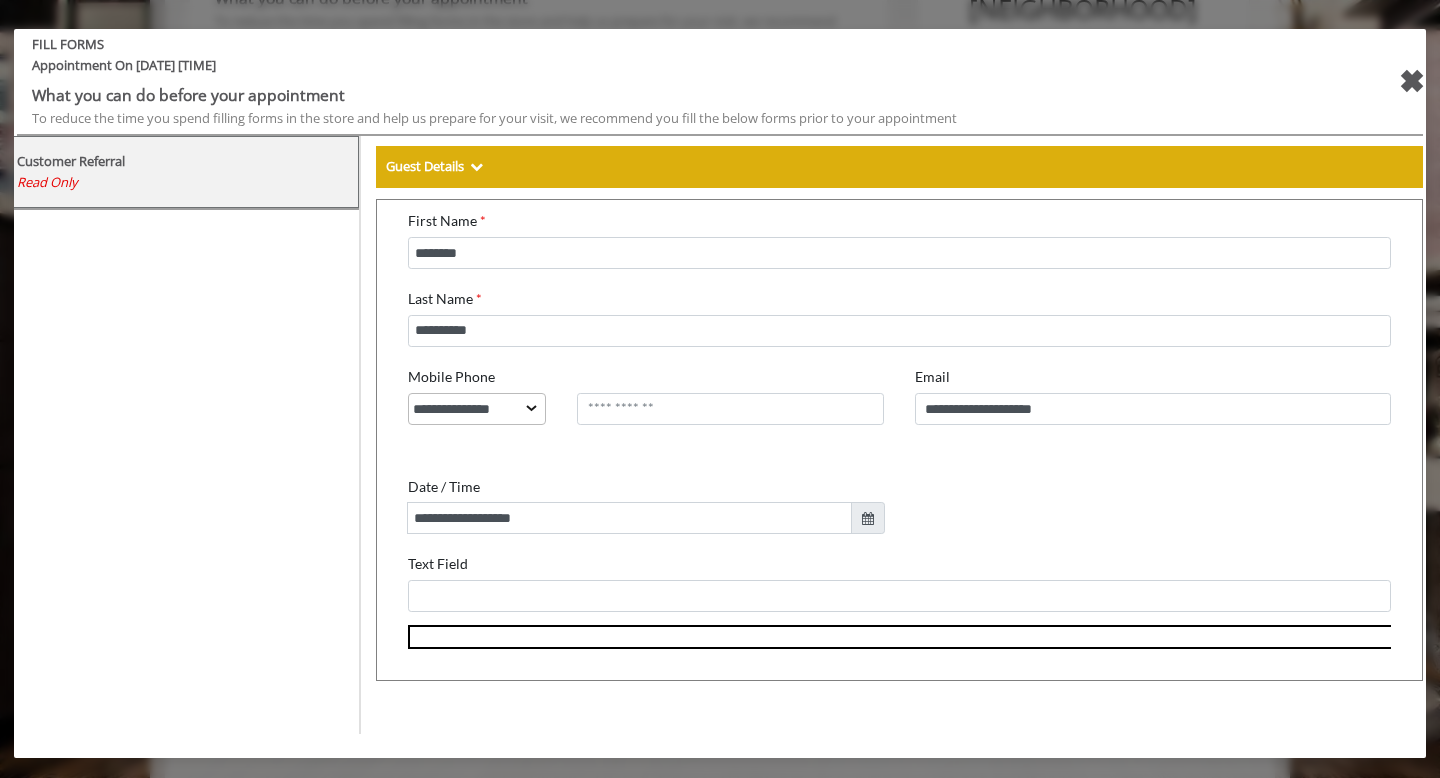 click at bounding box center [476, 166] 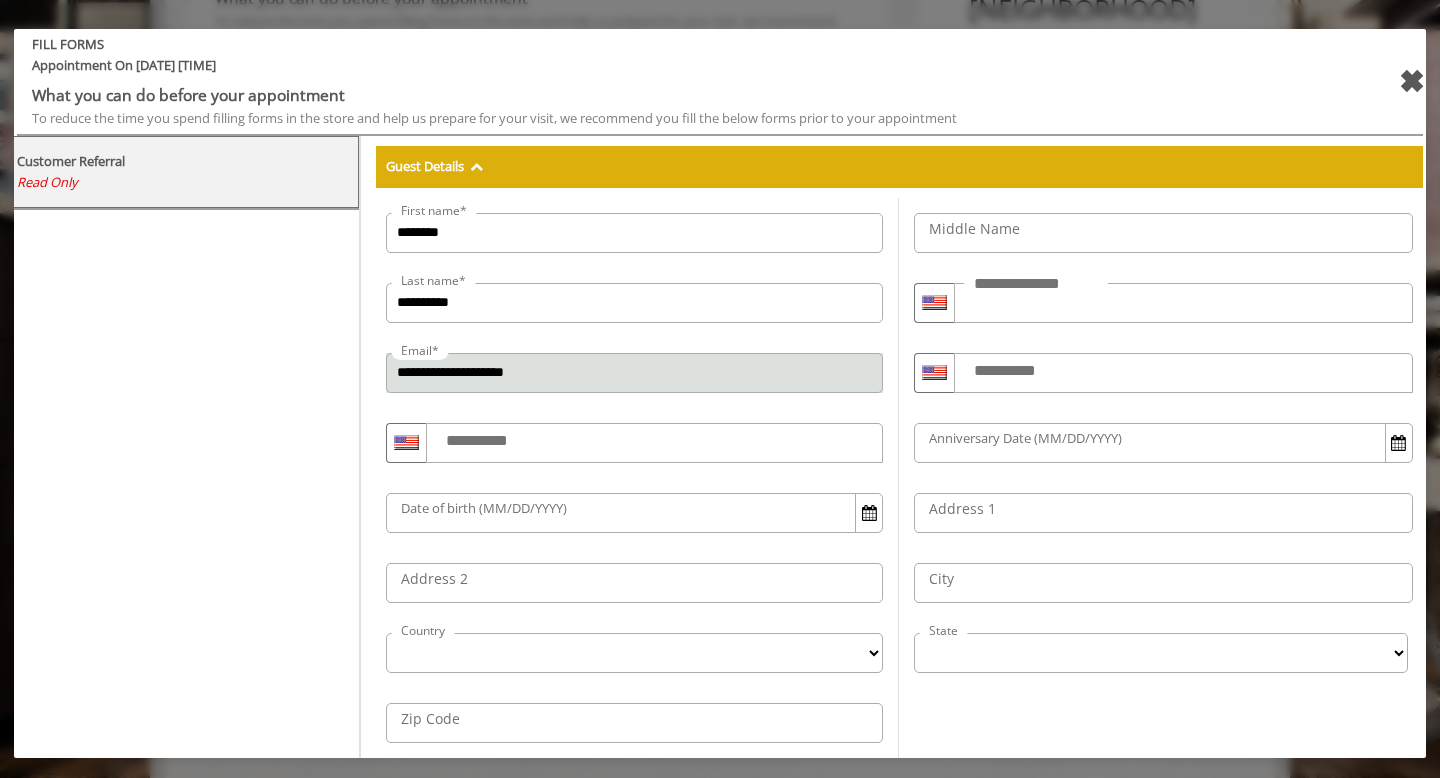 select 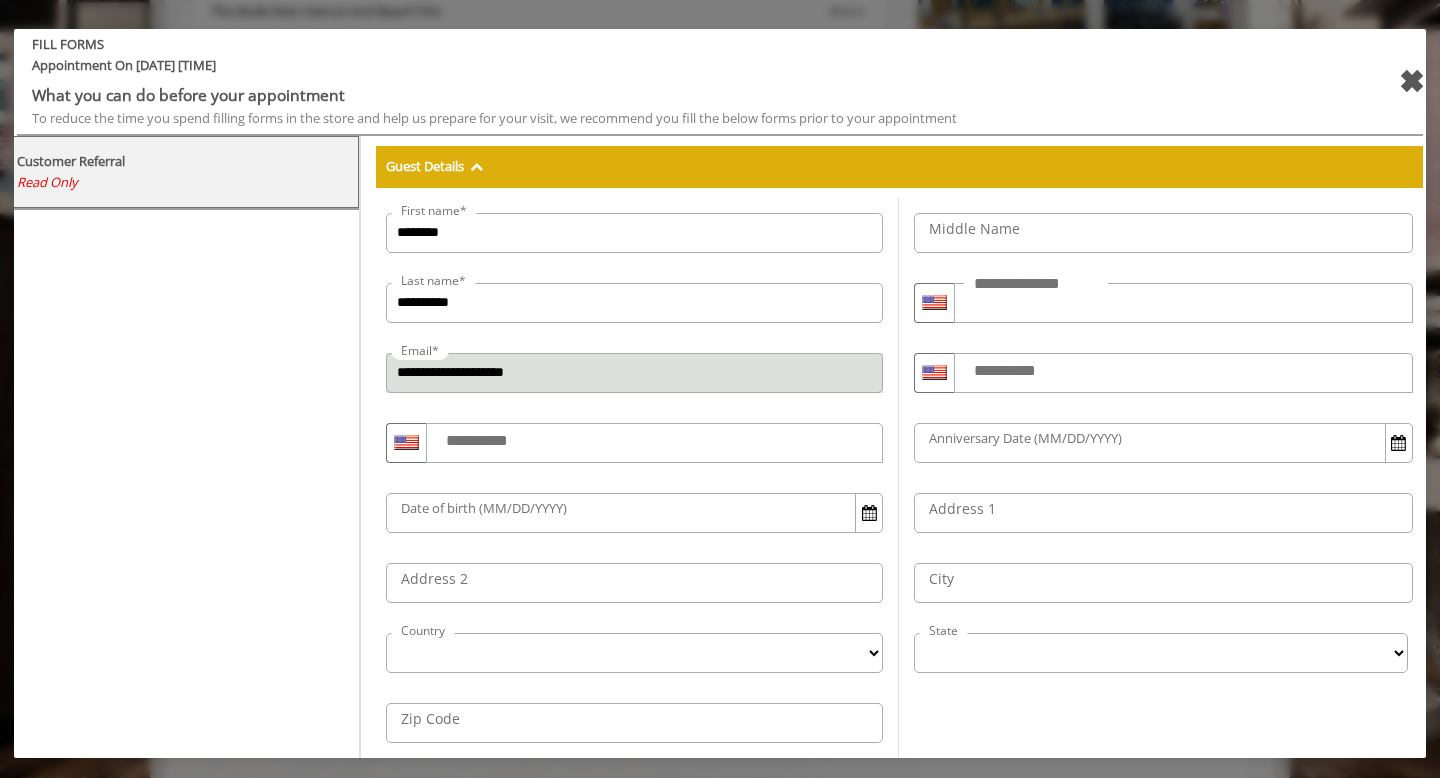 scroll, scrollTop: 319, scrollLeft: 0, axis: vertical 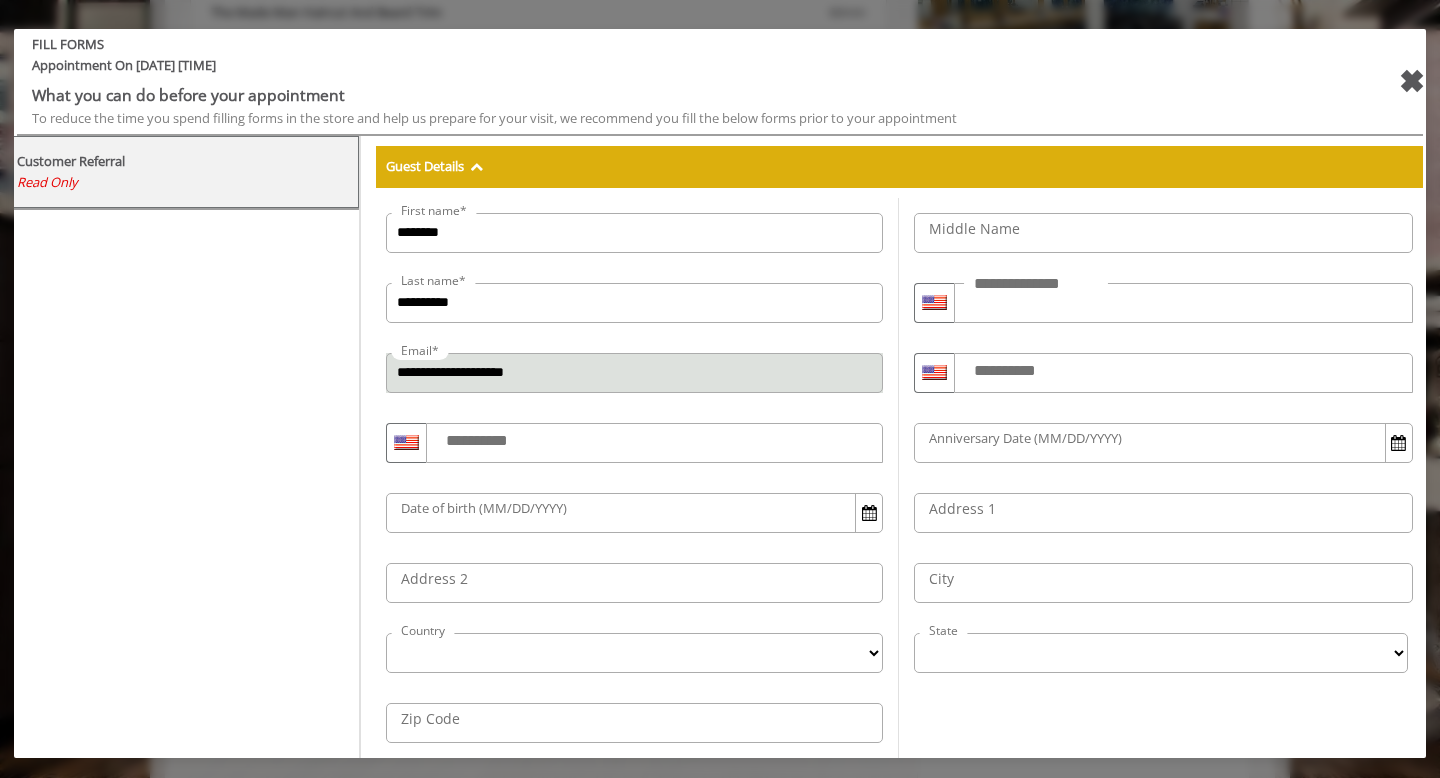 click on "Guest Details" at bounding box center (899, 167) 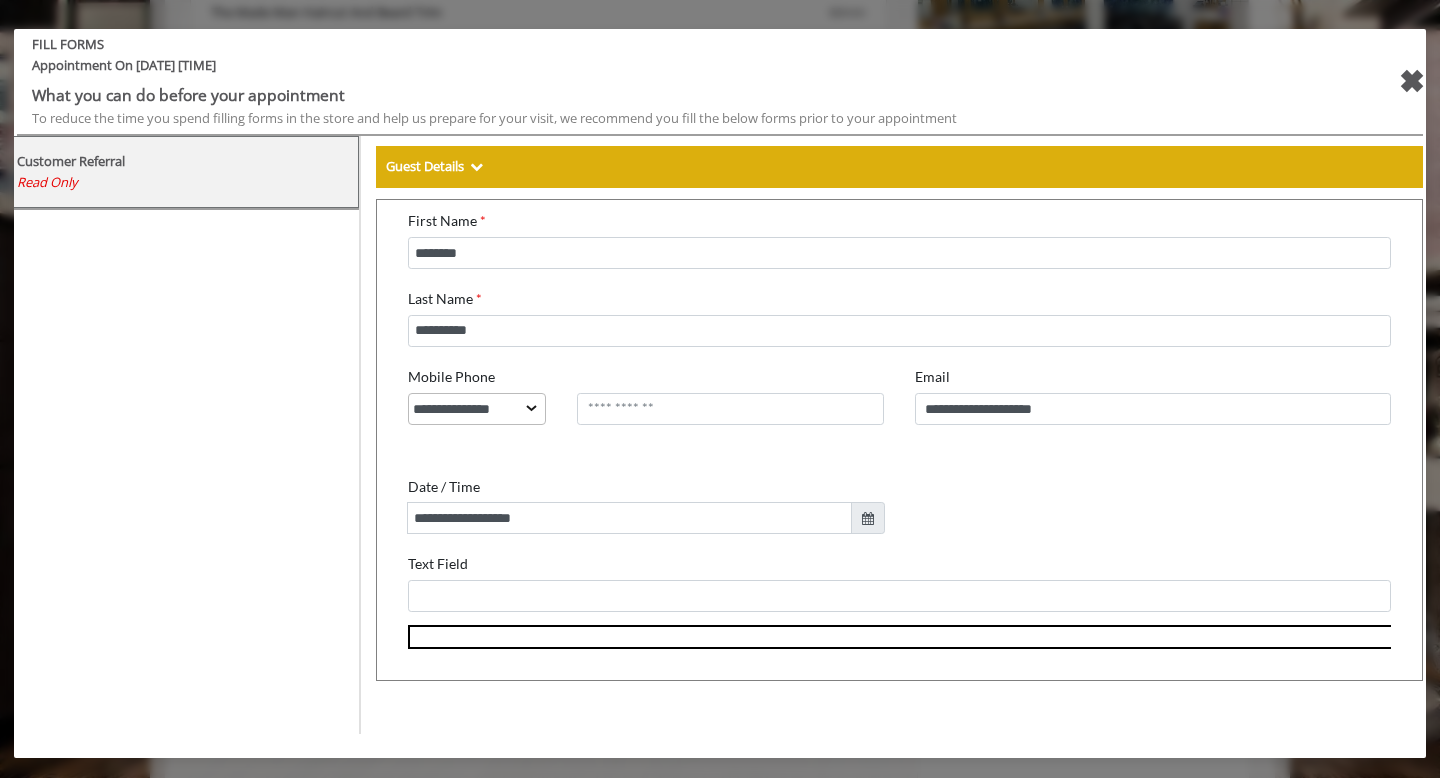click at bounding box center (476, 166) 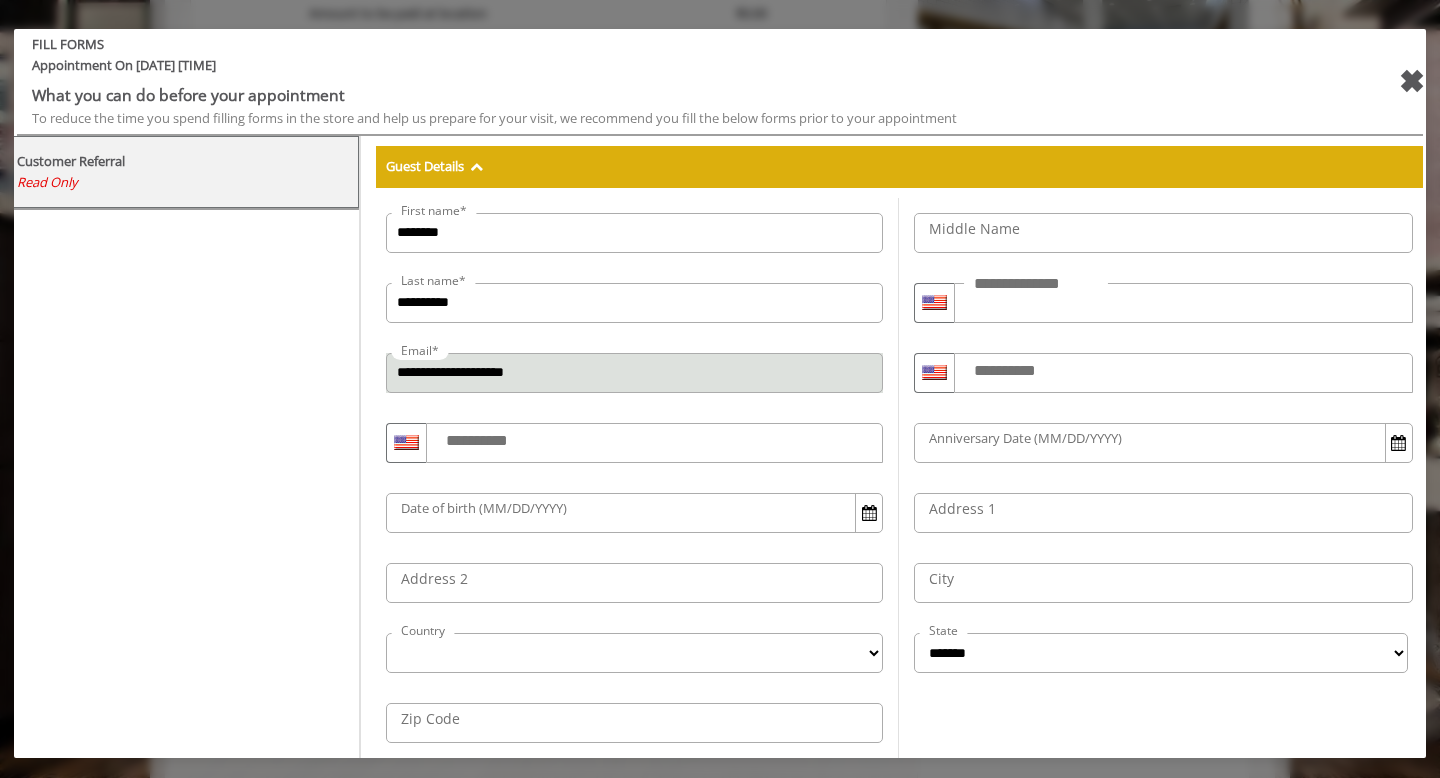 scroll, scrollTop: 233, scrollLeft: 0, axis: vertical 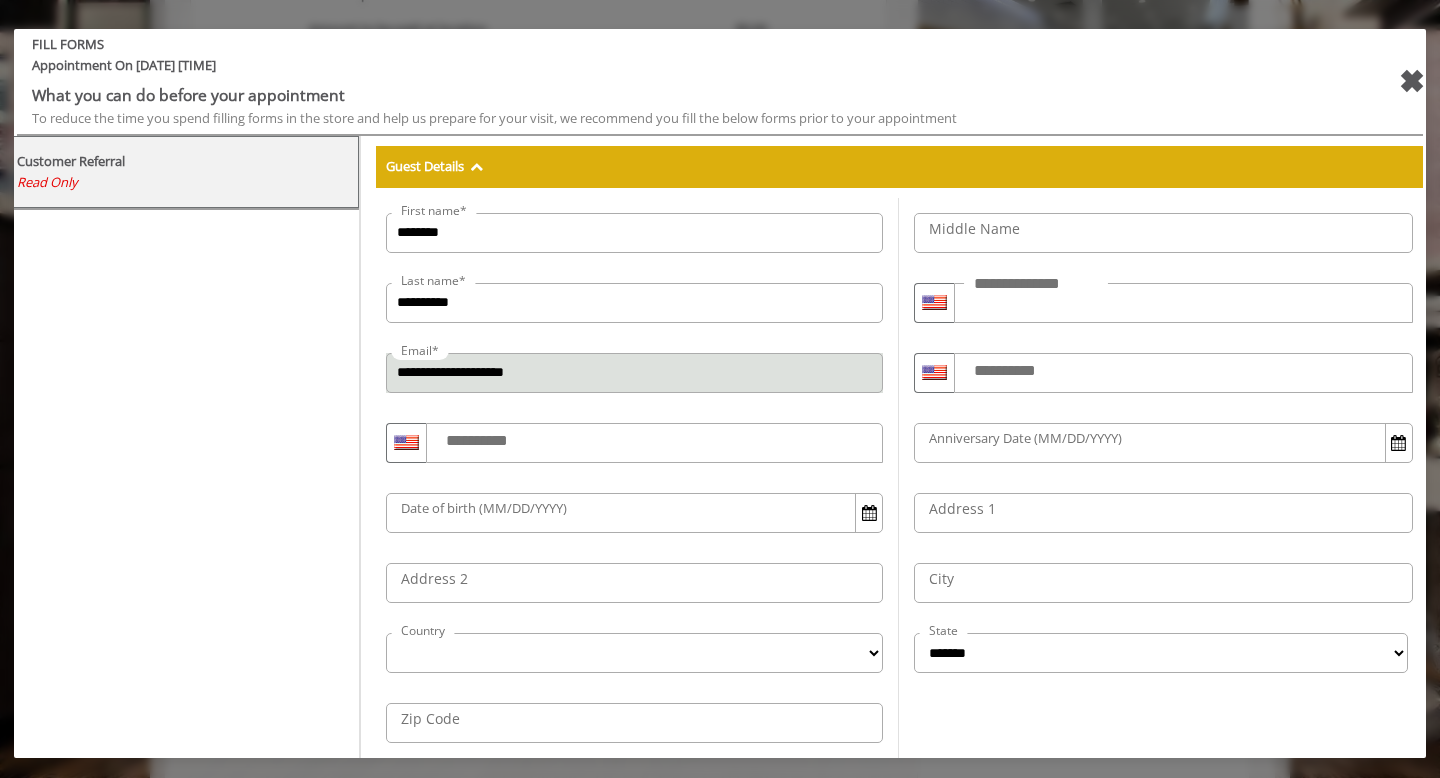 click on "Guest Details" at bounding box center [899, 167] 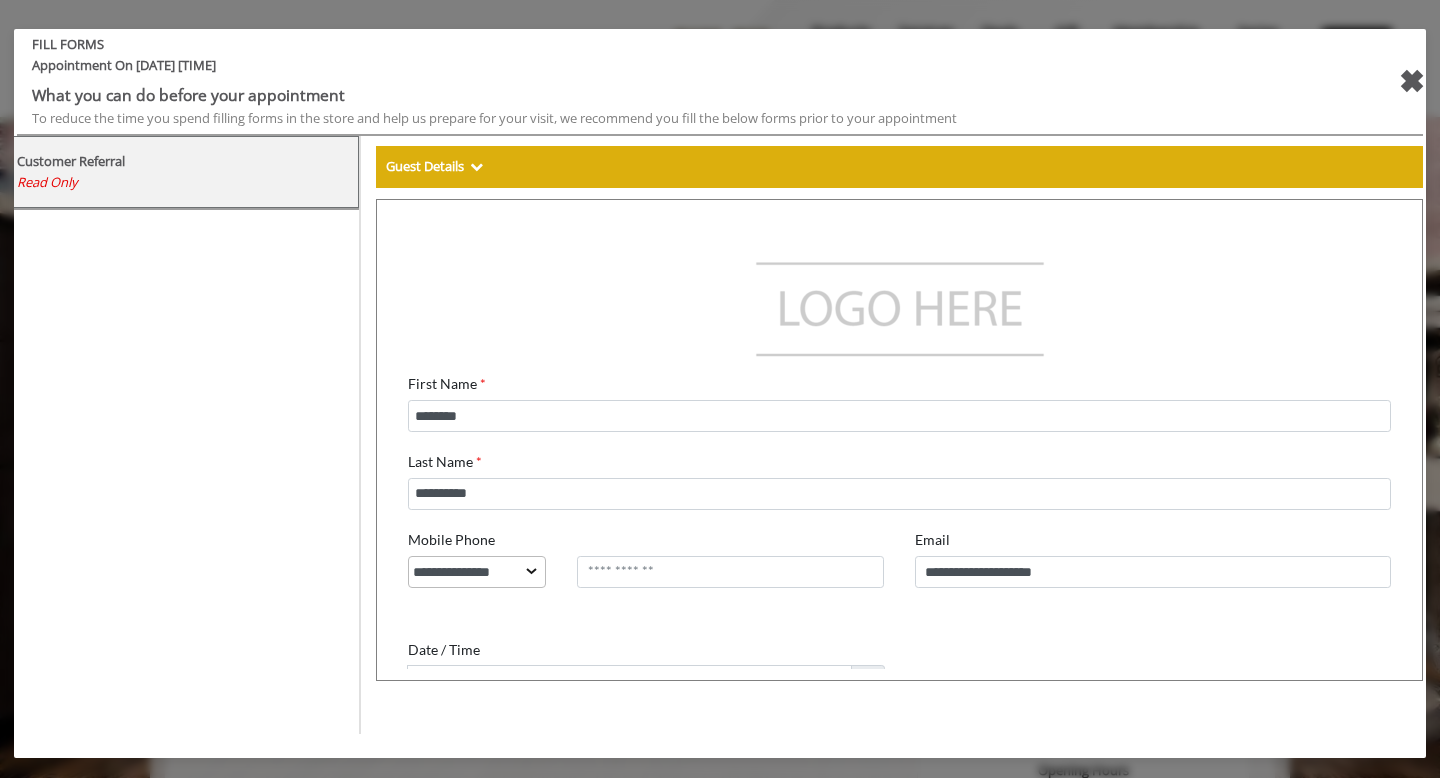 scroll, scrollTop: 177, scrollLeft: 0, axis: vertical 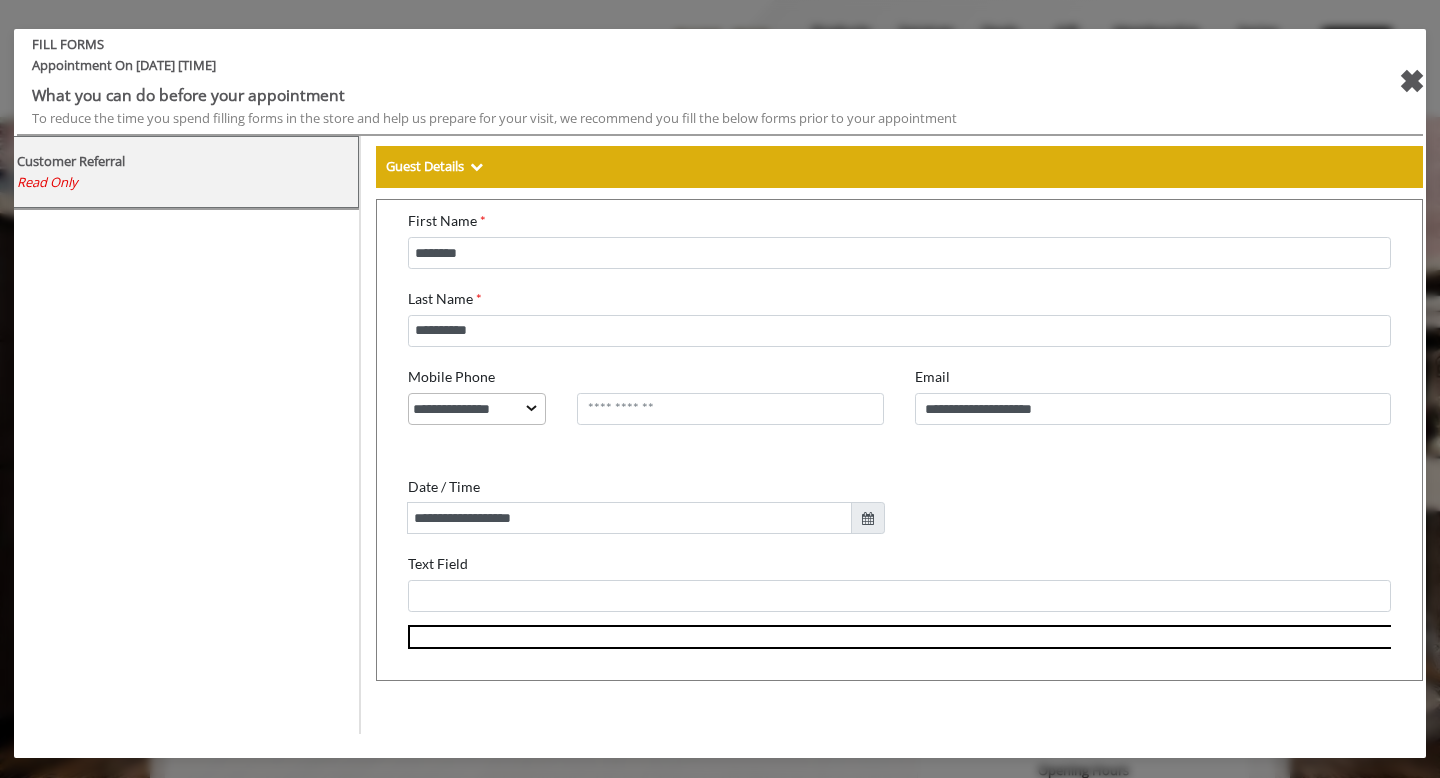 click on "Guest Details" at bounding box center [899, 167] 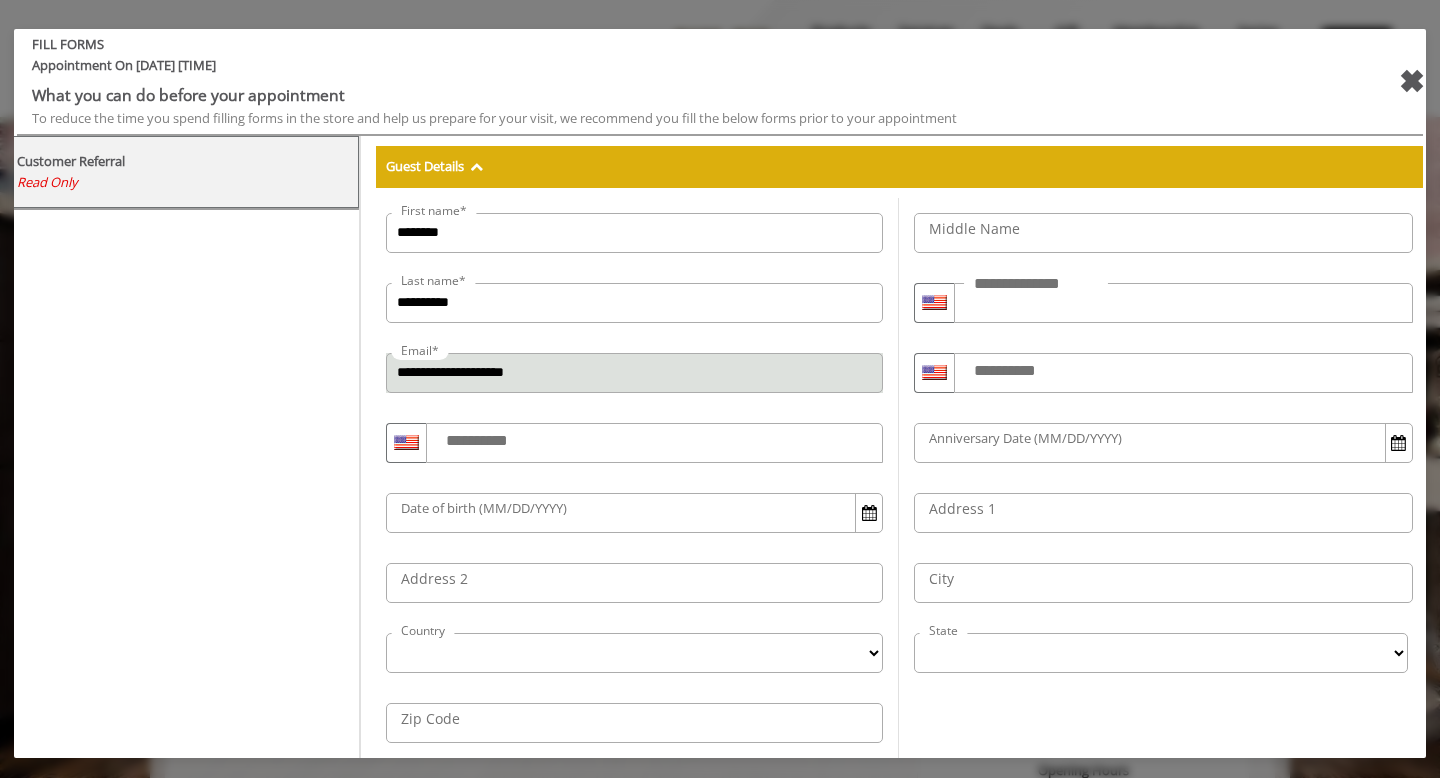 select on "**" 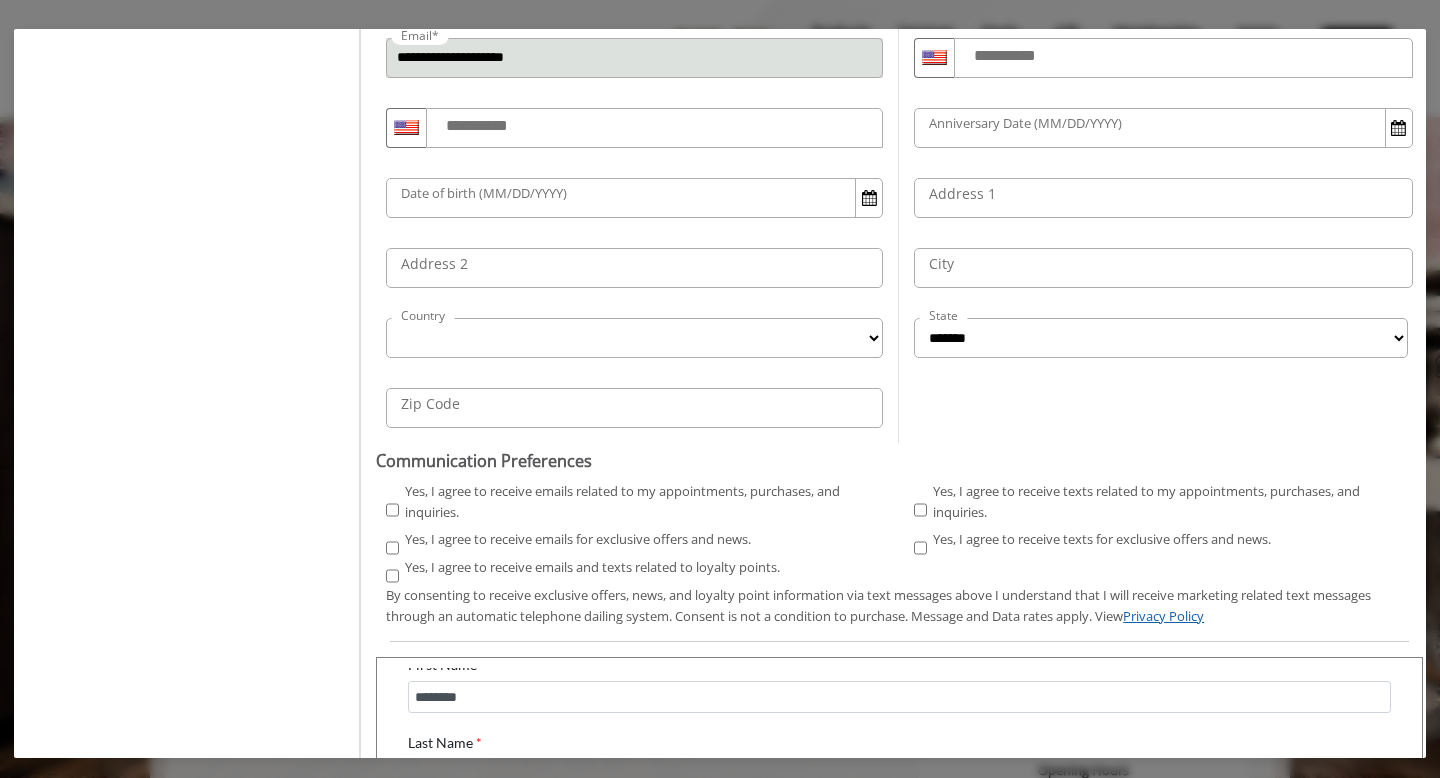 scroll, scrollTop: 403, scrollLeft: 0, axis: vertical 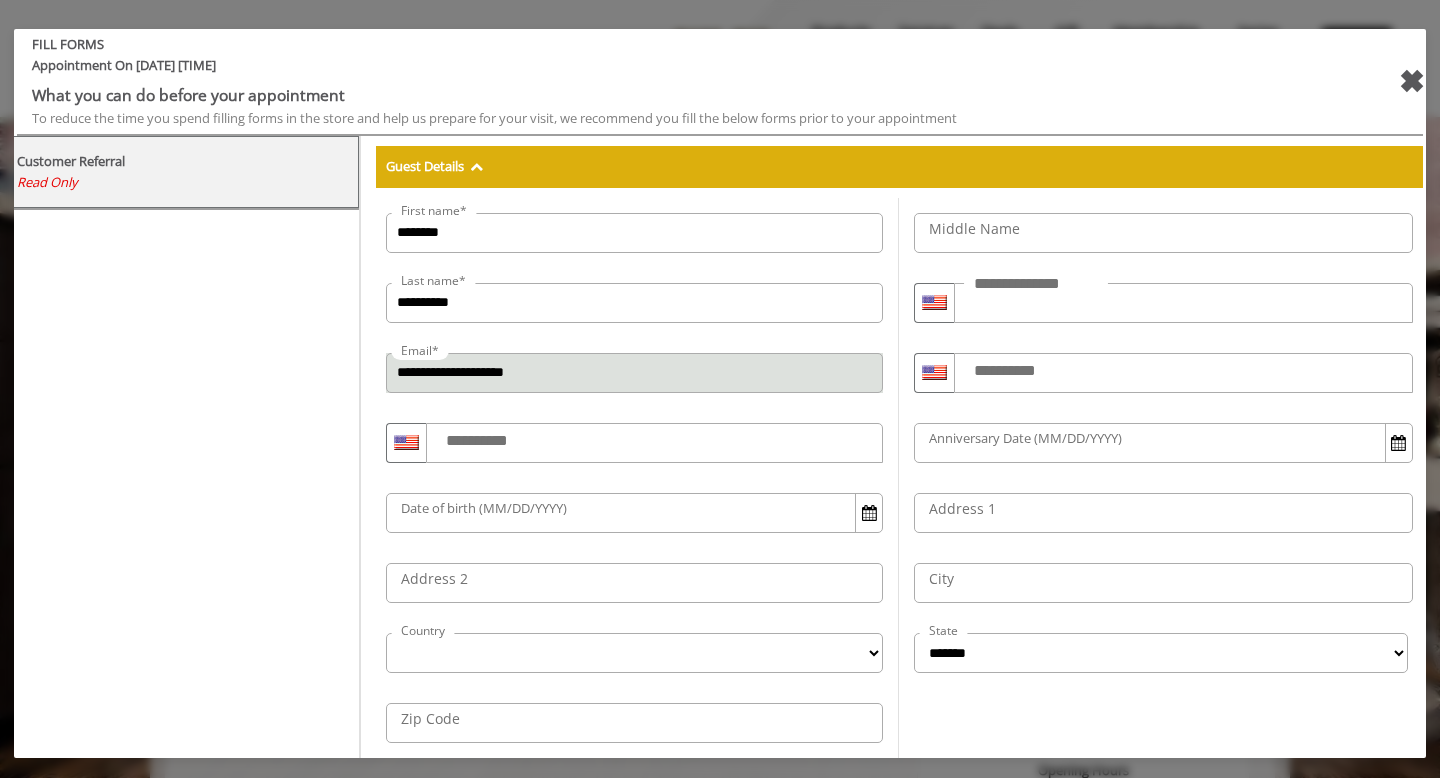 click at bounding box center (476, 166) 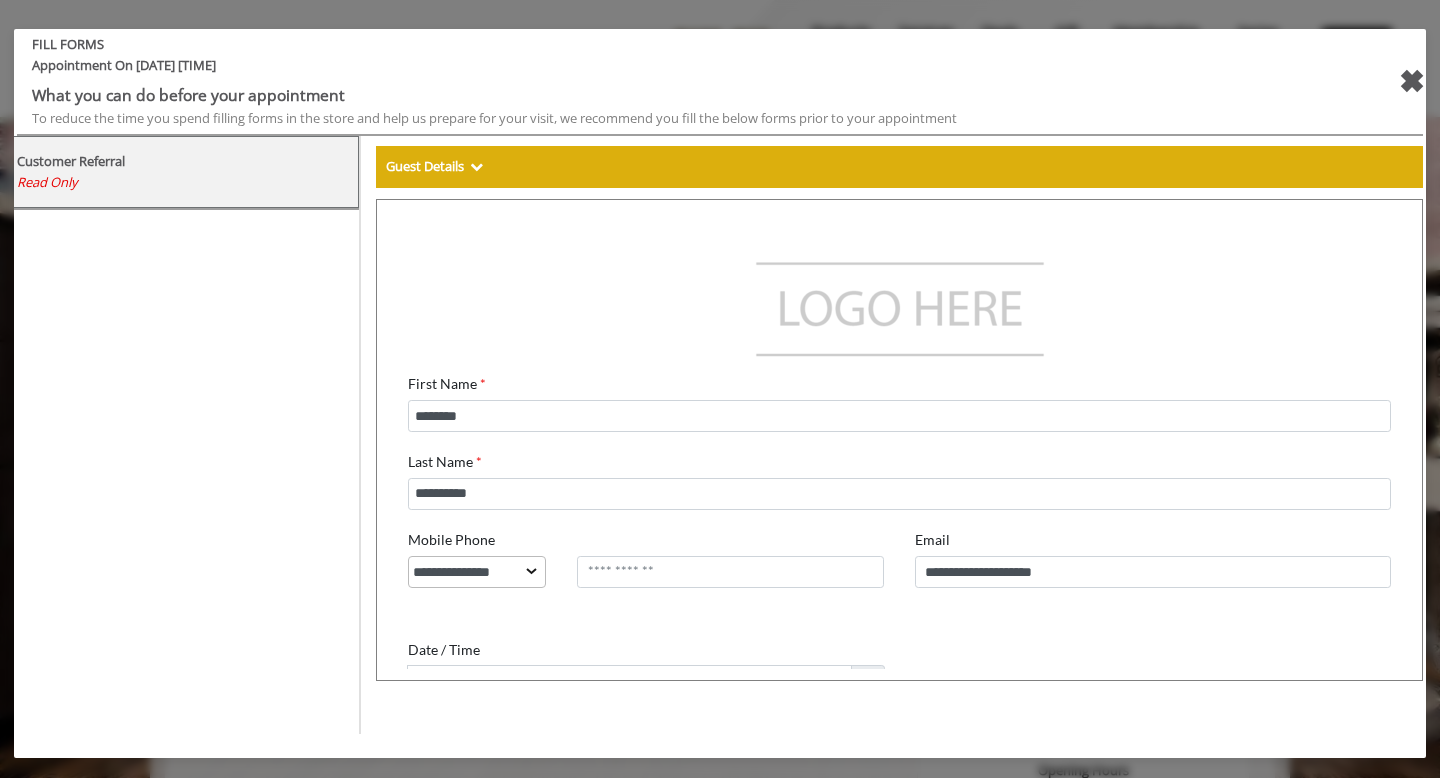 scroll, scrollTop: 177, scrollLeft: 0, axis: vertical 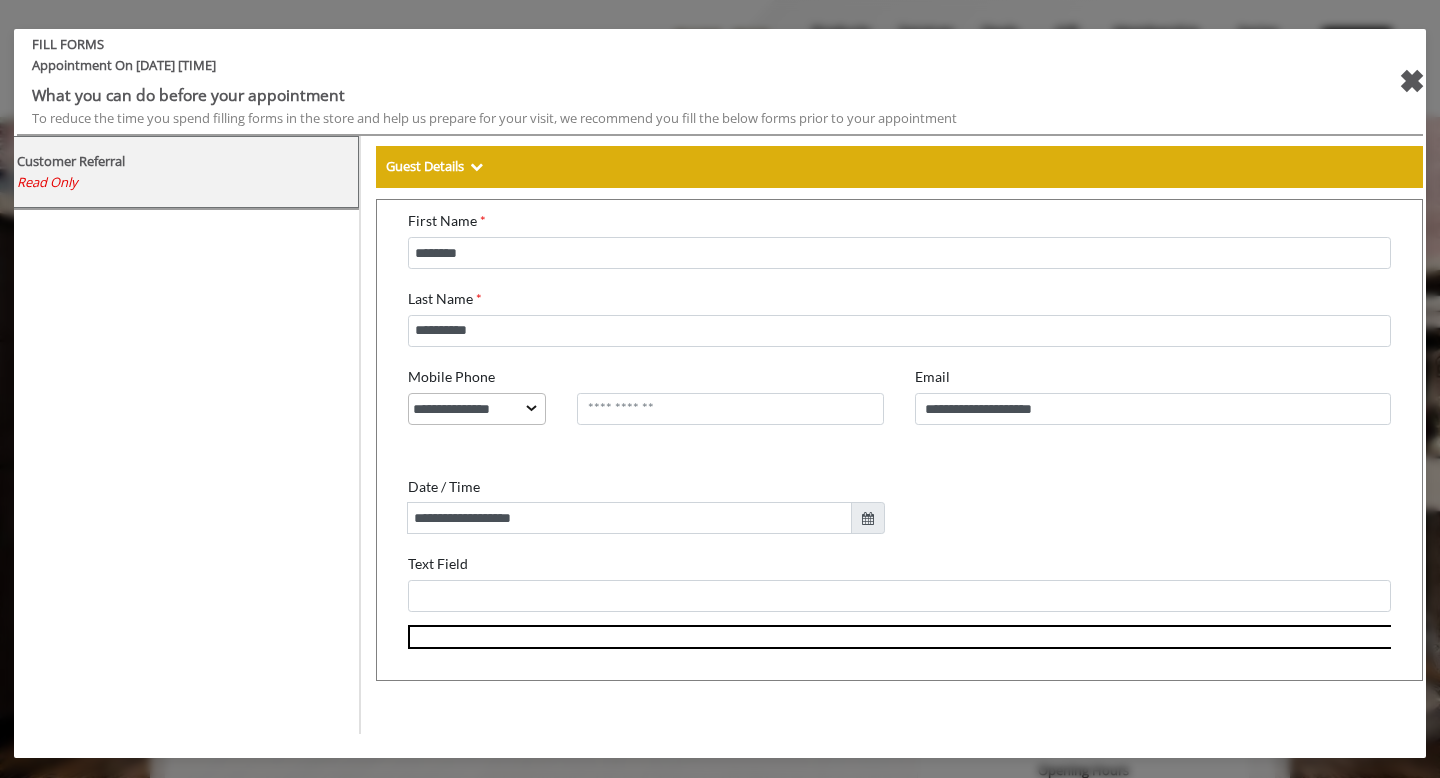 click on "Guest Details" at bounding box center [428, 166] 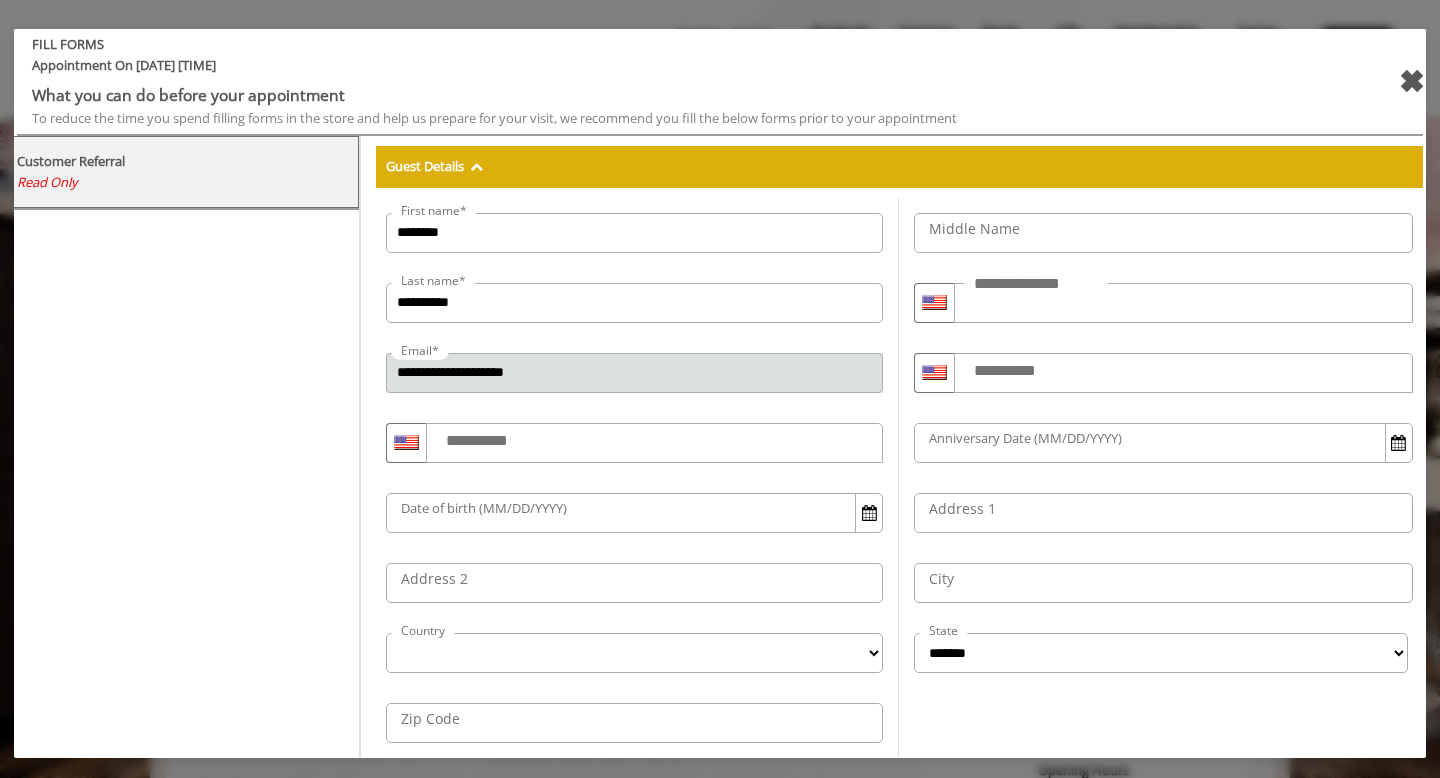 scroll, scrollTop: 0, scrollLeft: 0, axis: both 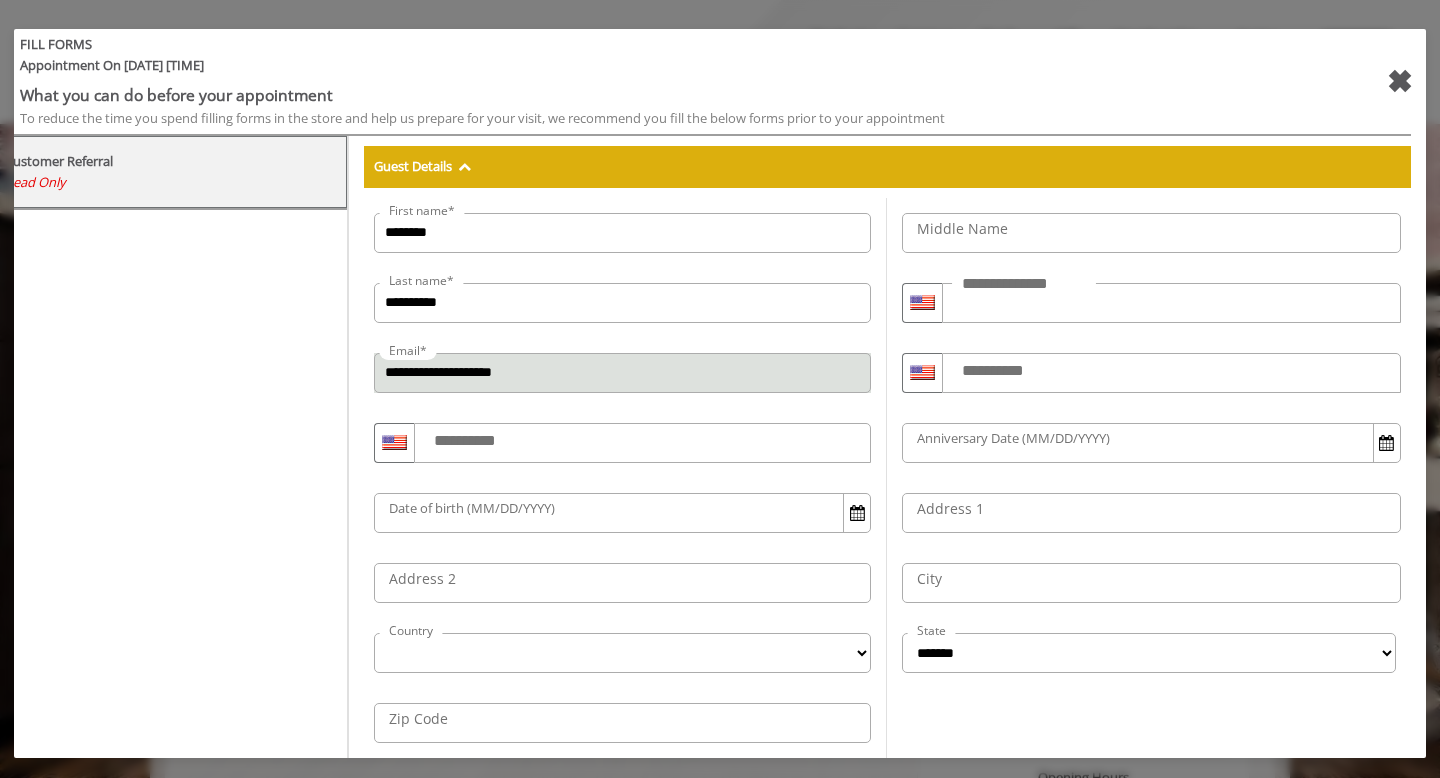 click on "Guest Details" at bounding box center (887, 167) 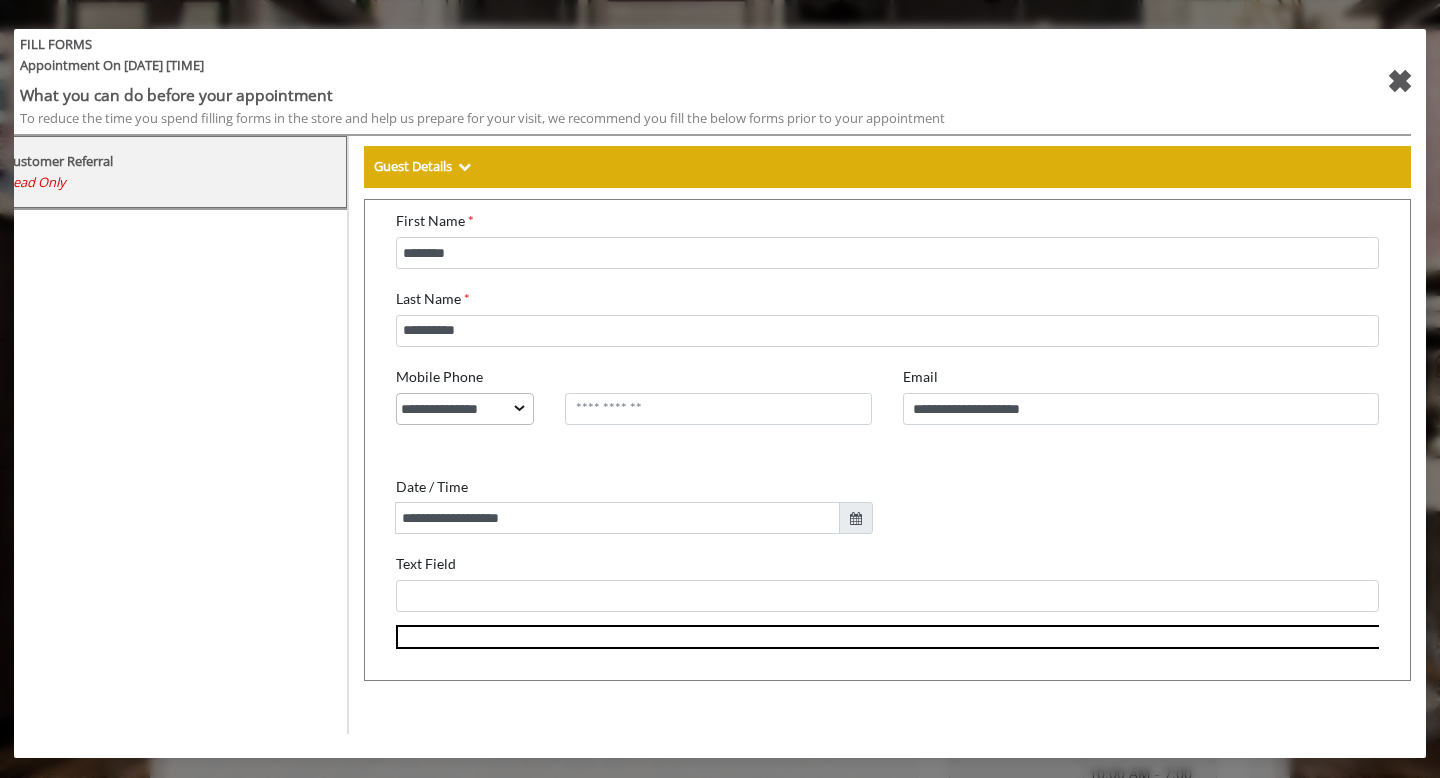 scroll, scrollTop: 368, scrollLeft: 0, axis: vertical 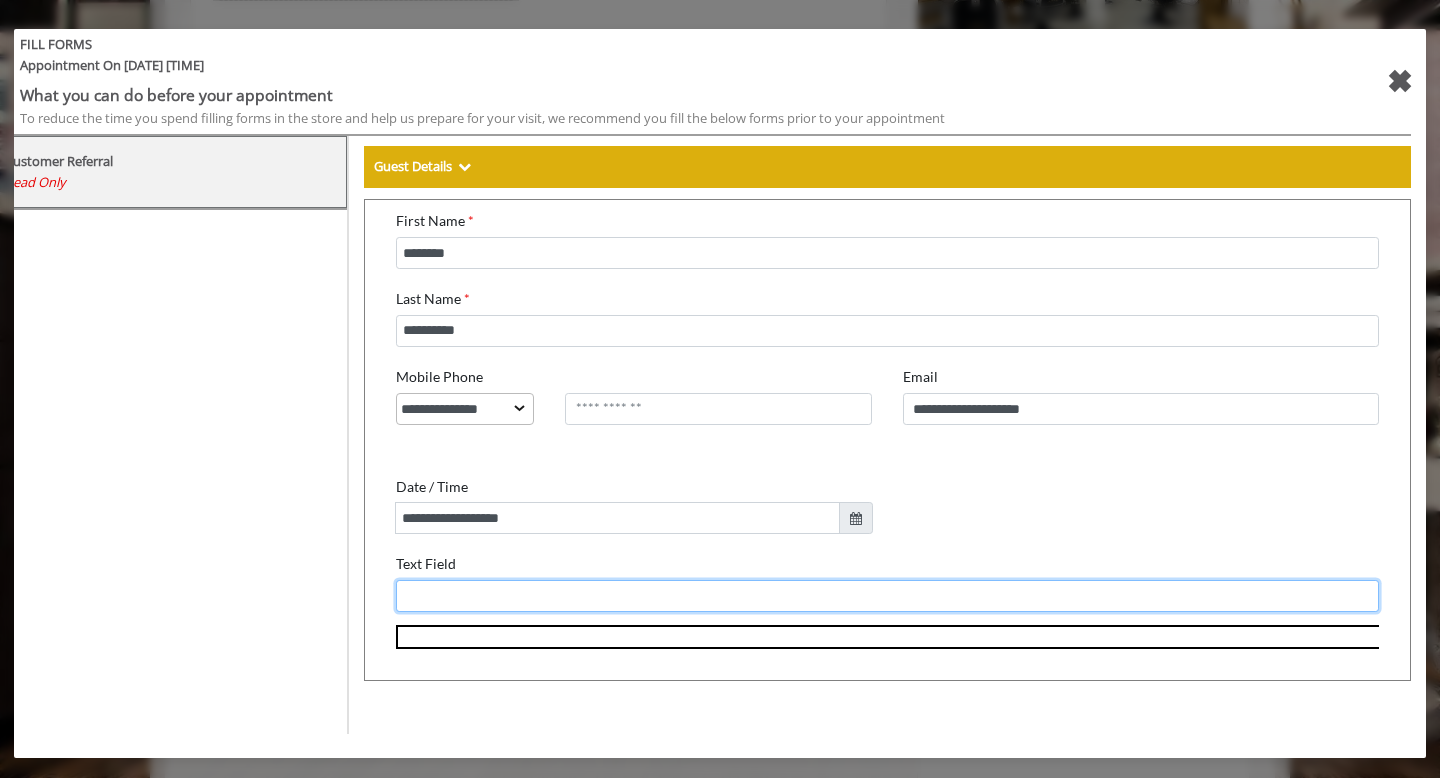click on "Text Field" at bounding box center (875, 584) 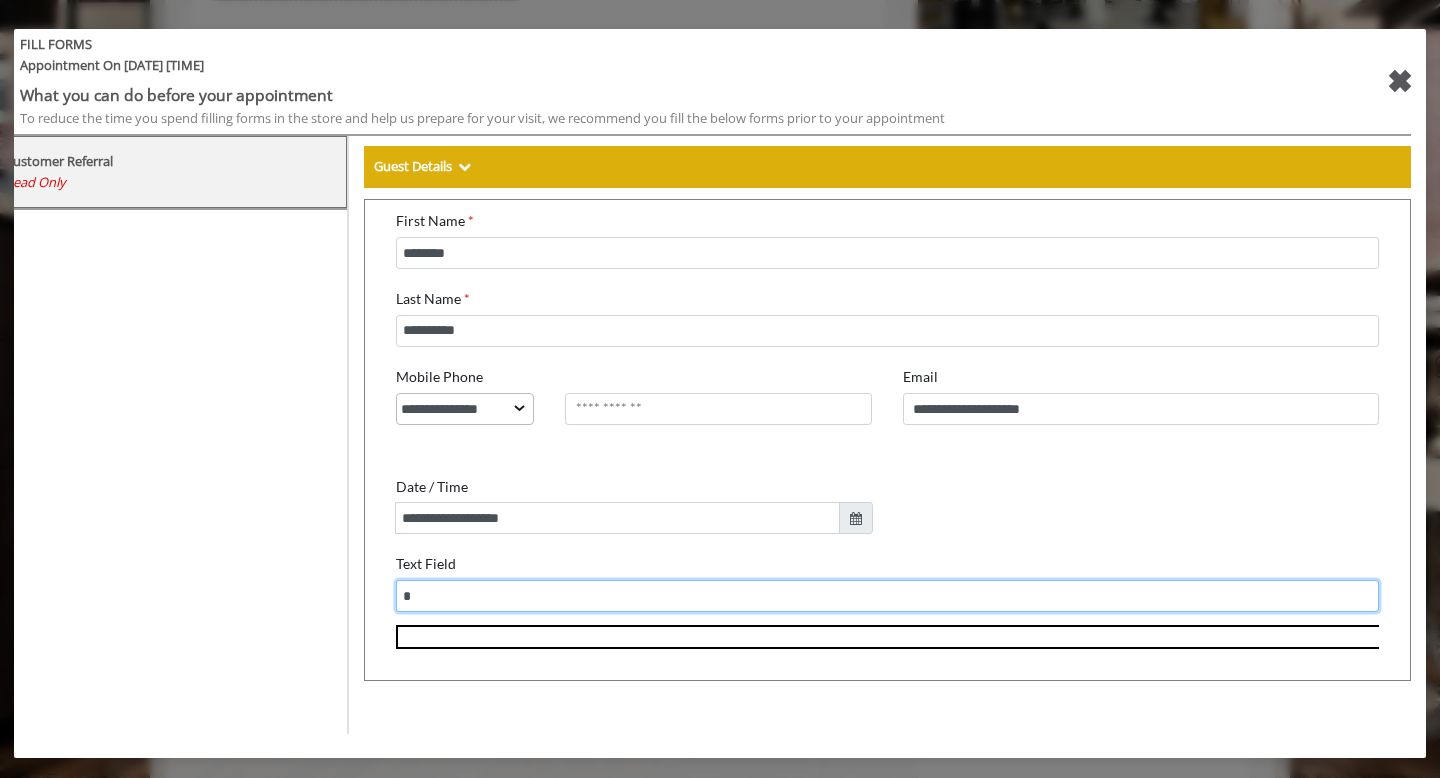 type on "*" 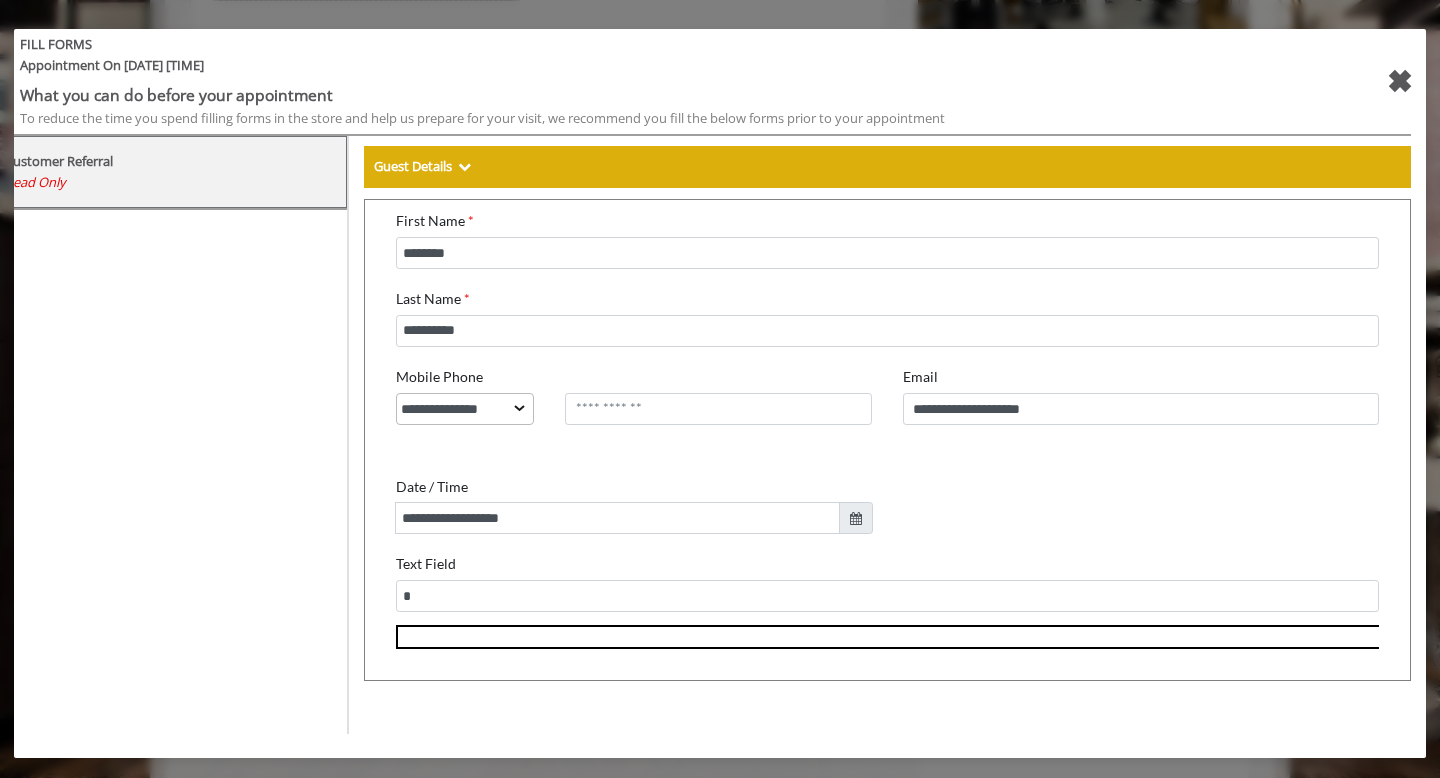 click on "**********" at bounding box center [1129, 442] 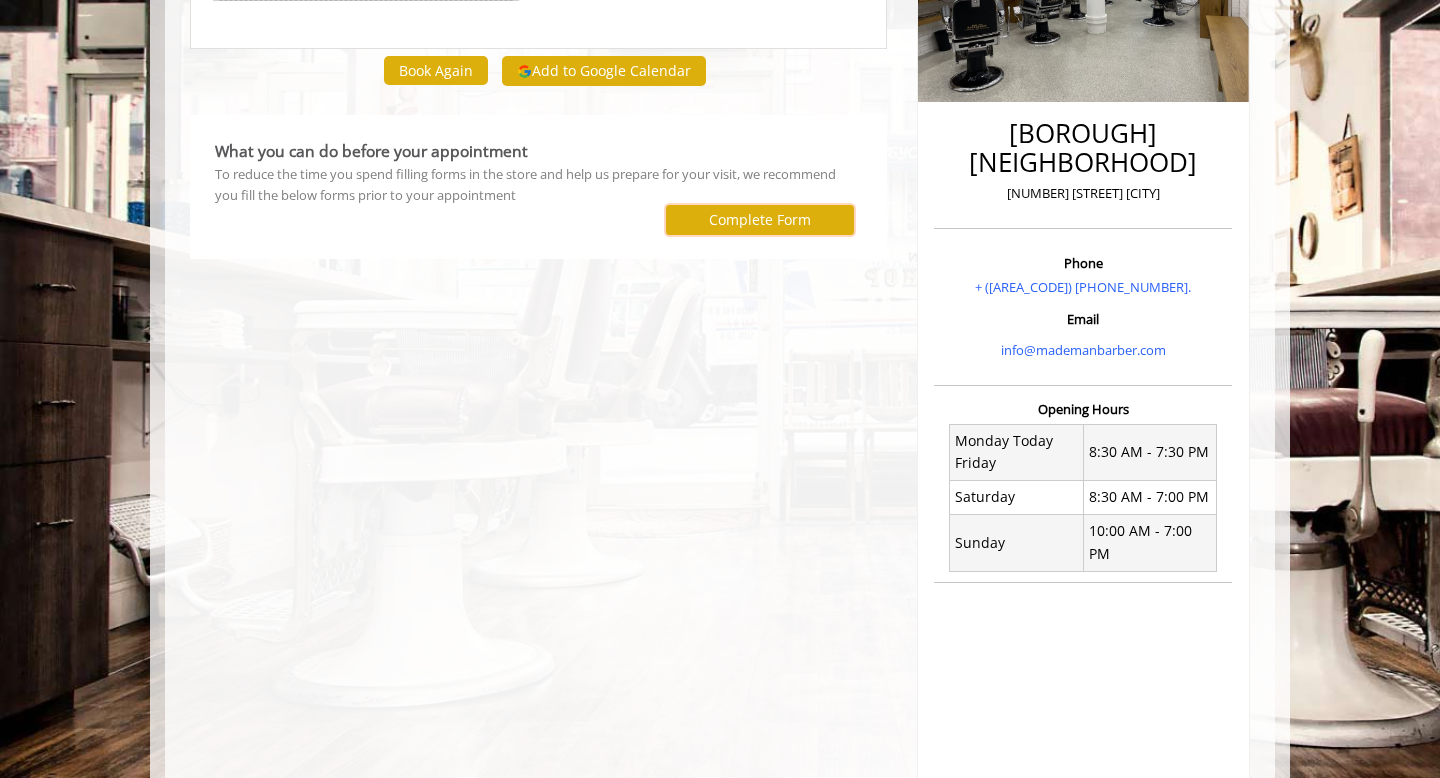 click on "Complete Form" at bounding box center [760, 219] 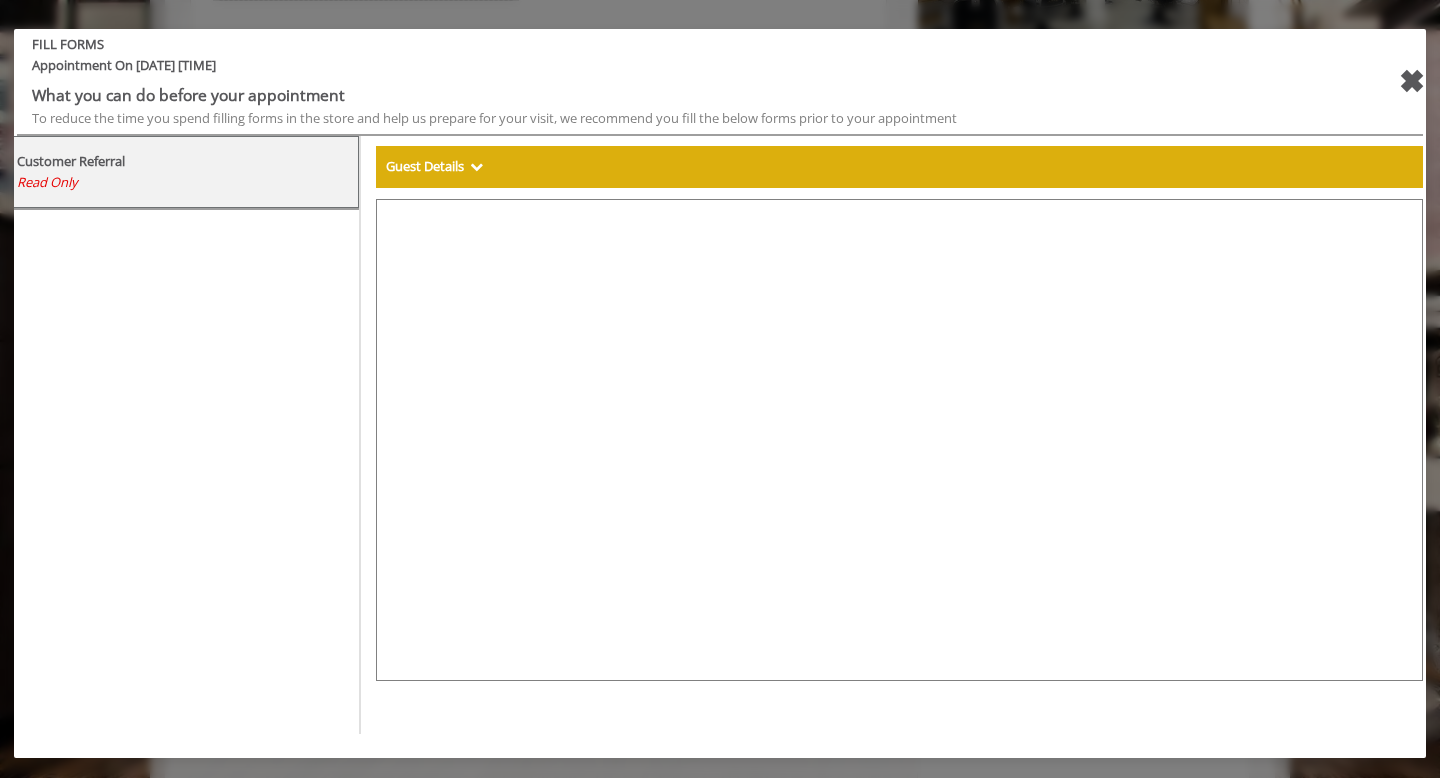 select on "***" 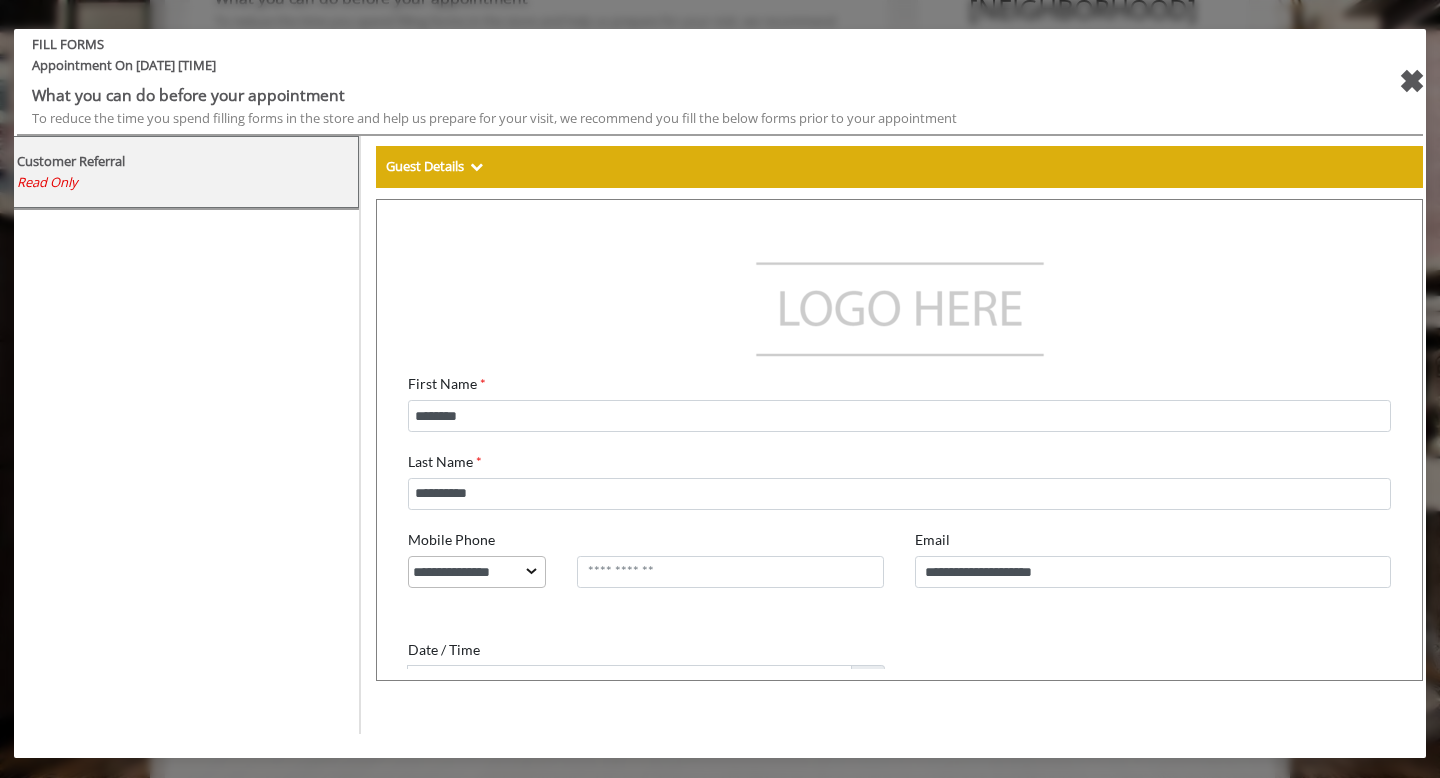 scroll, scrollTop: 177, scrollLeft: 0, axis: vertical 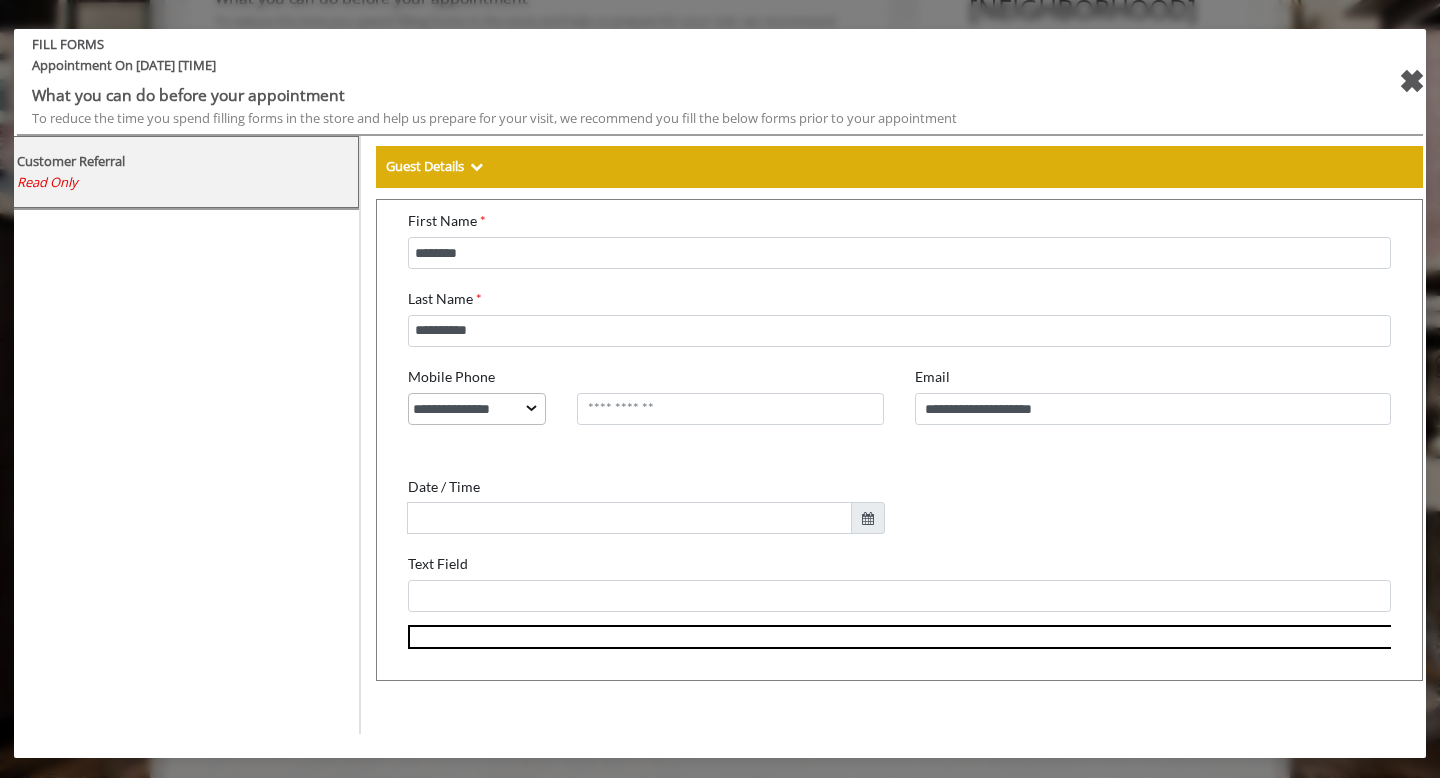 click on "Guest Details" at bounding box center (899, 167) 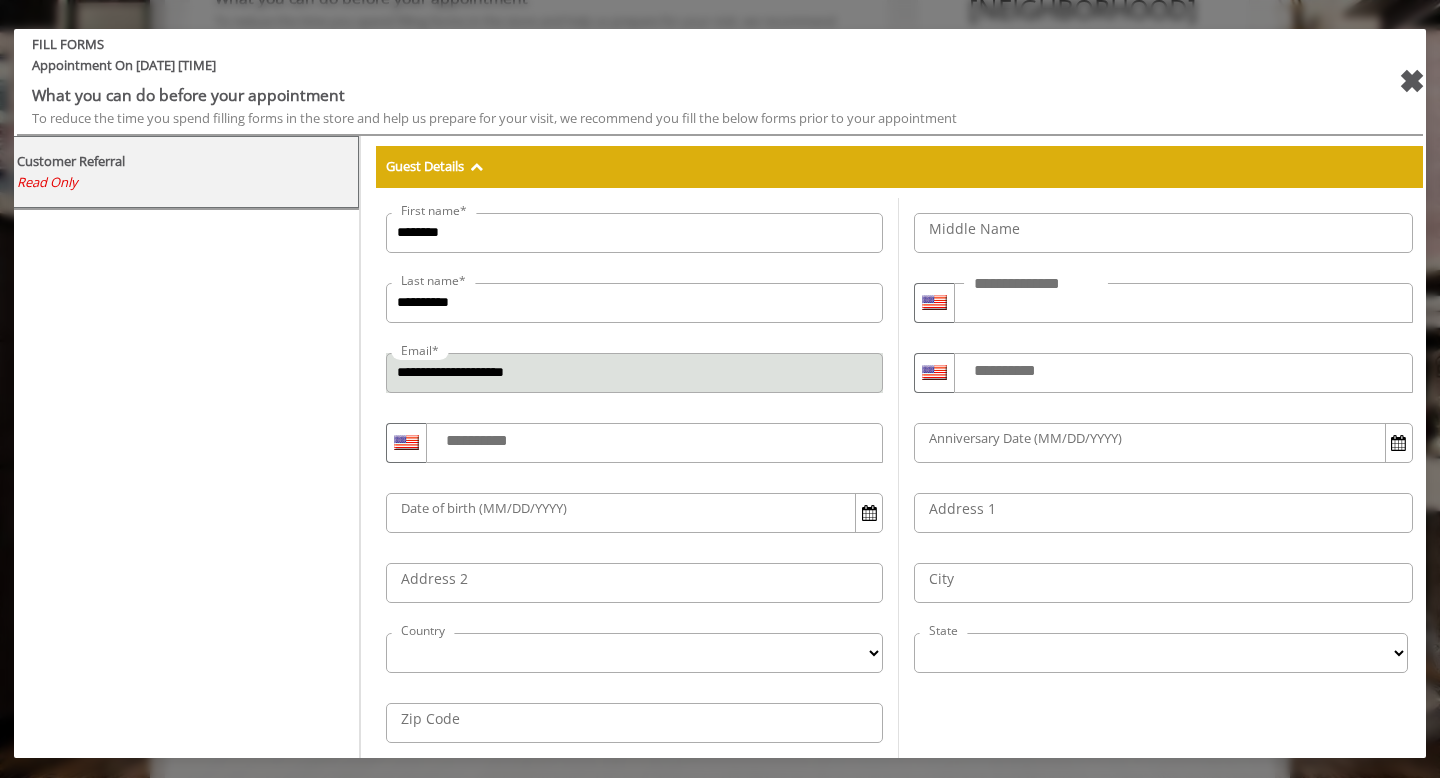 select on "**" 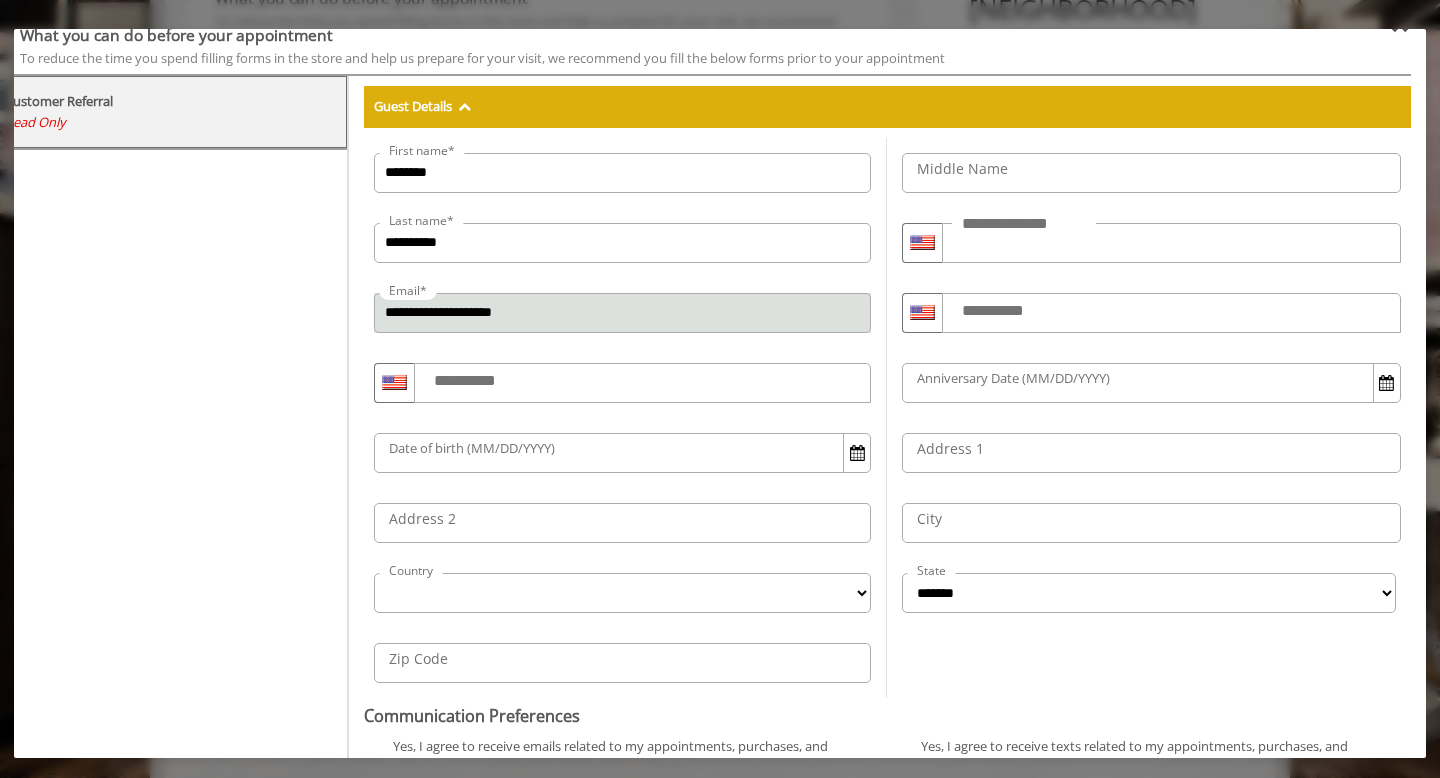 scroll, scrollTop: 0, scrollLeft: 12, axis: horizontal 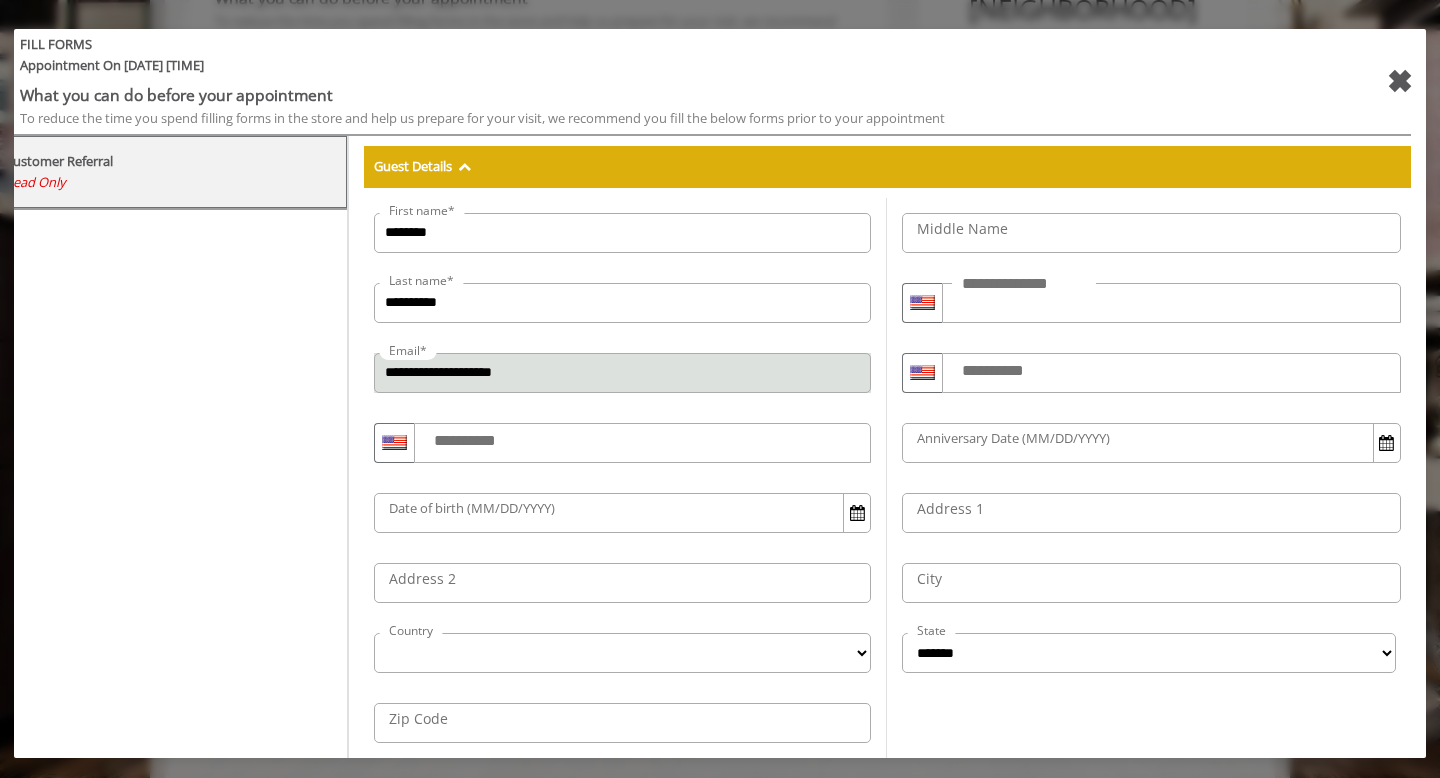 click on "✖" at bounding box center [1399, 81] 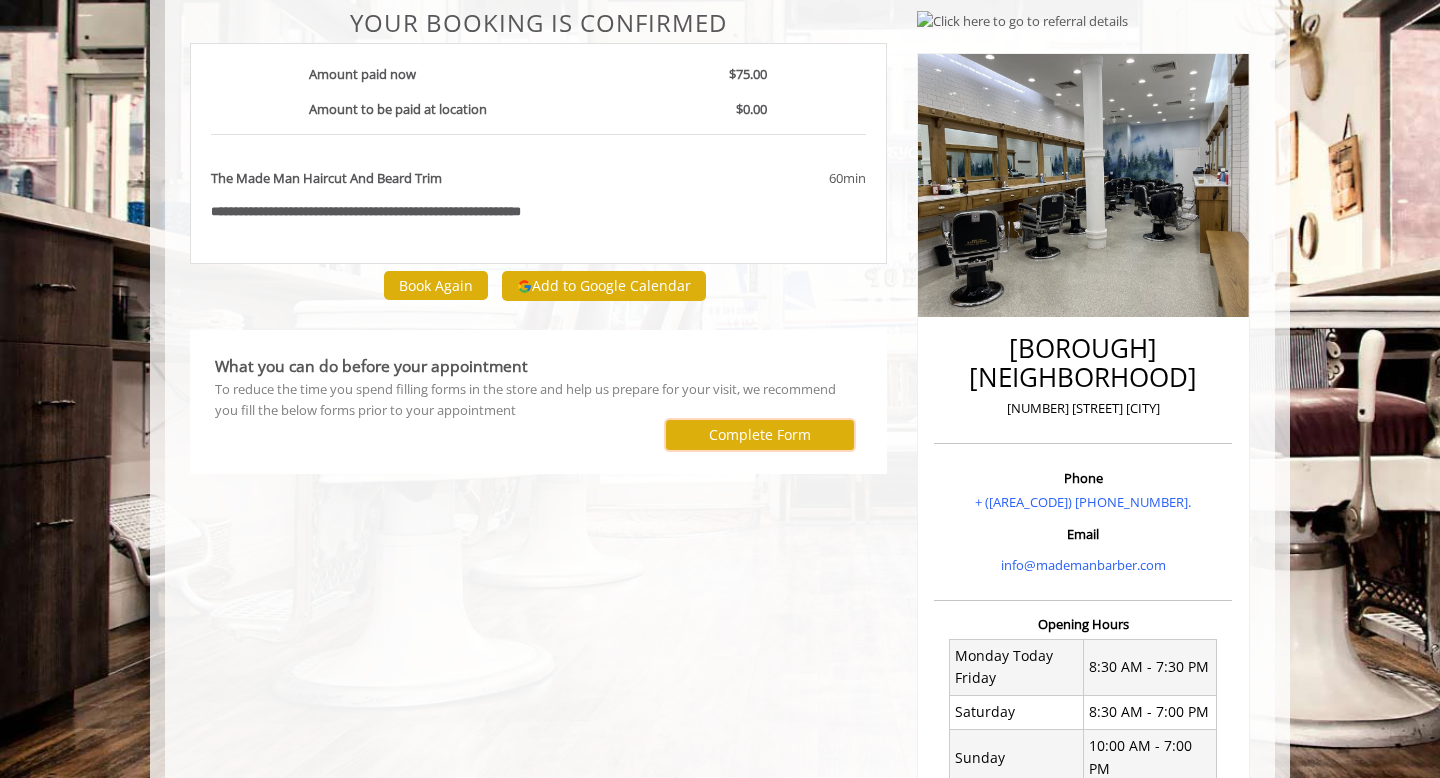 scroll, scrollTop: 0, scrollLeft: 0, axis: both 